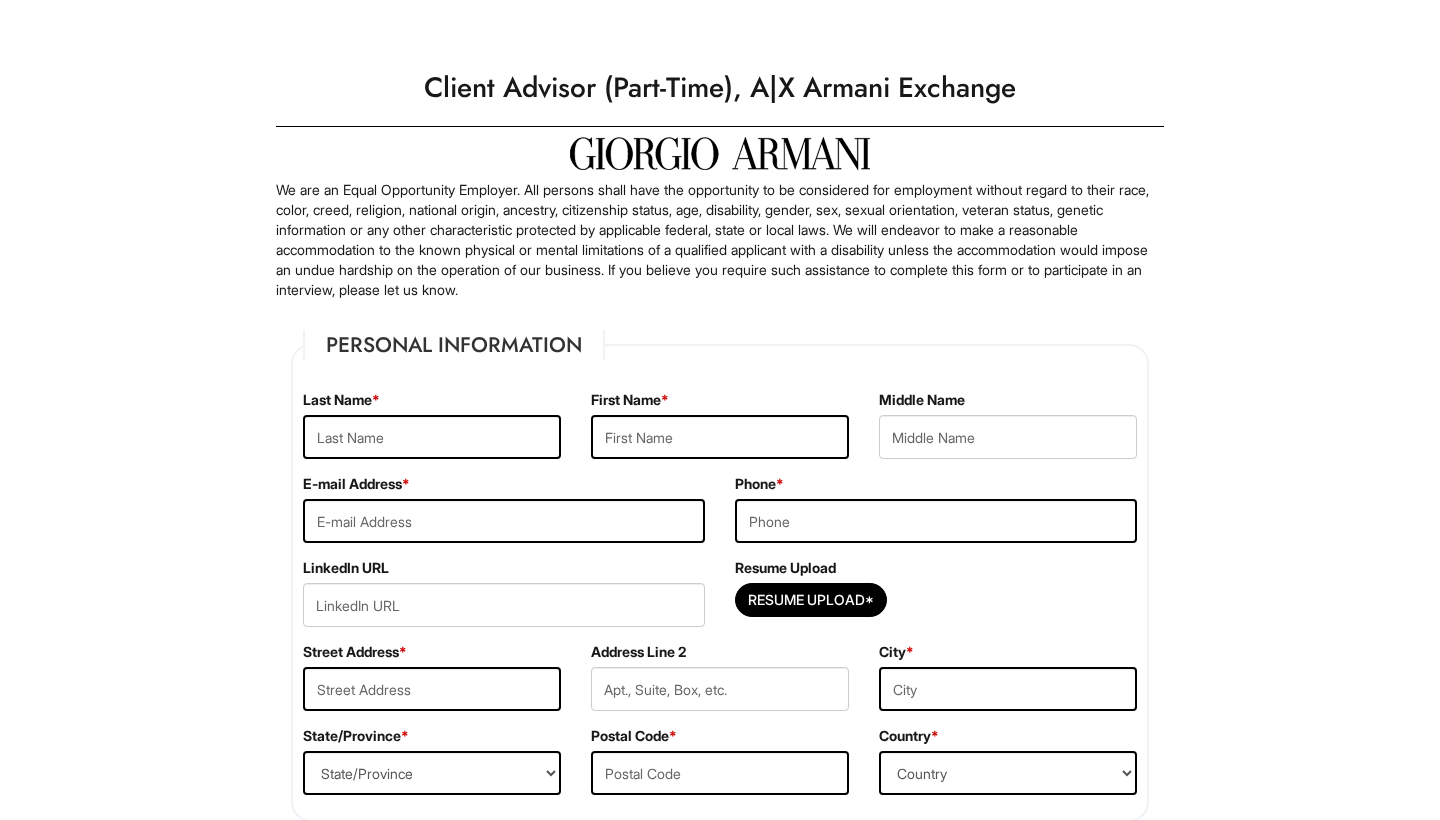 scroll, scrollTop: 0, scrollLeft: 0, axis: both 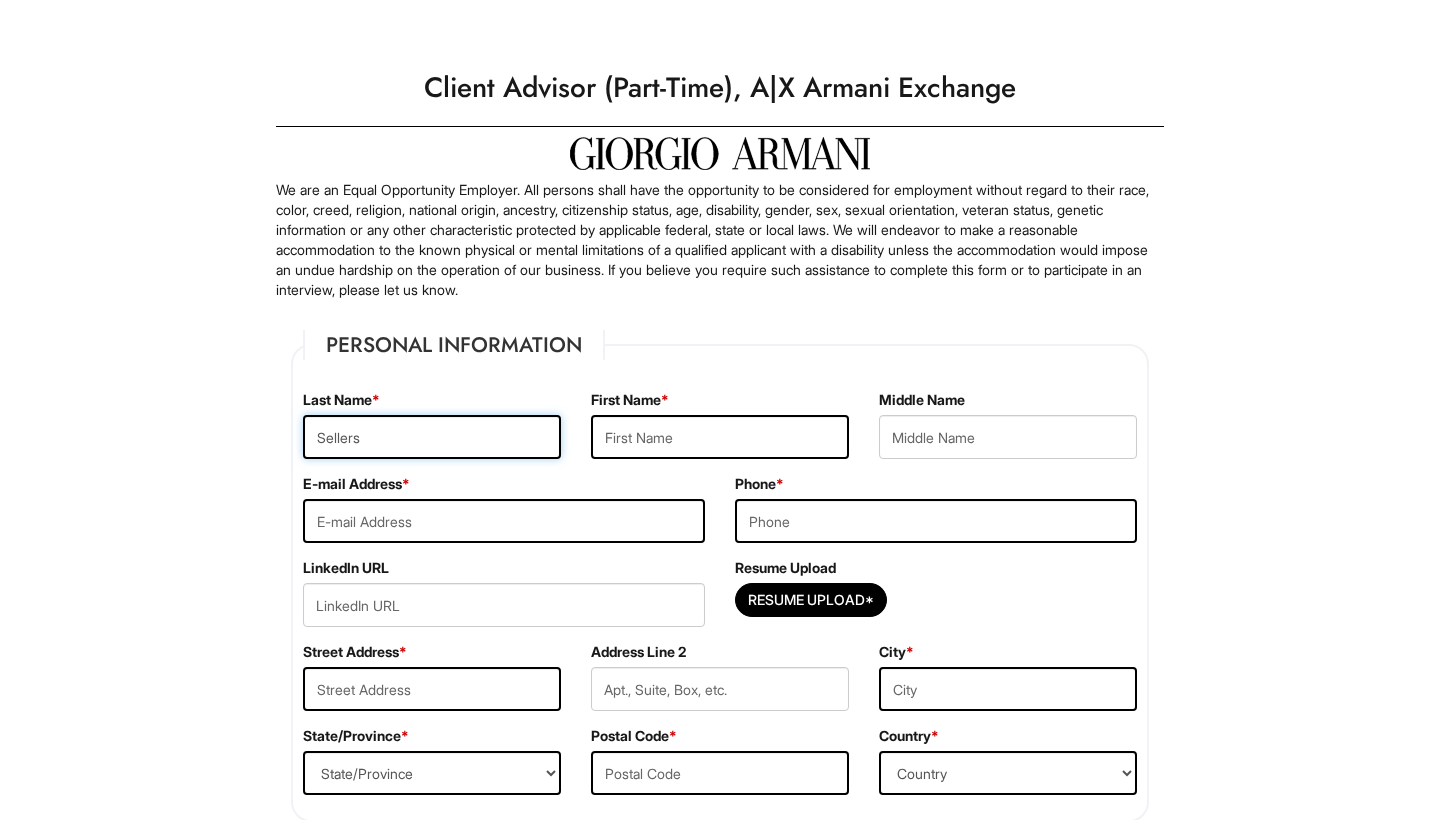 type on "Sellers" 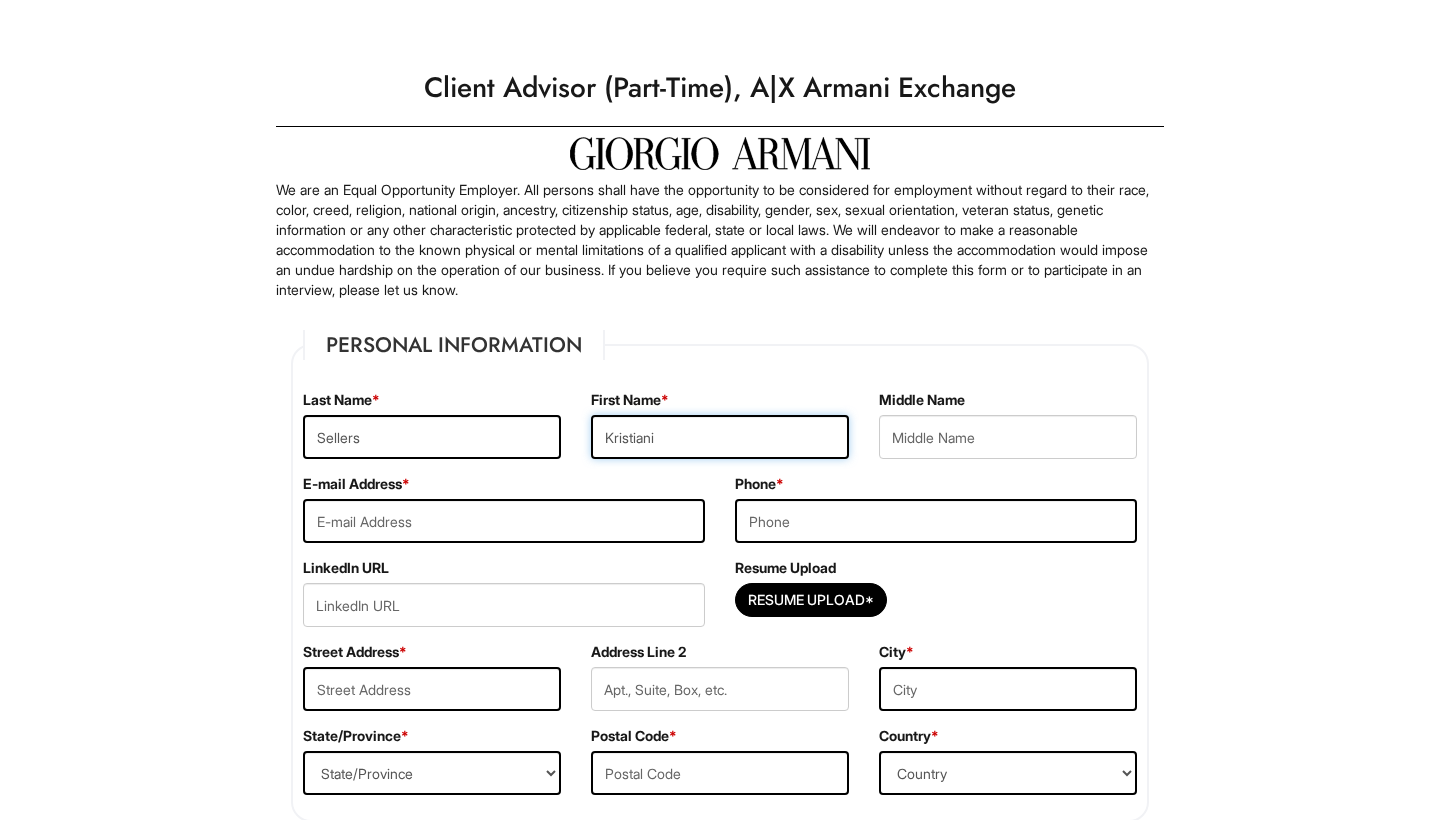 scroll, scrollTop: 65, scrollLeft: 0, axis: vertical 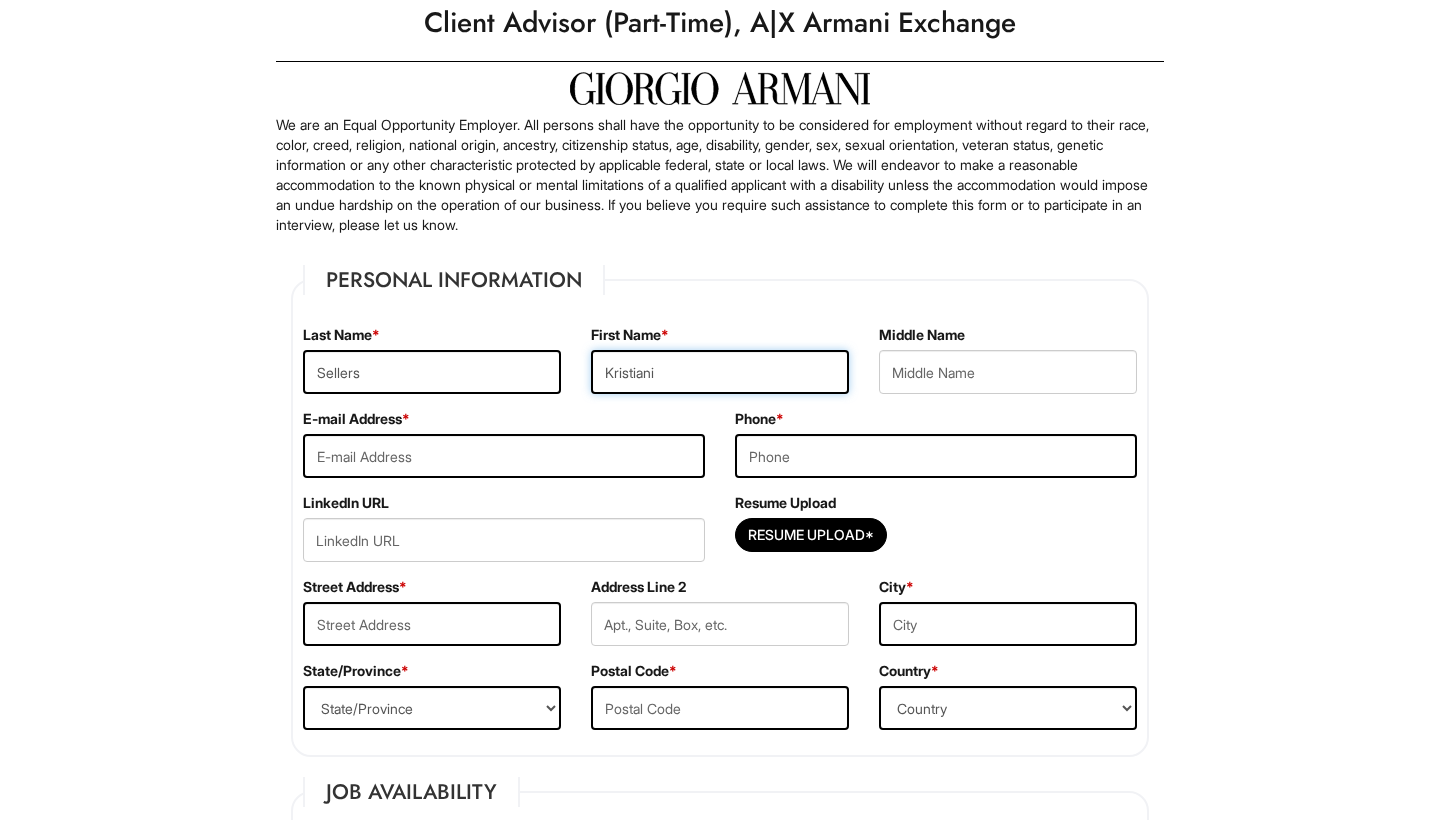 type on "Kristiani" 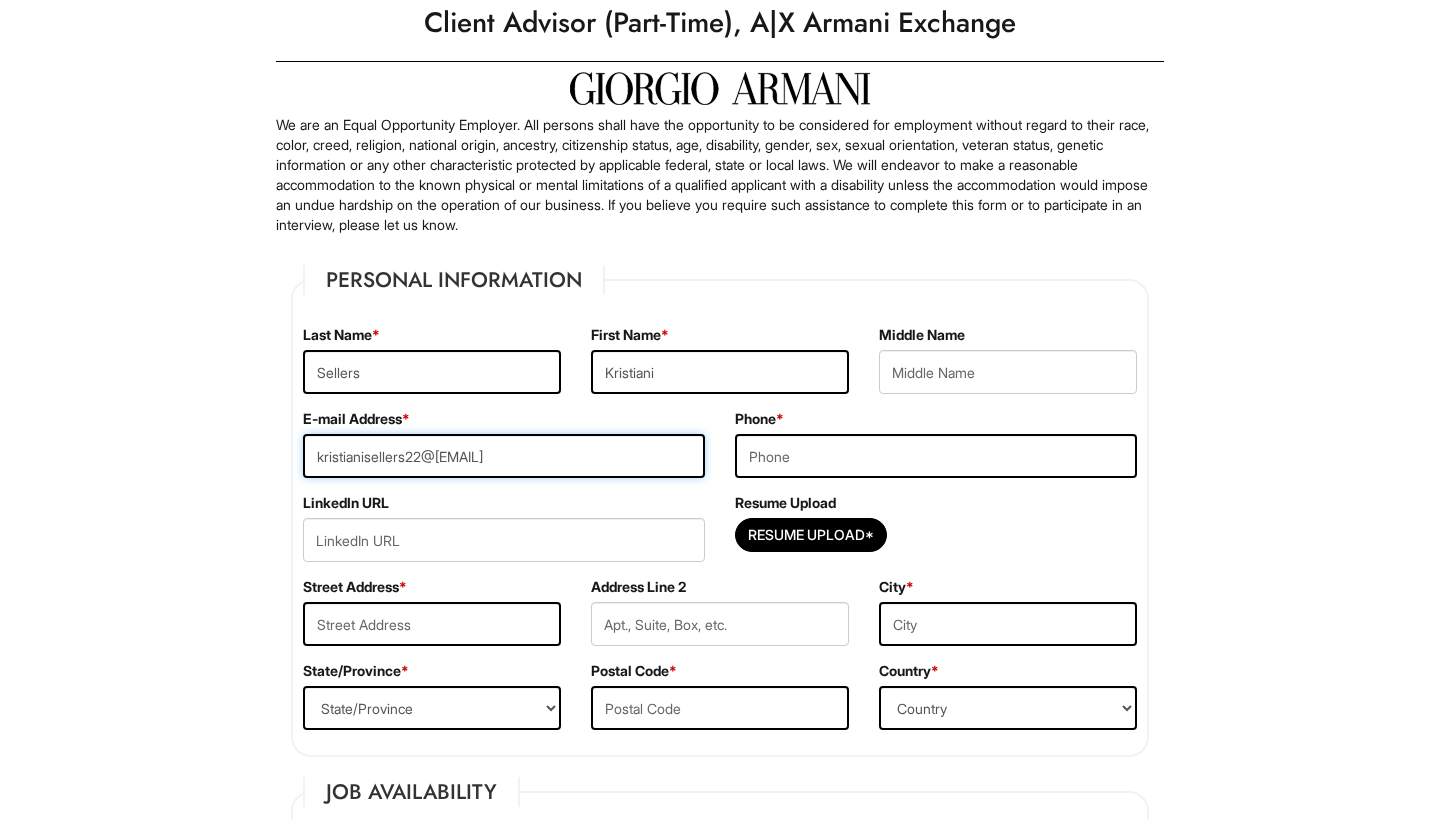type on "kristianisellers22@[EMAIL]" 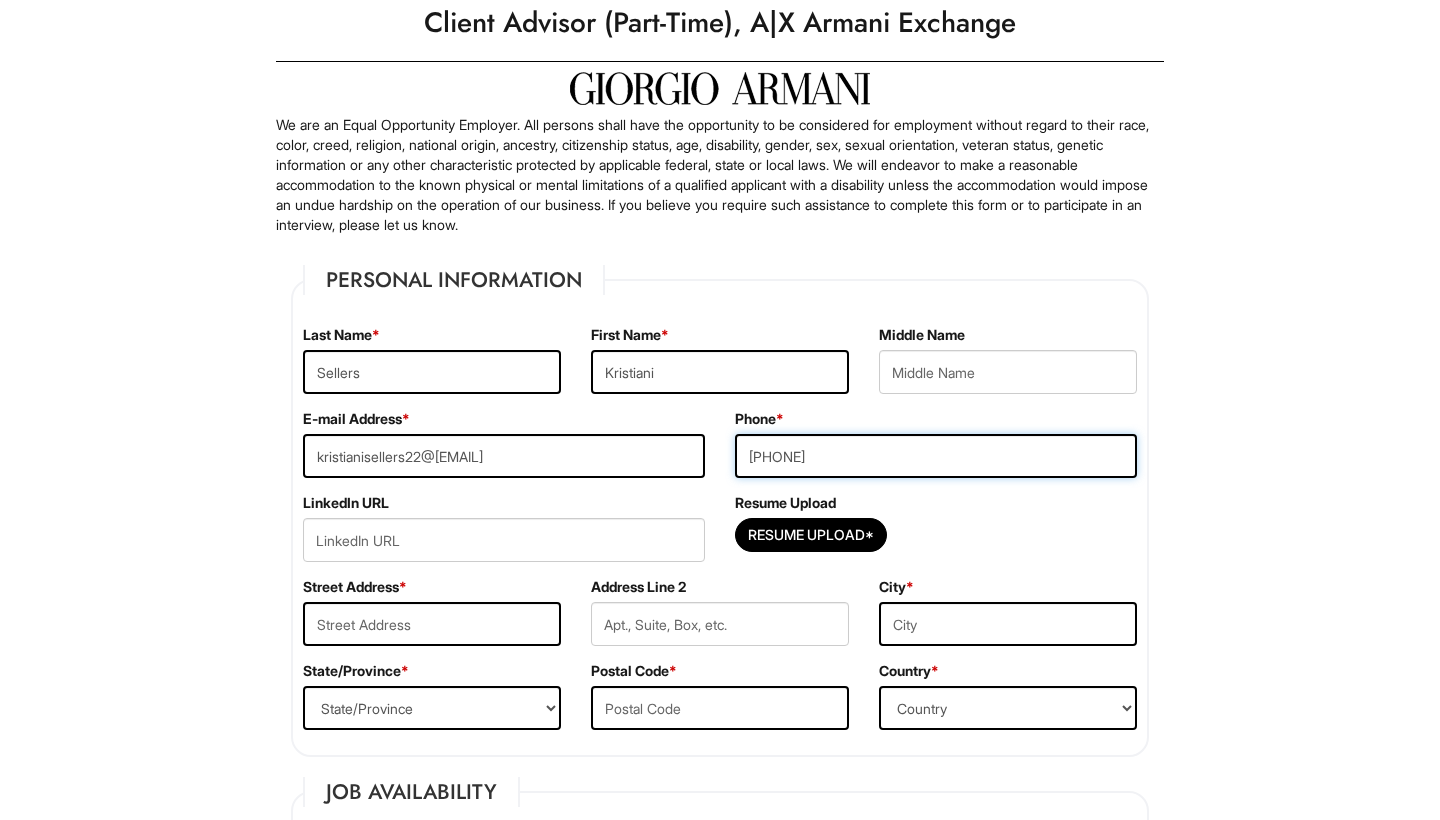 type on "[PHONE]" 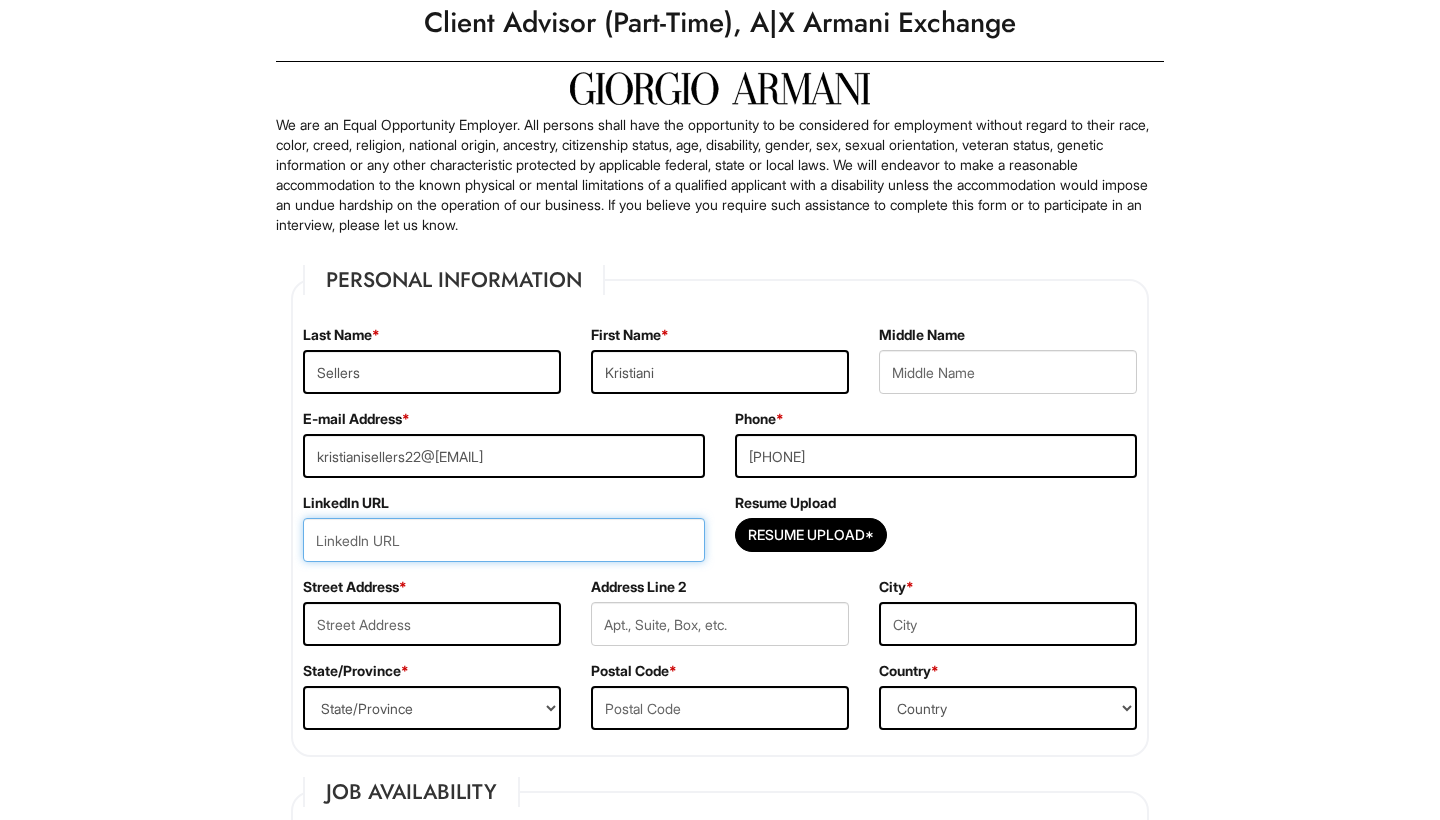 click at bounding box center (504, 540) 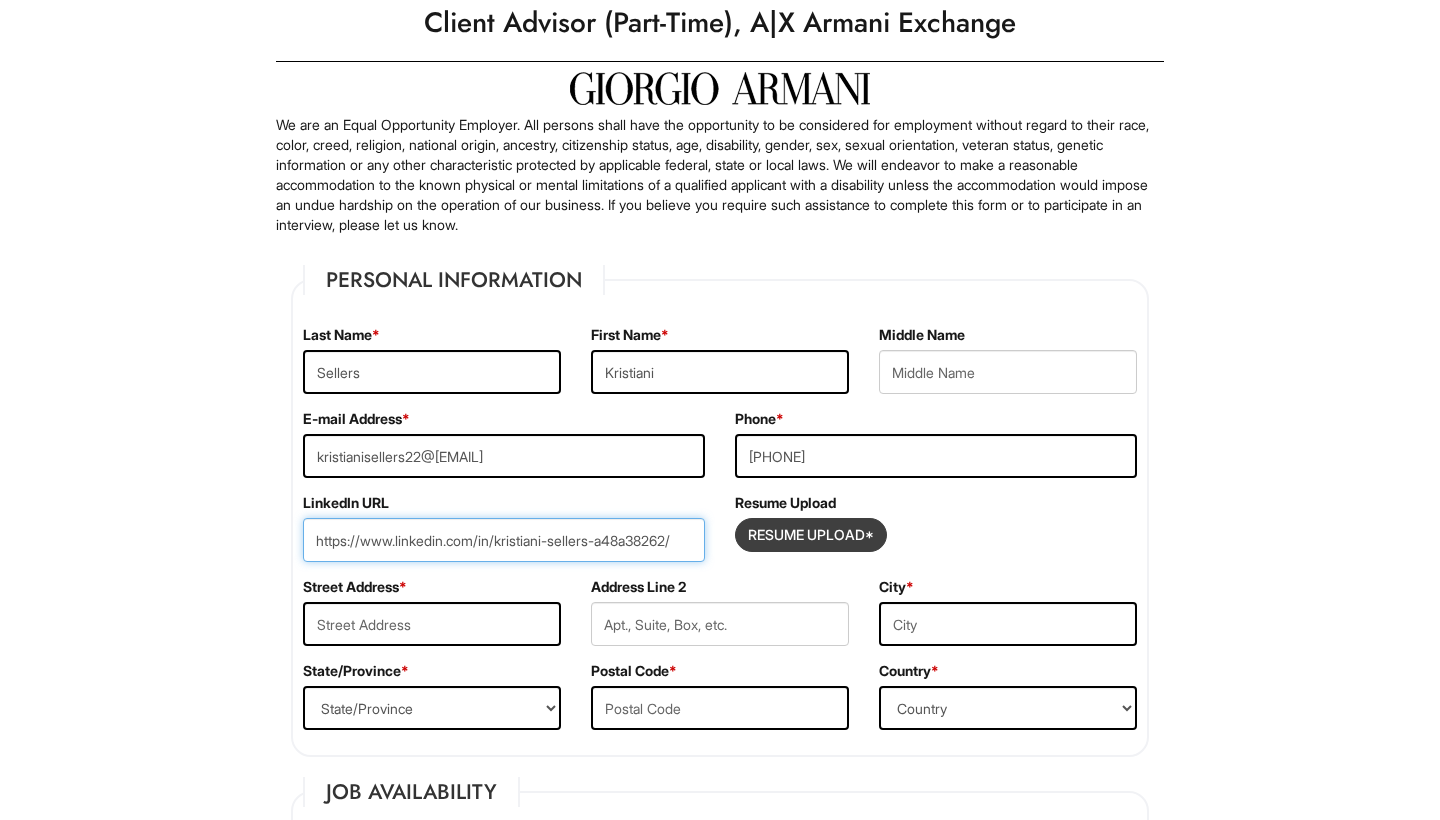 type on "https://www.linkedin.com/in/kristiani-sellers-a48a38262/" 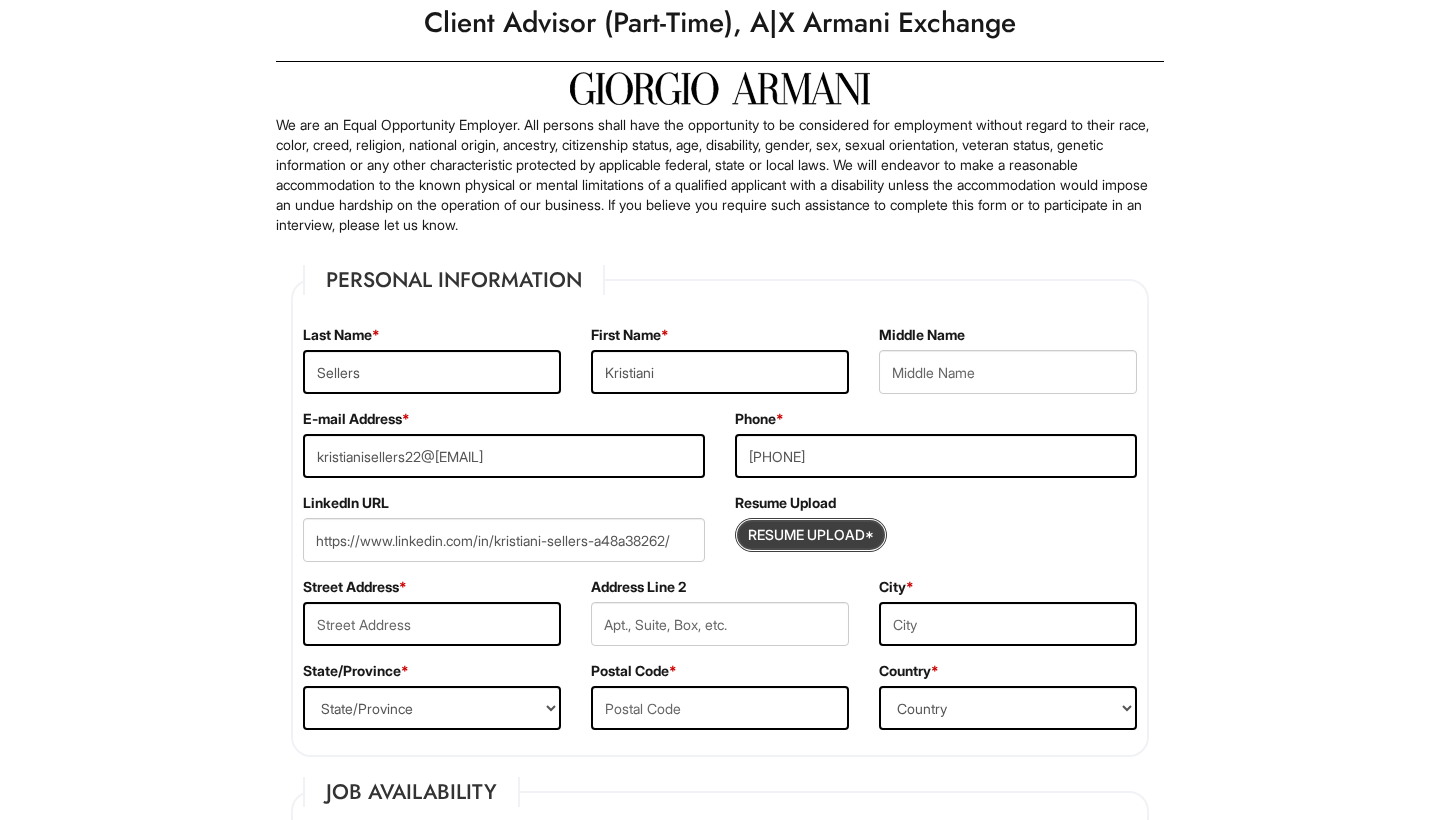 click at bounding box center [811, 535] 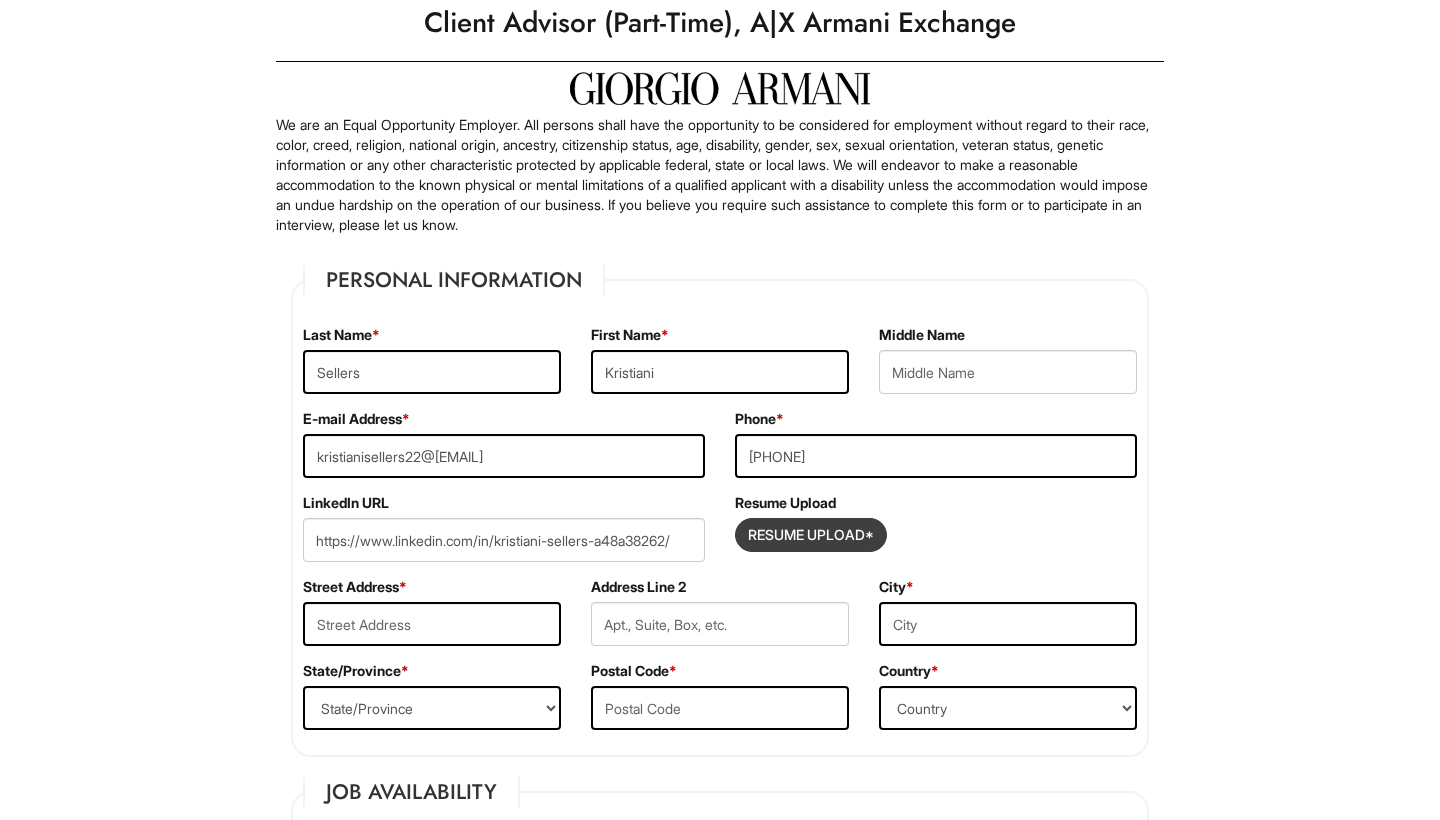 type on "C:\fakepath\Resume 10_5_2024.pdf" 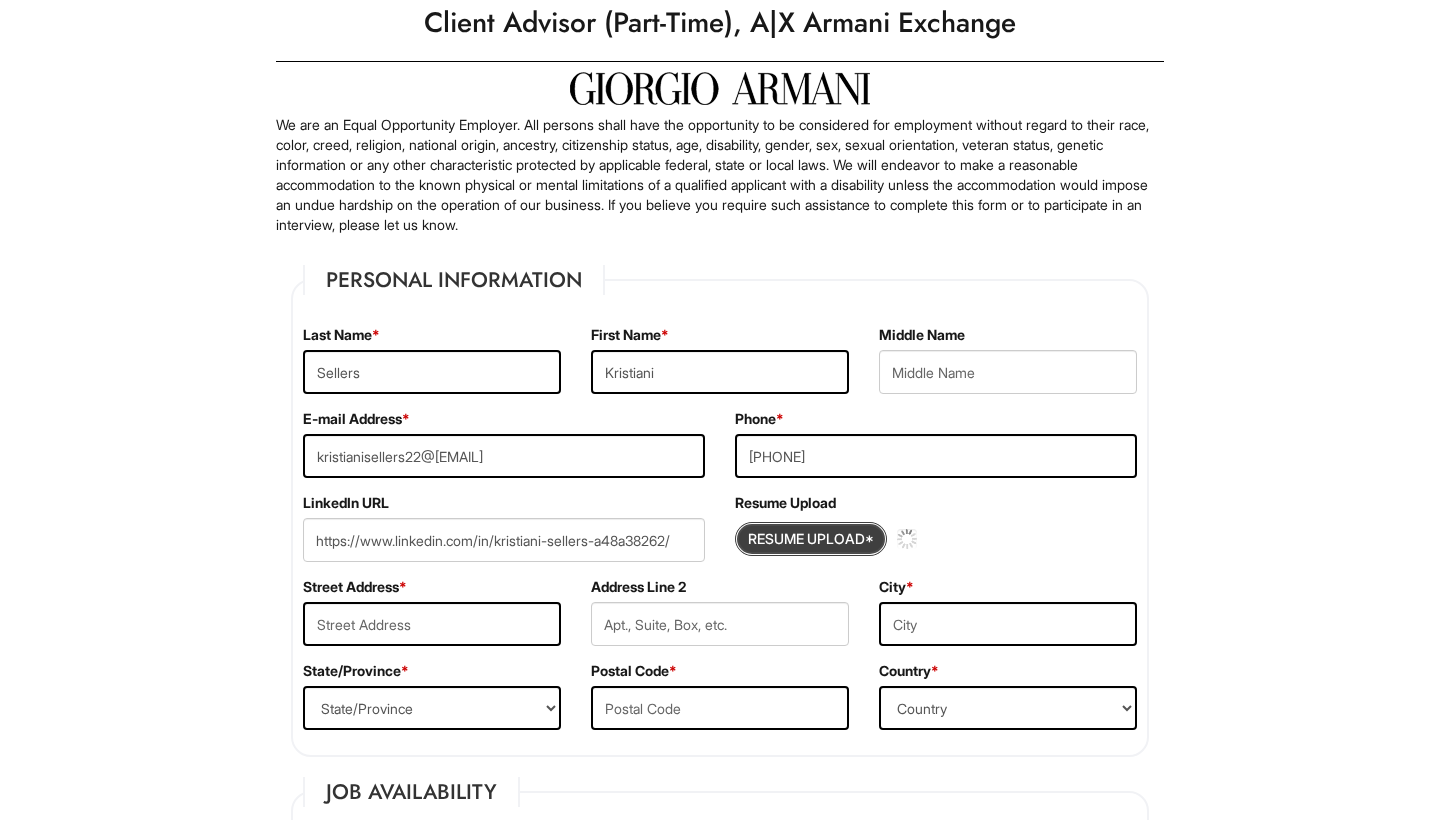 type 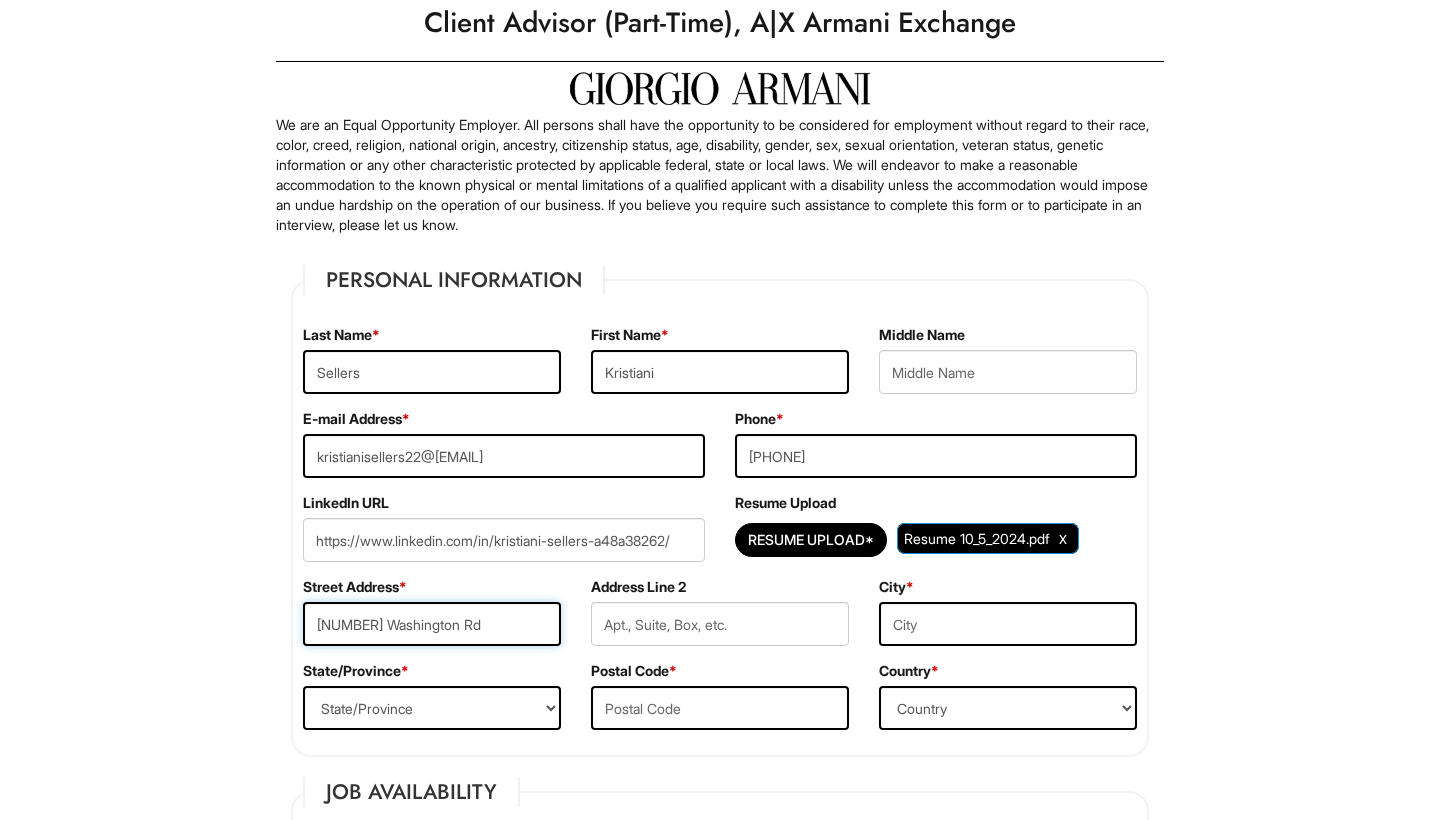 type on "[NUMBER] Washington Rd" 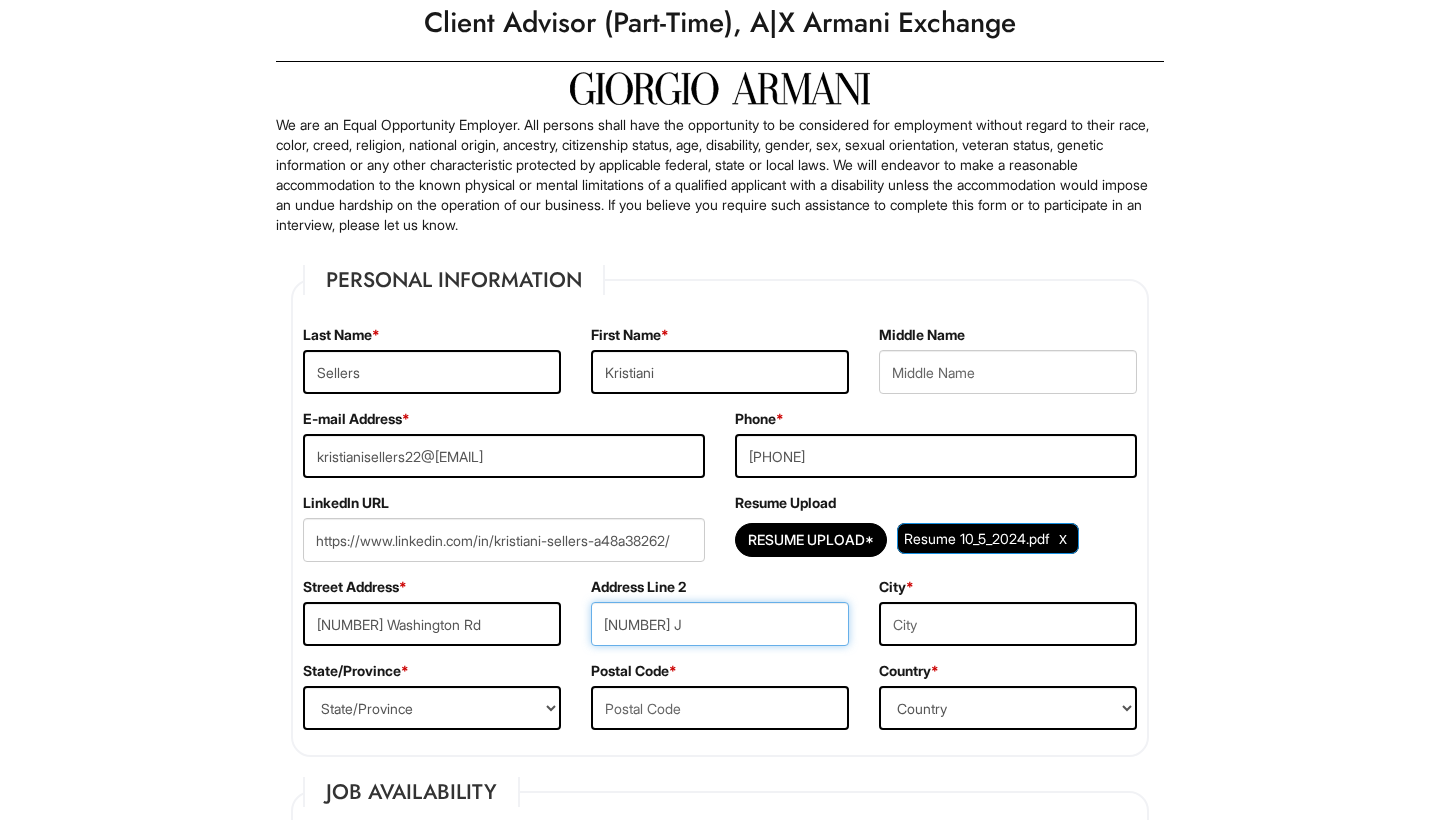 type on "[NUMBER] J" 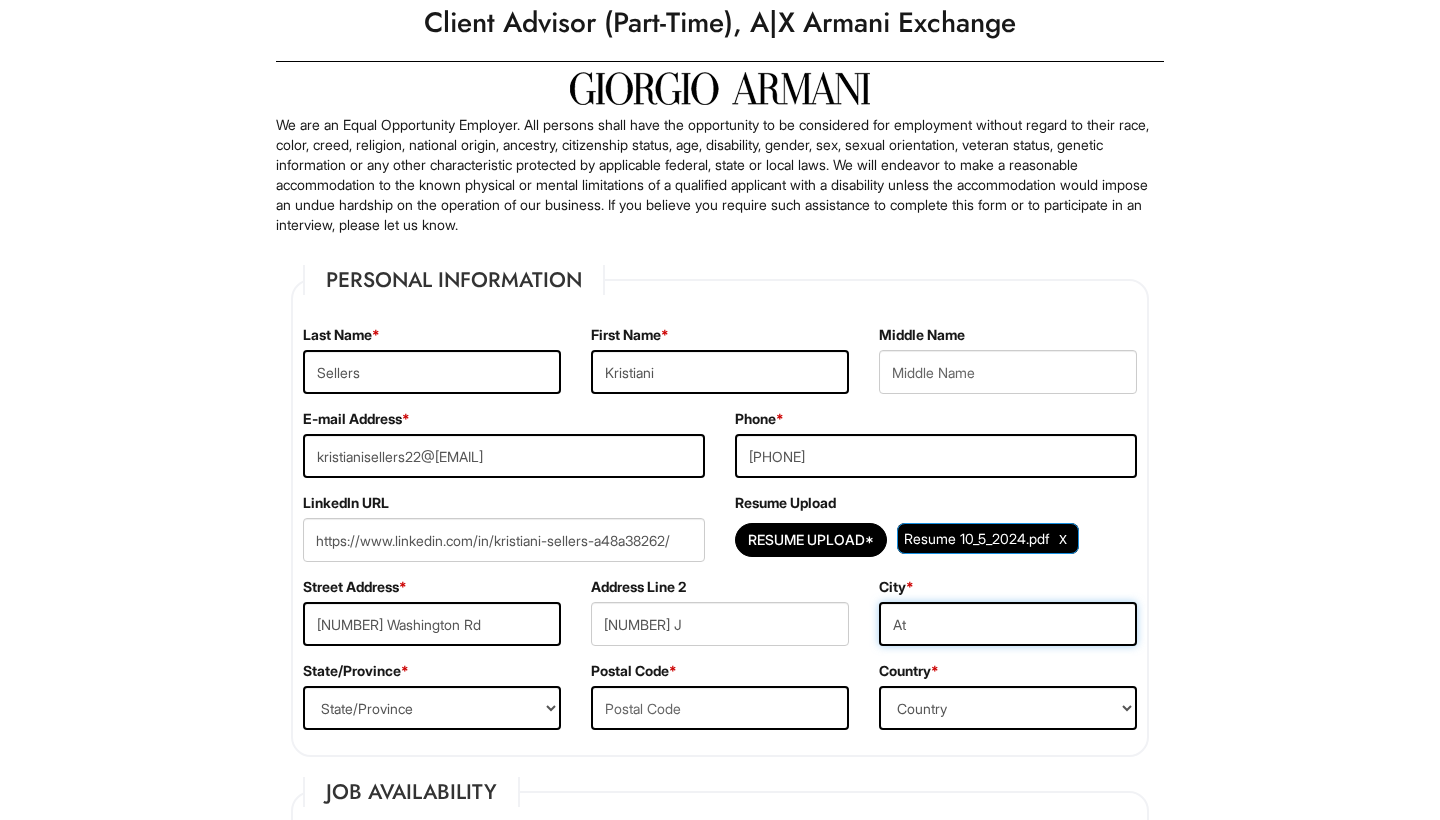 type on "A" 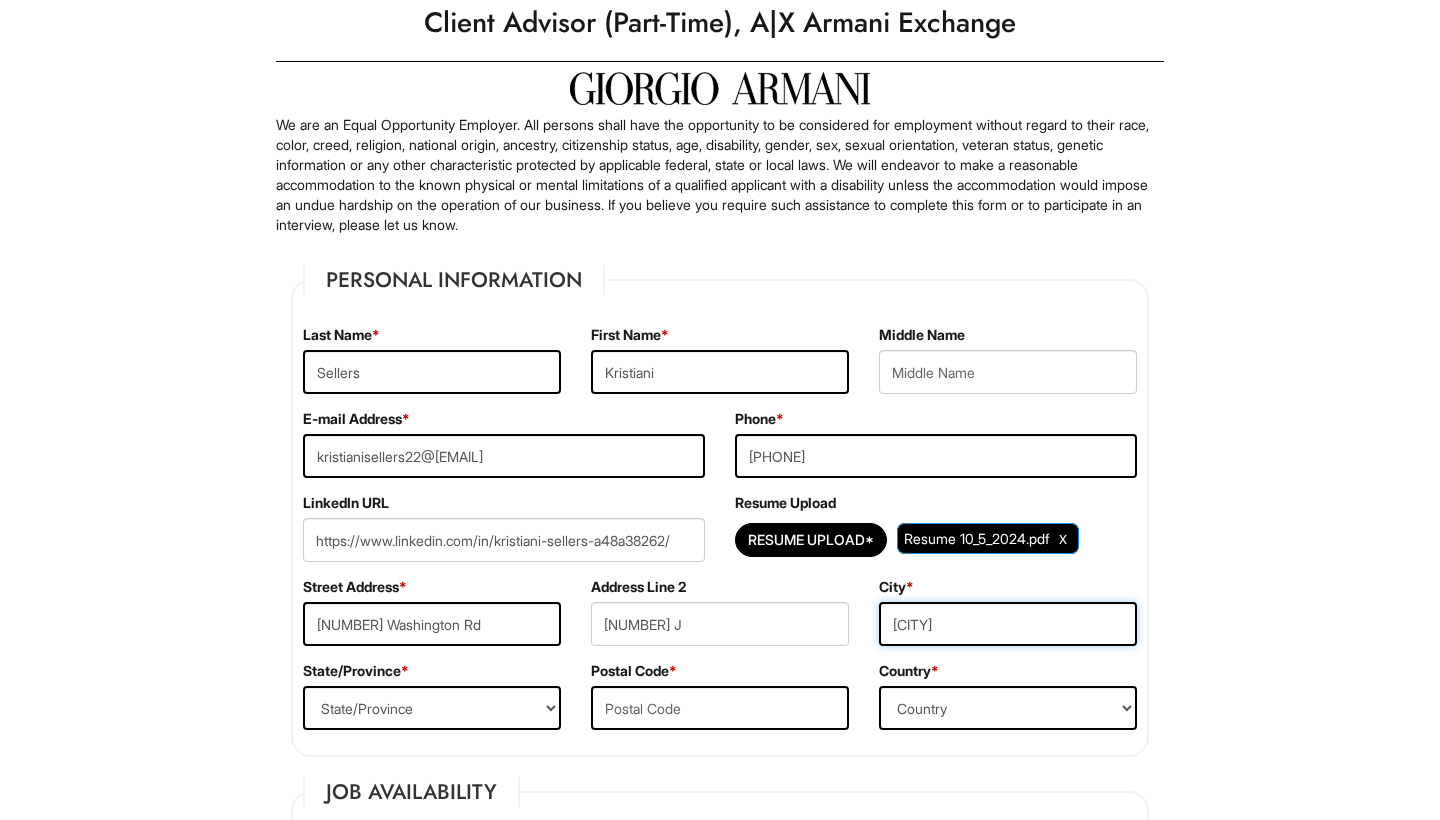 type on "[CITY]" 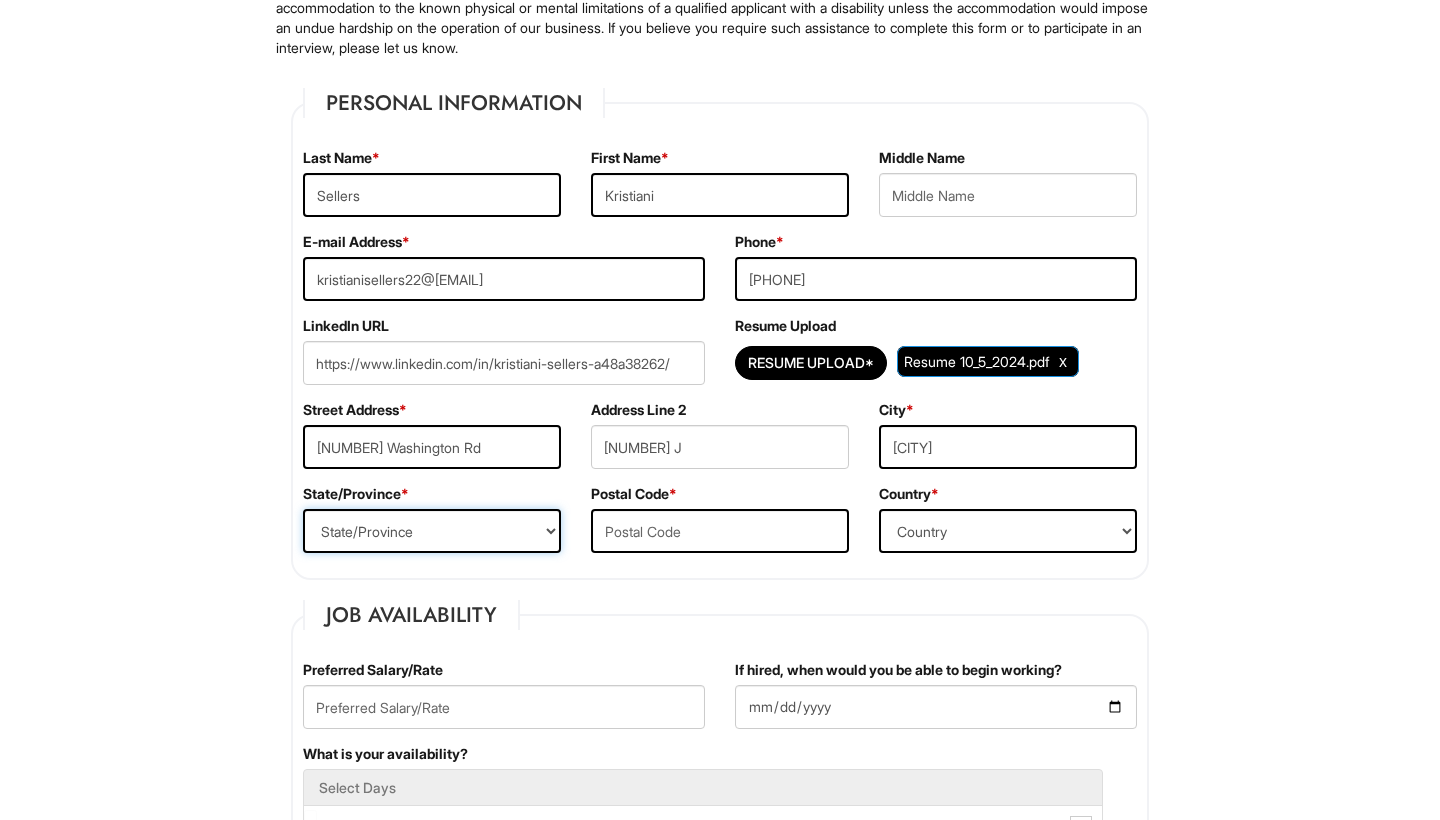 scroll, scrollTop: 240, scrollLeft: 0, axis: vertical 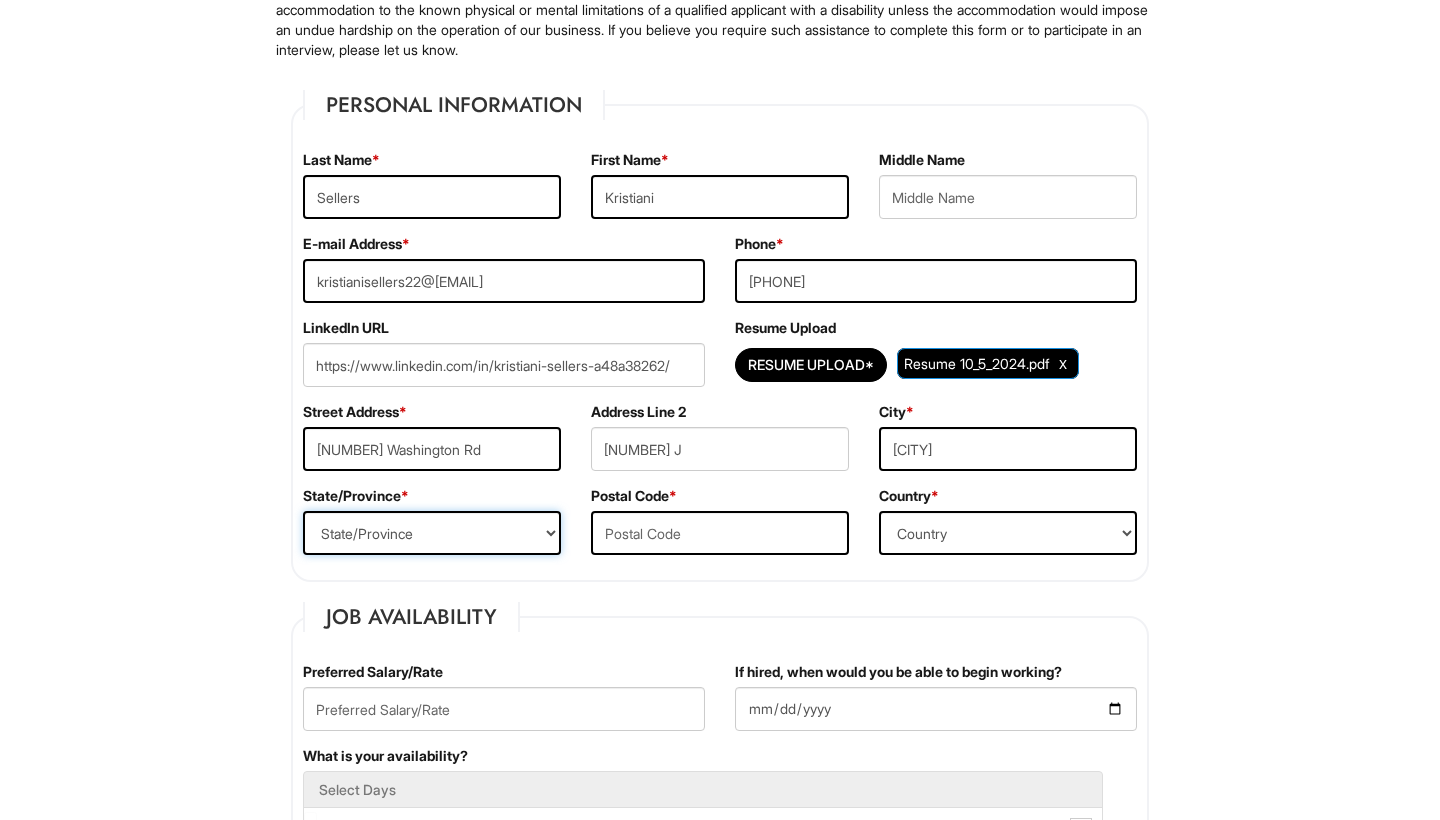 select on "[STATE]" 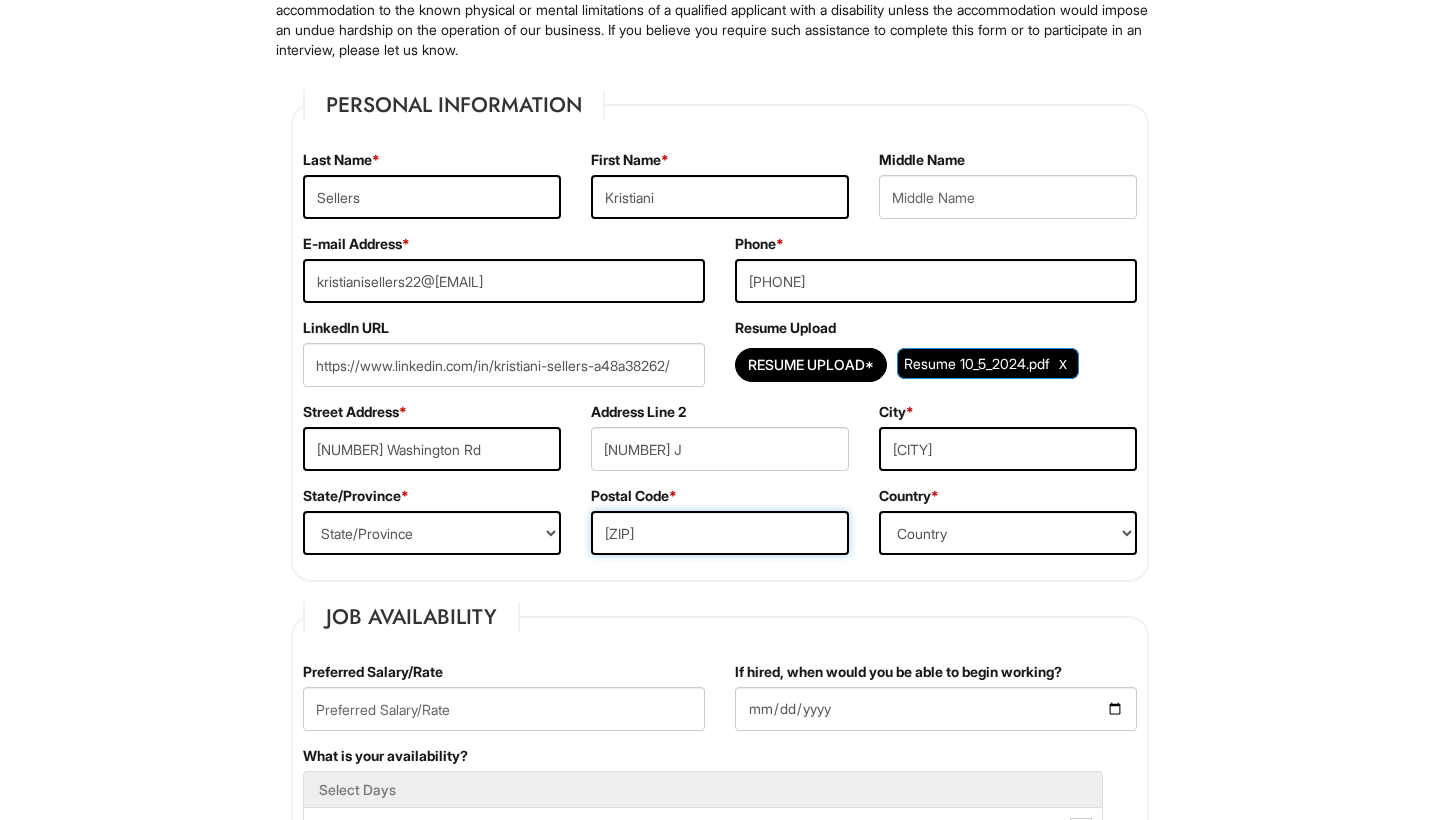 type on "[ZIP]" 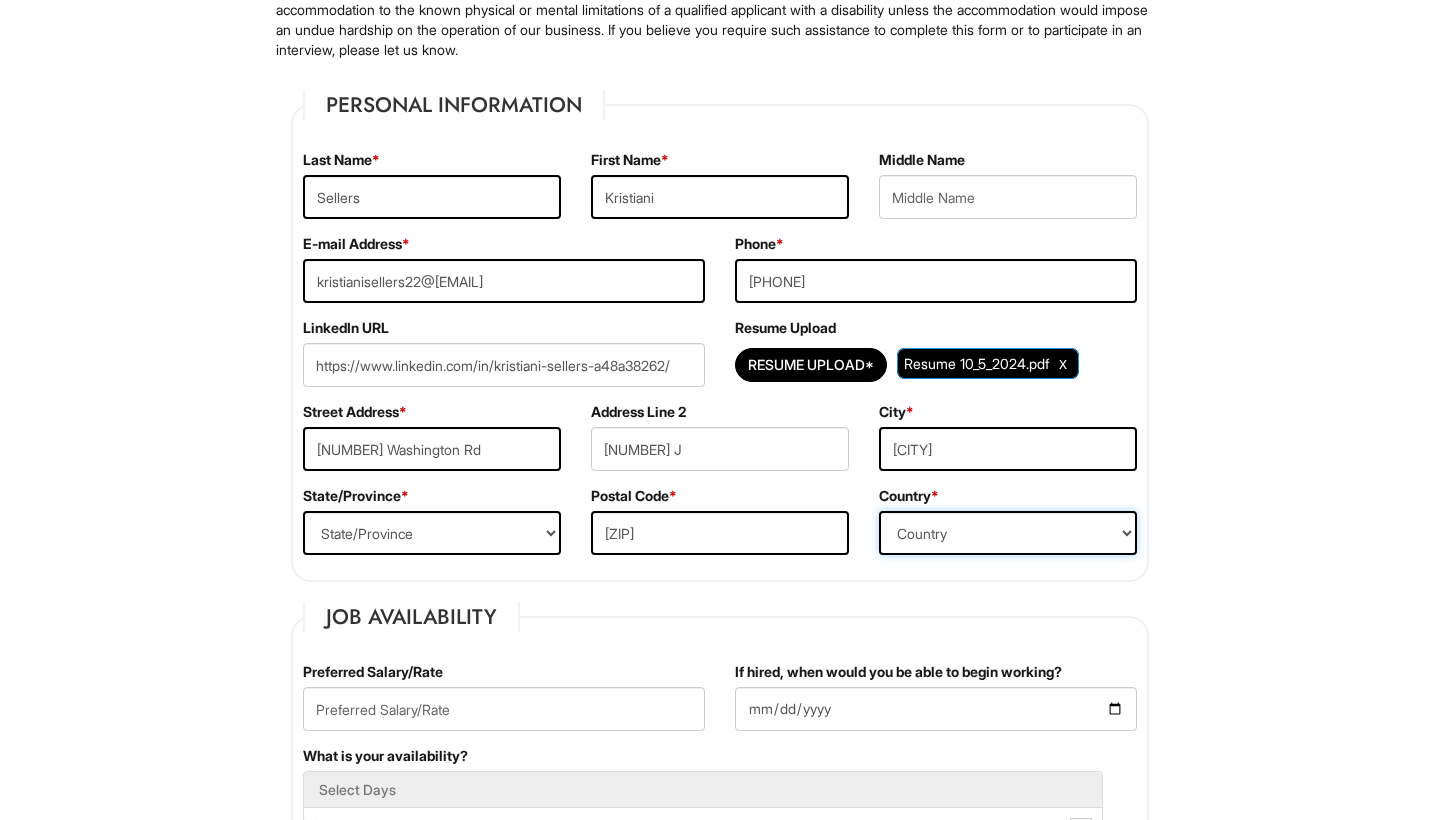 select on "United States of America" 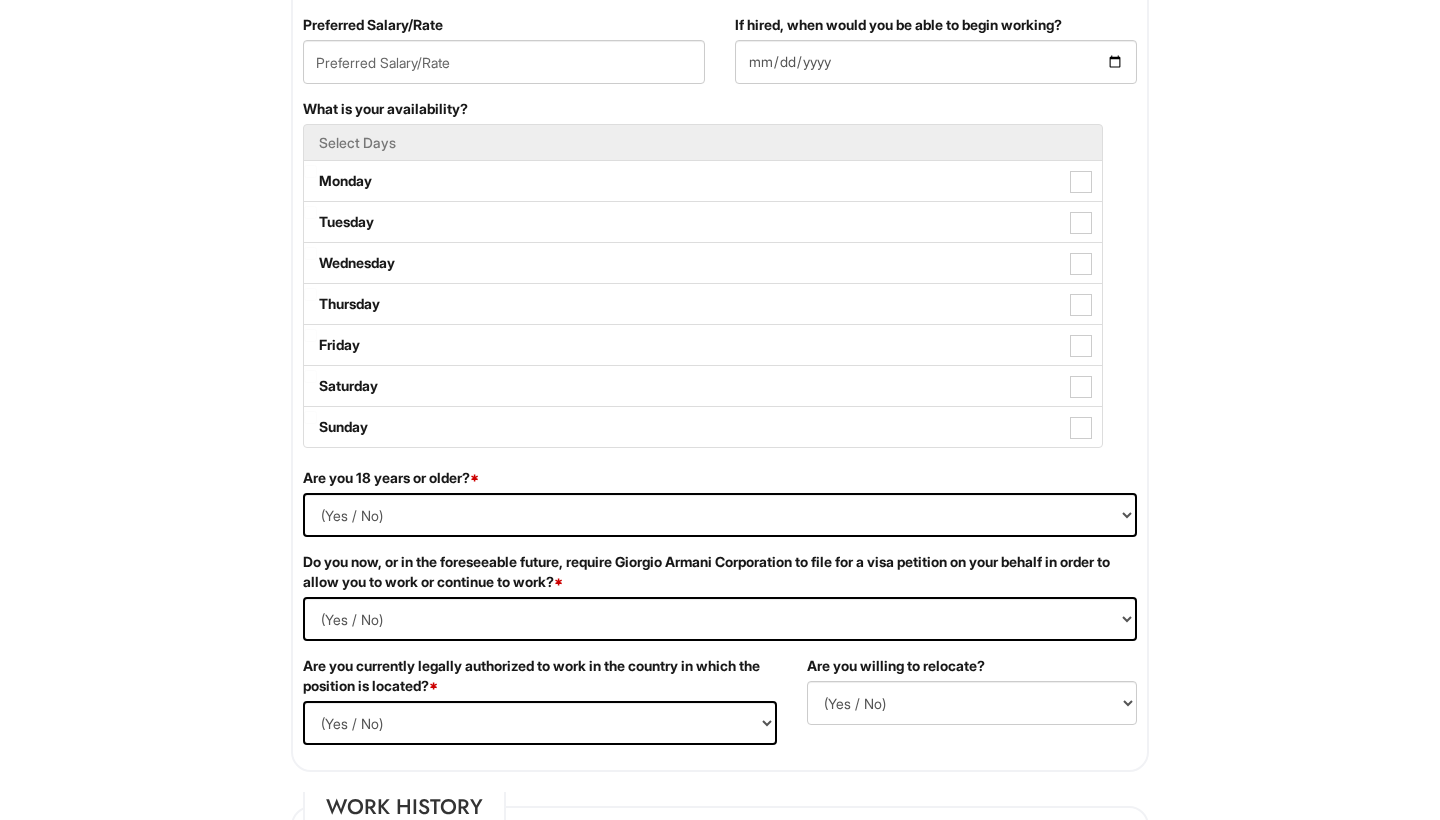 scroll, scrollTop: 889, scrollLeft: 0, axis: vertical 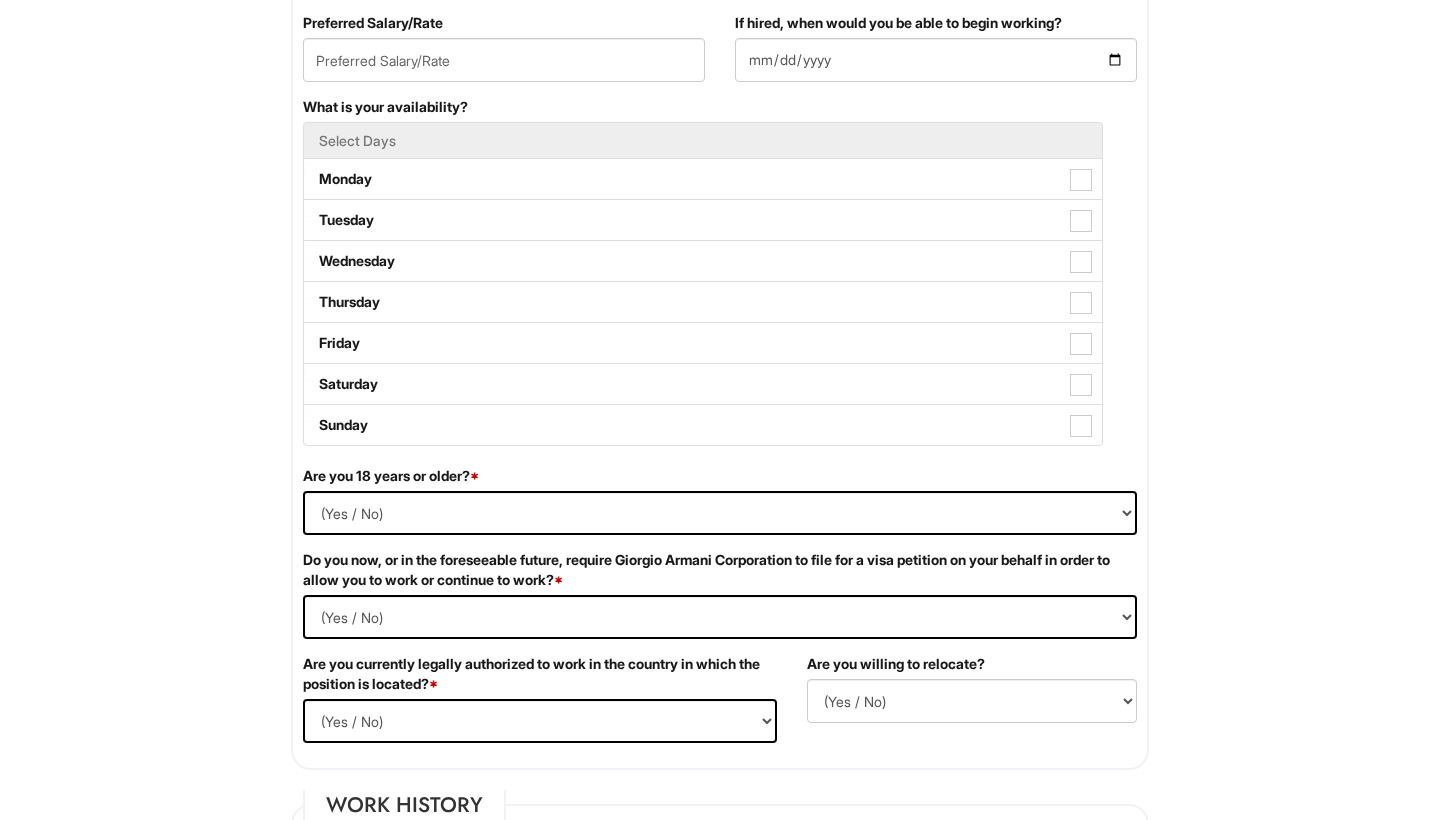 click on "Preferred Salary/Rate" at bounding box center (373, 23) 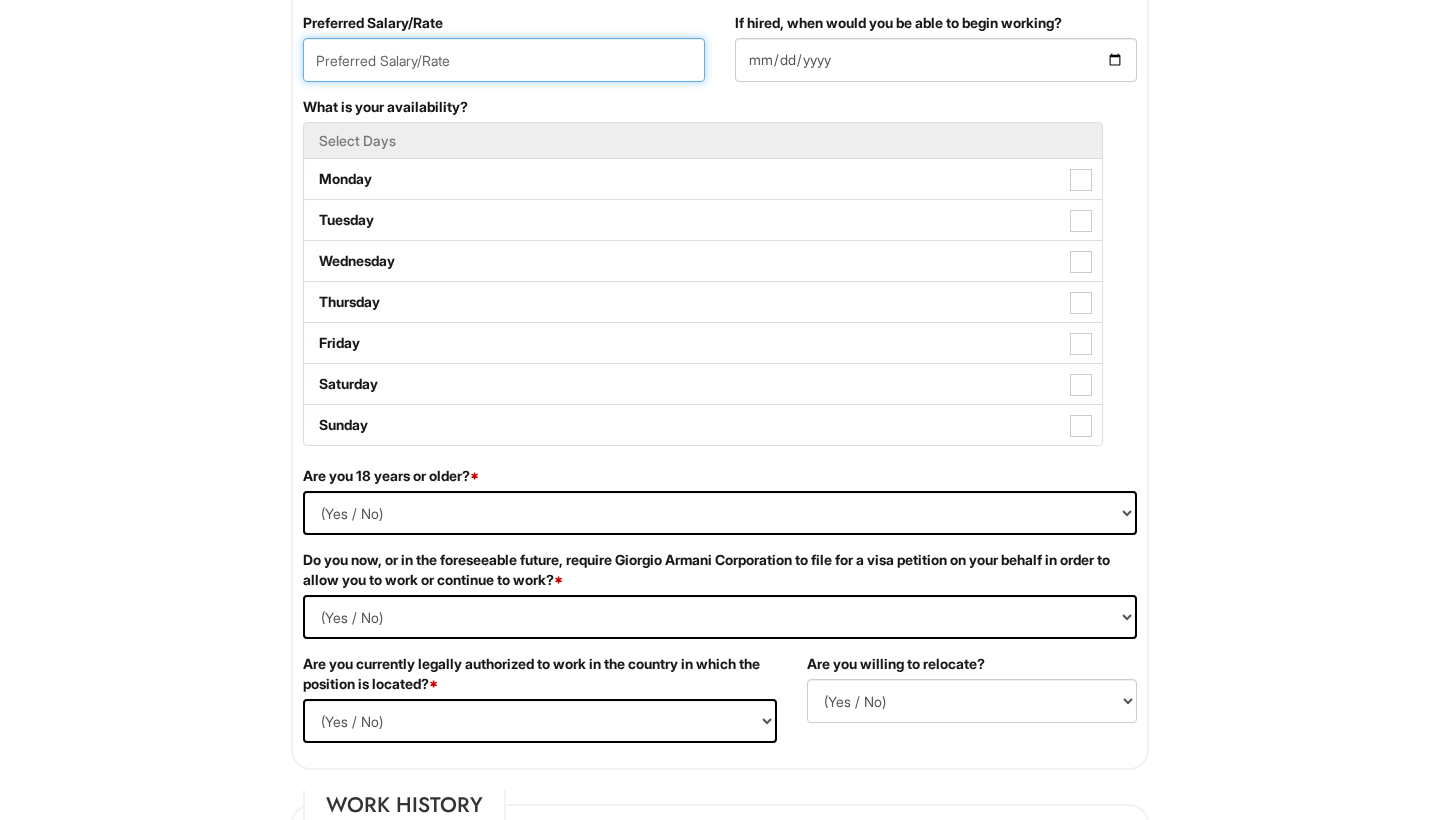 click at bounding box center (504, 60) 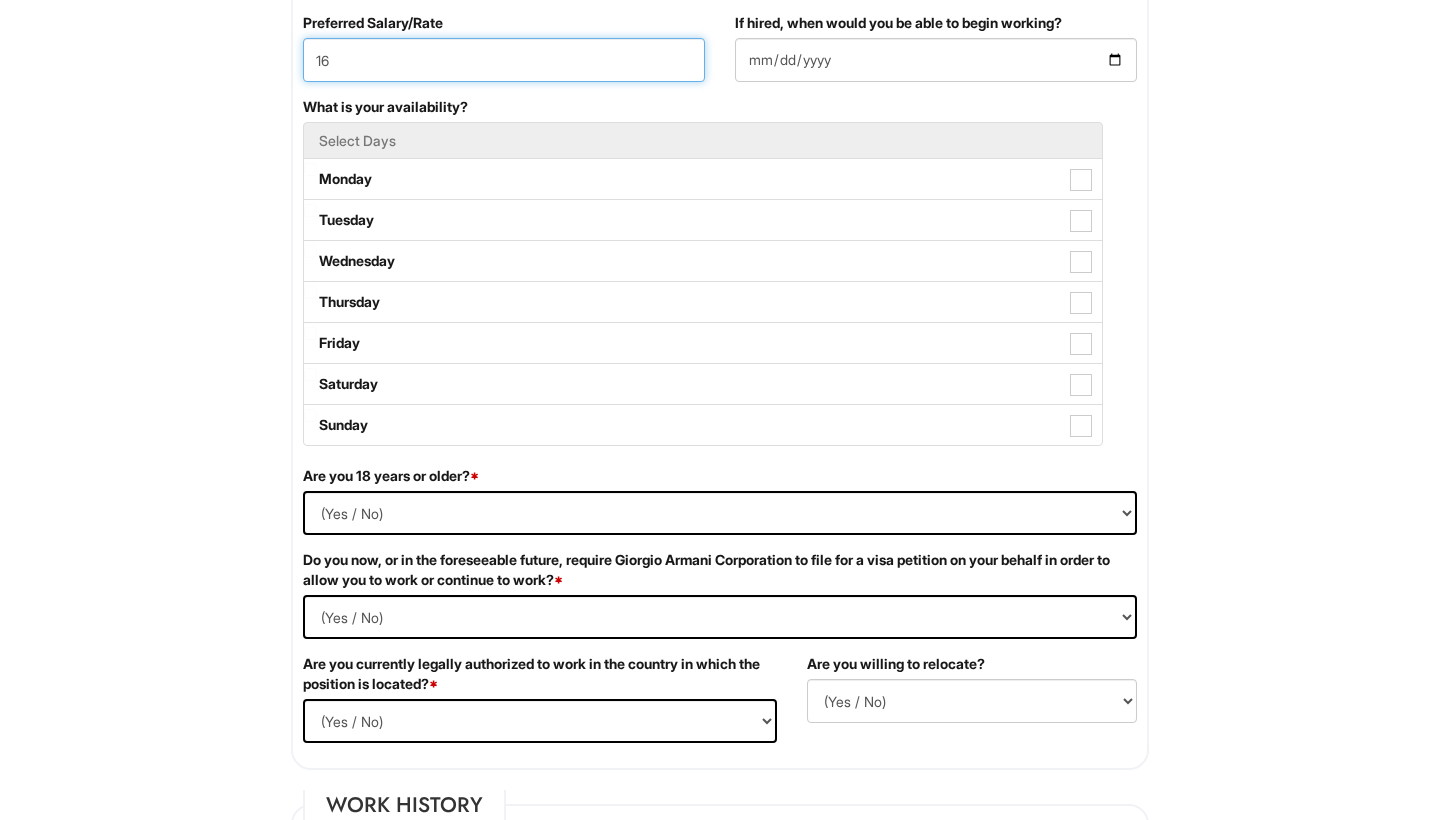 type on "16" 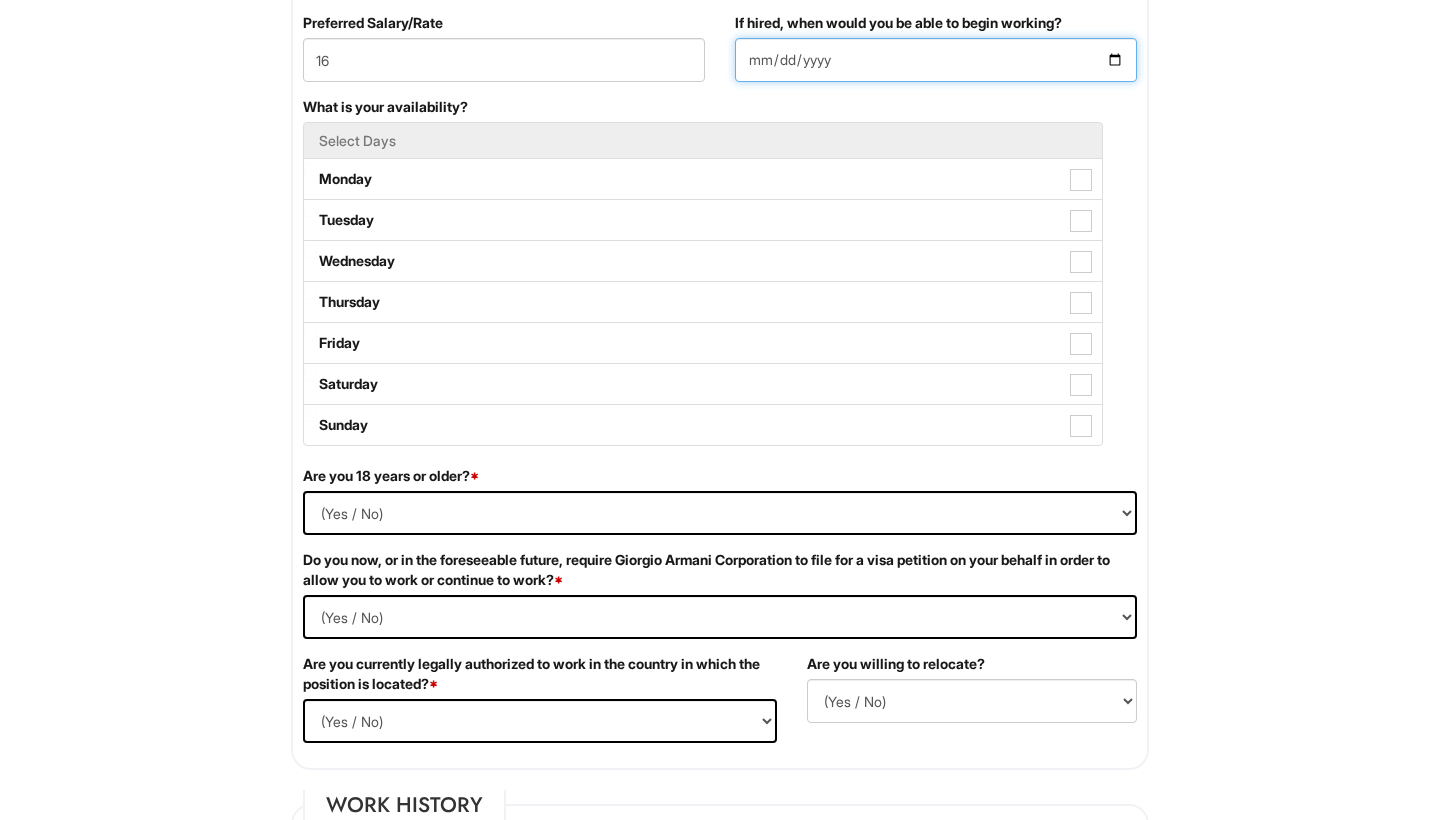 click on "If hired, when would you be able to begin working?" at bounding box center (936, 60) 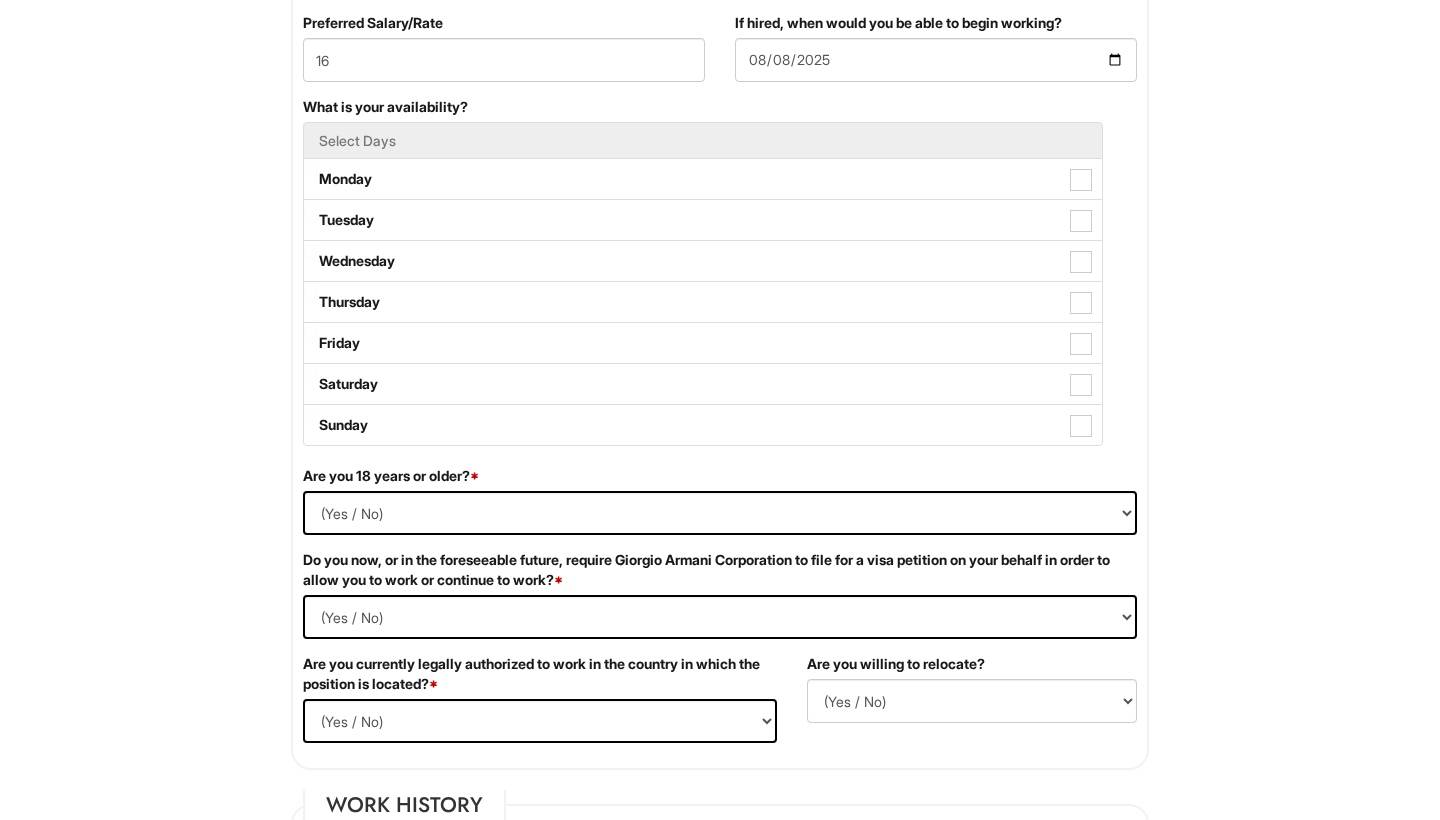 click on "What is your availability?   Select Days Monday Tuesday Wednesday Thursday Friday Saturday Sunday" at bounding box center [720, 281] 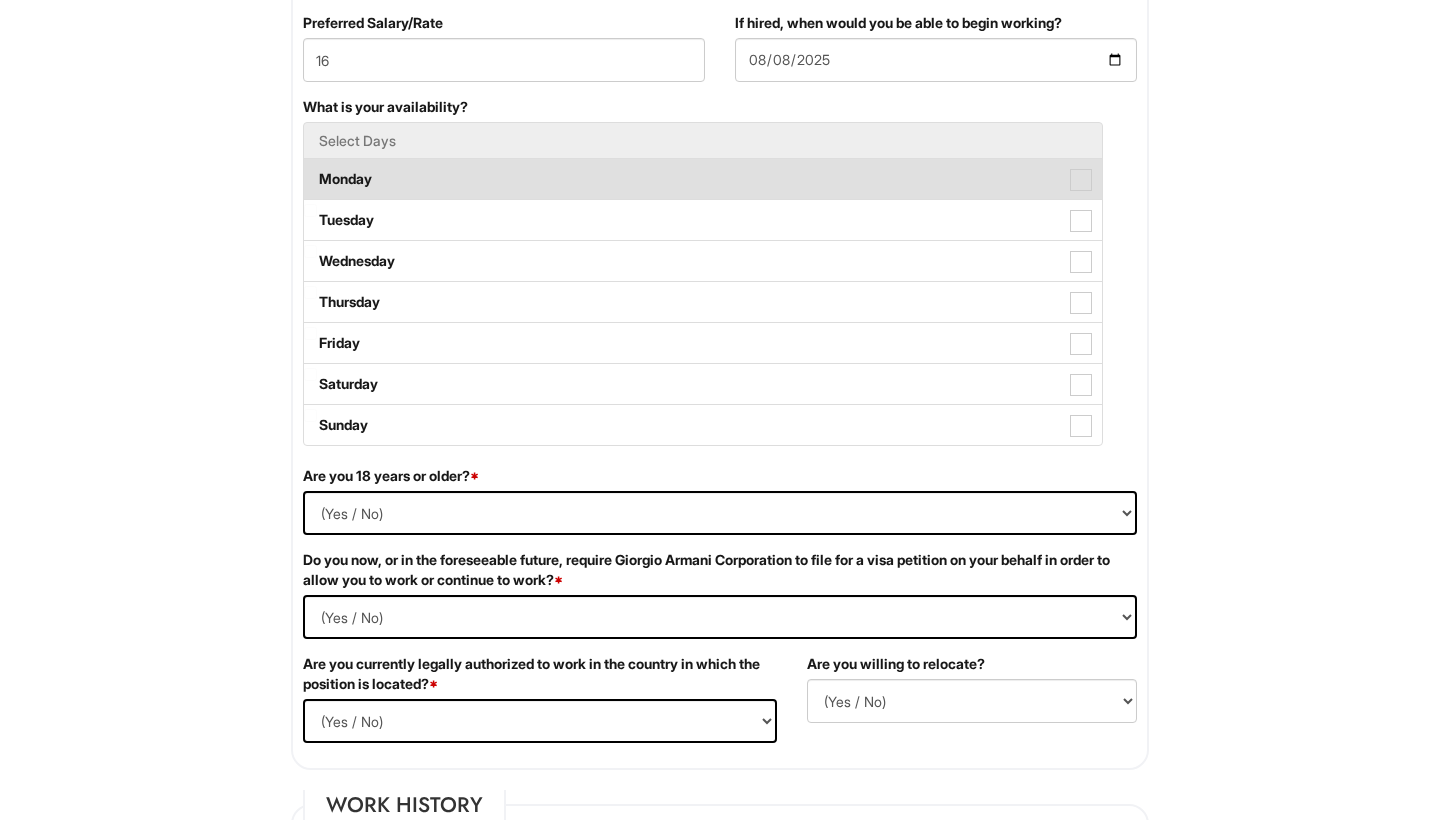 click at bounding box center (1081, 180) 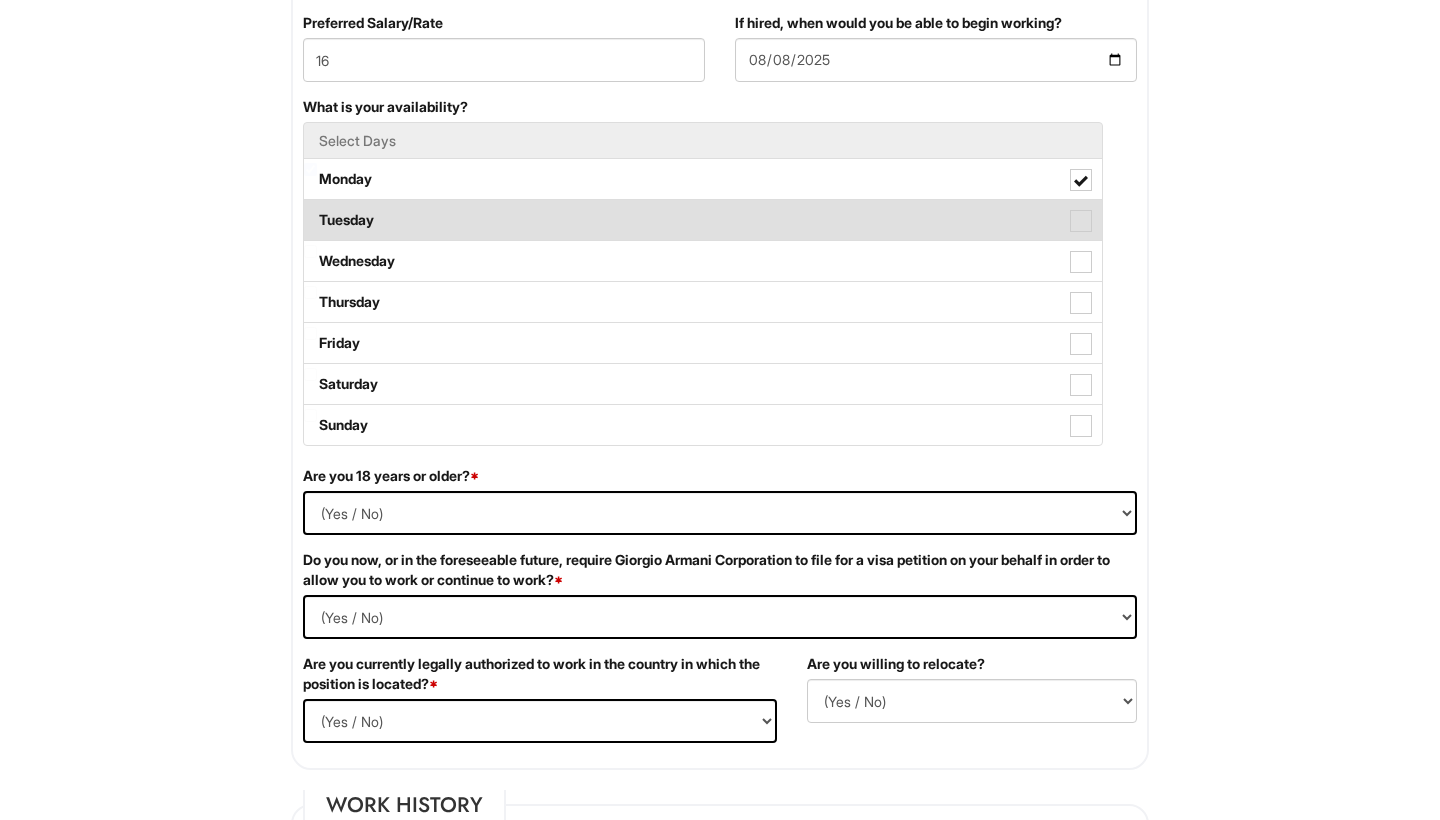 click at bounding box center (1081, 221) 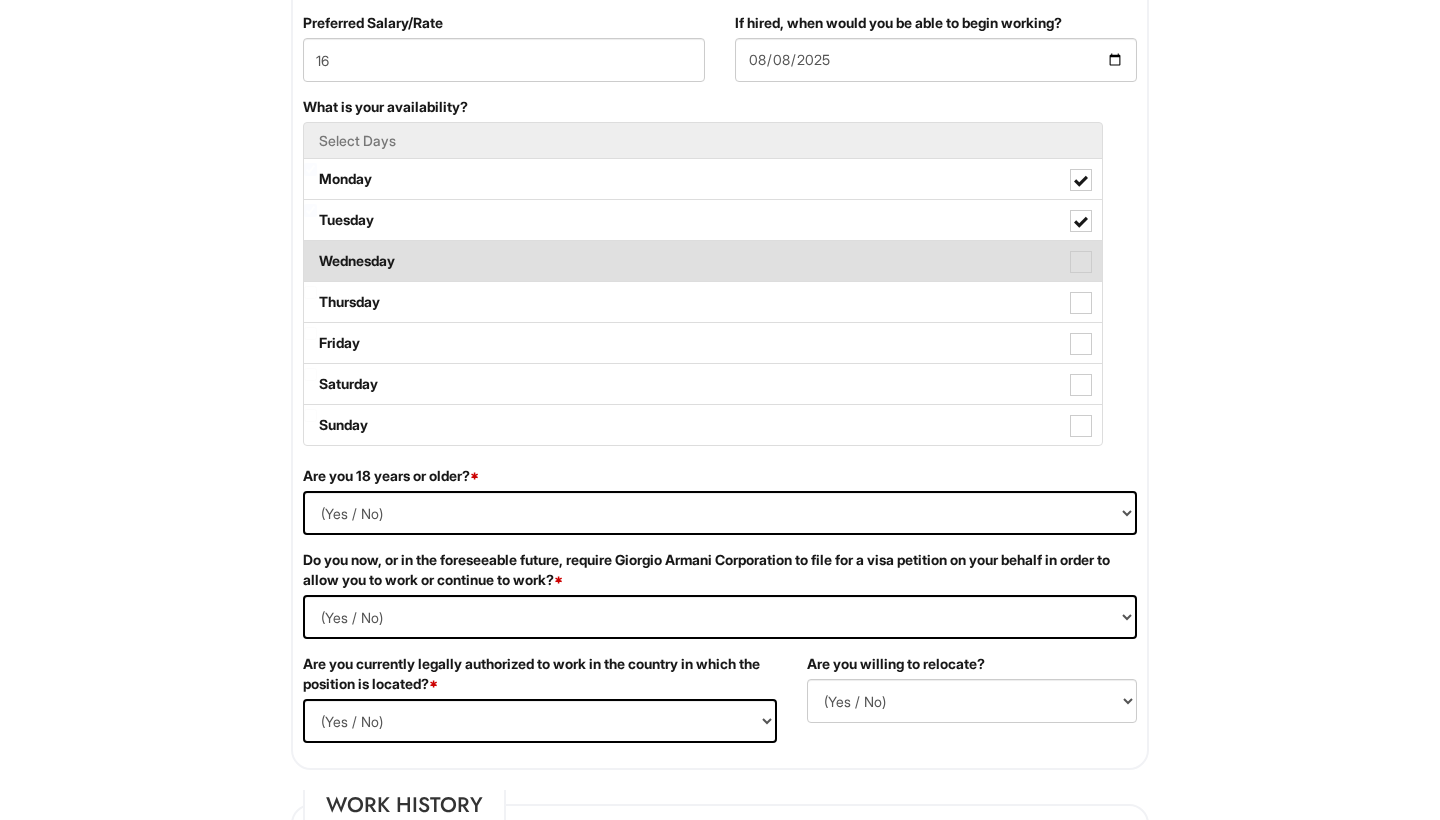 click at bounding box center [1081, 262] 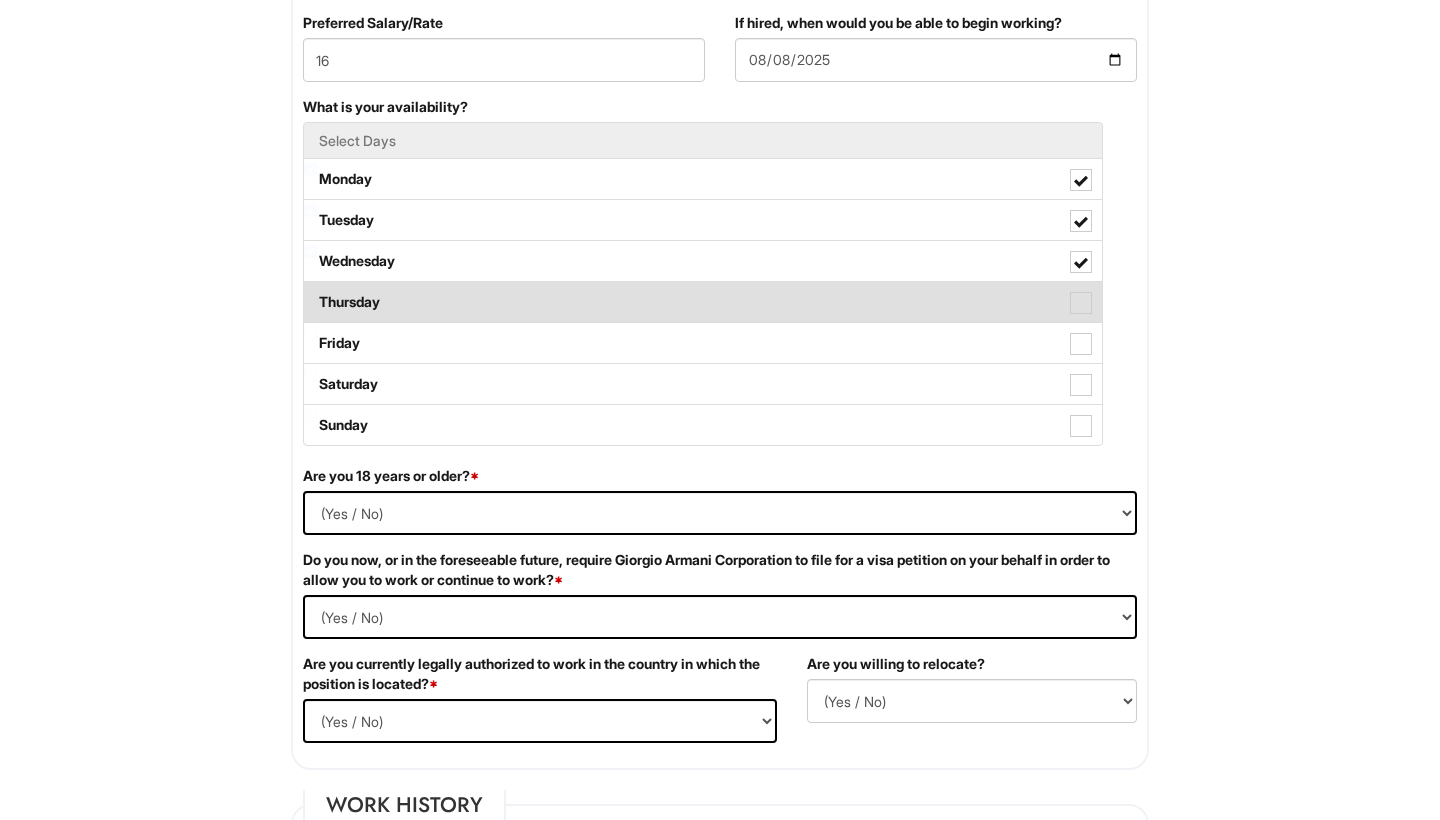 click at bounding box center (1081, 303) 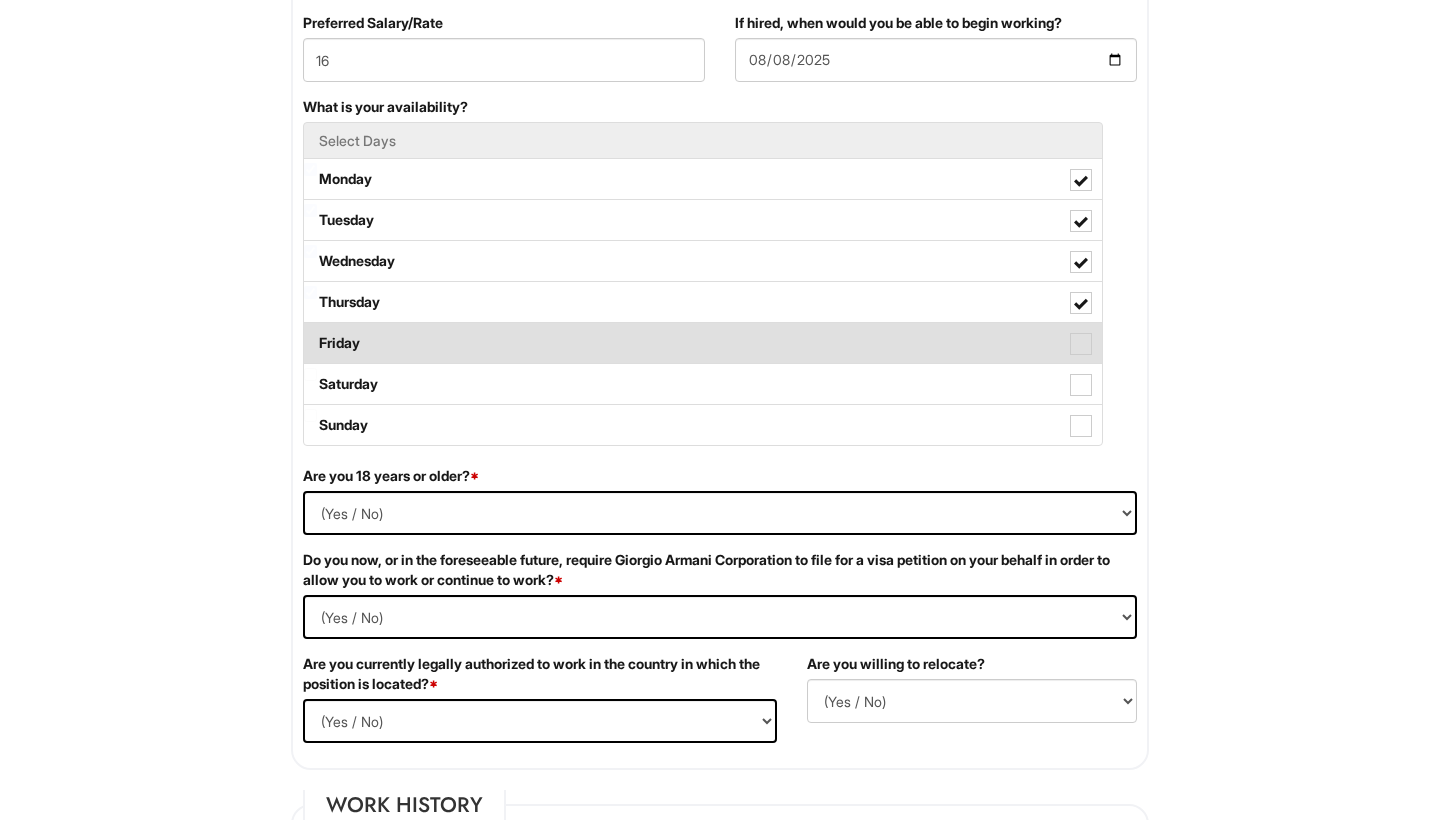 click at bounding box center [1081, 344] 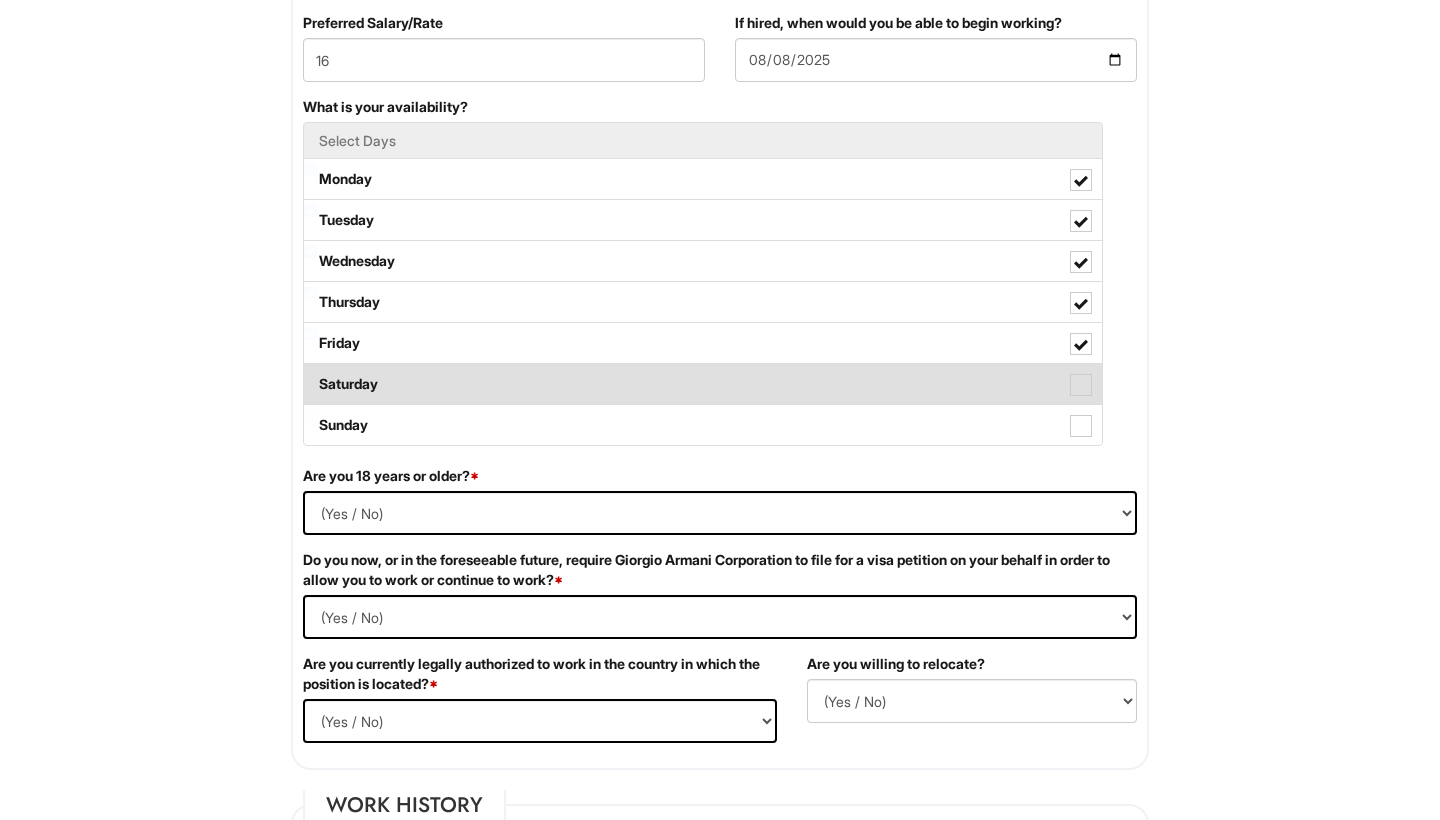 click at bounding box center [1081, 385] 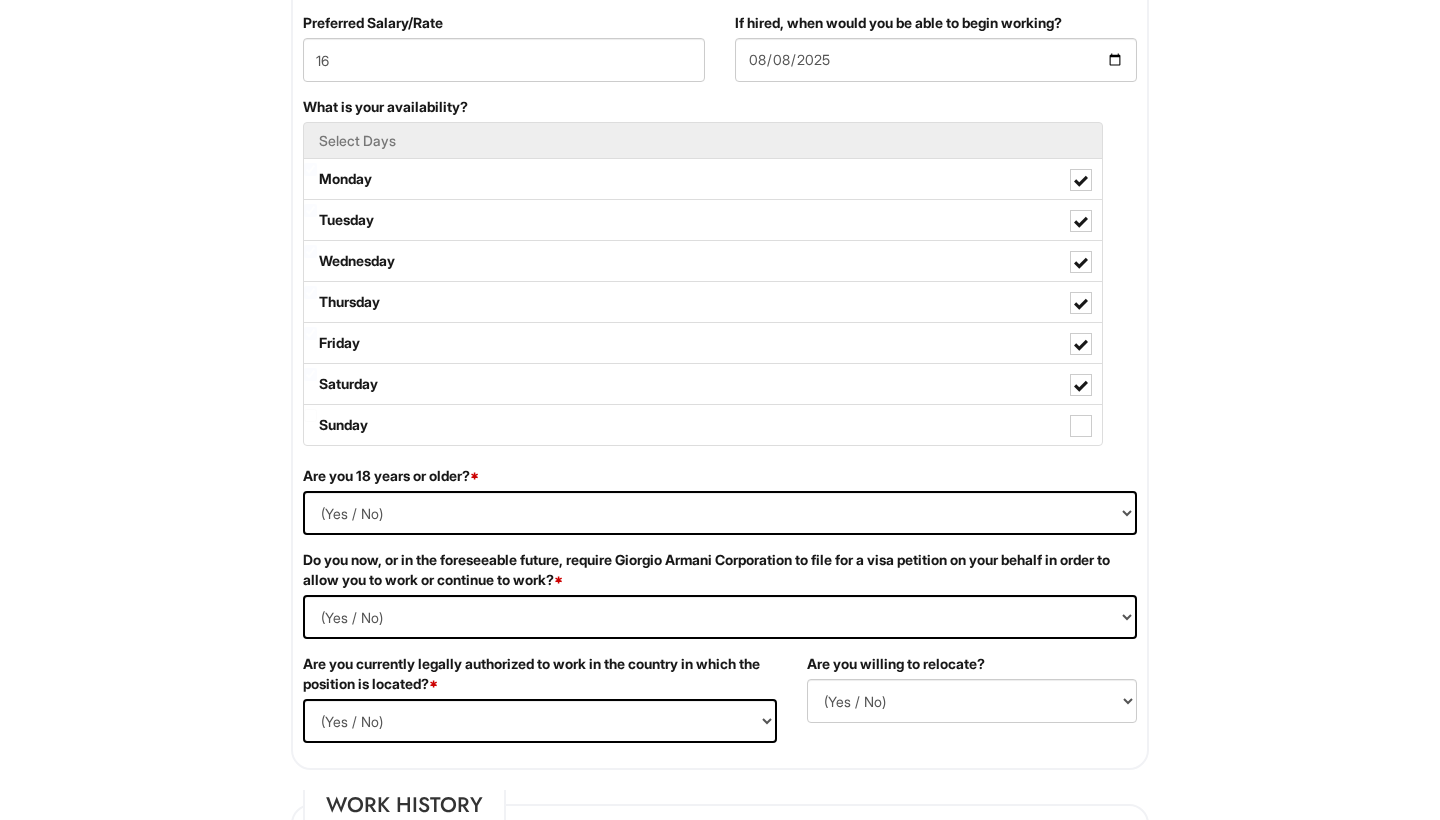 click on "What is your availability?   Select Days Monday Tuesday Wednesday Thursday Friday Saturday Sunday" at bounding box center (720, 281) 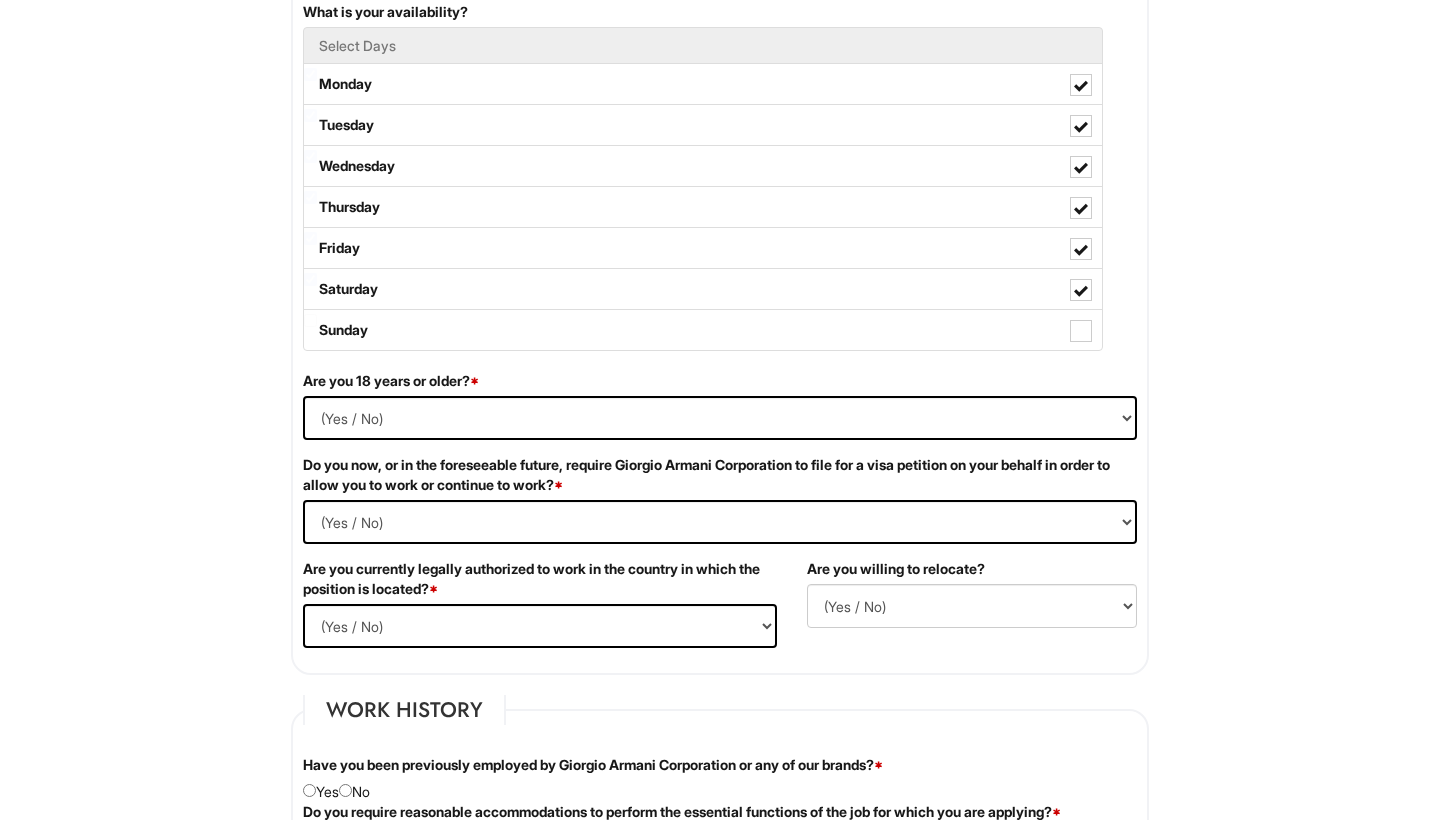 scroll, scrollTop: 982, scrollLeft: 0, axis: vertical 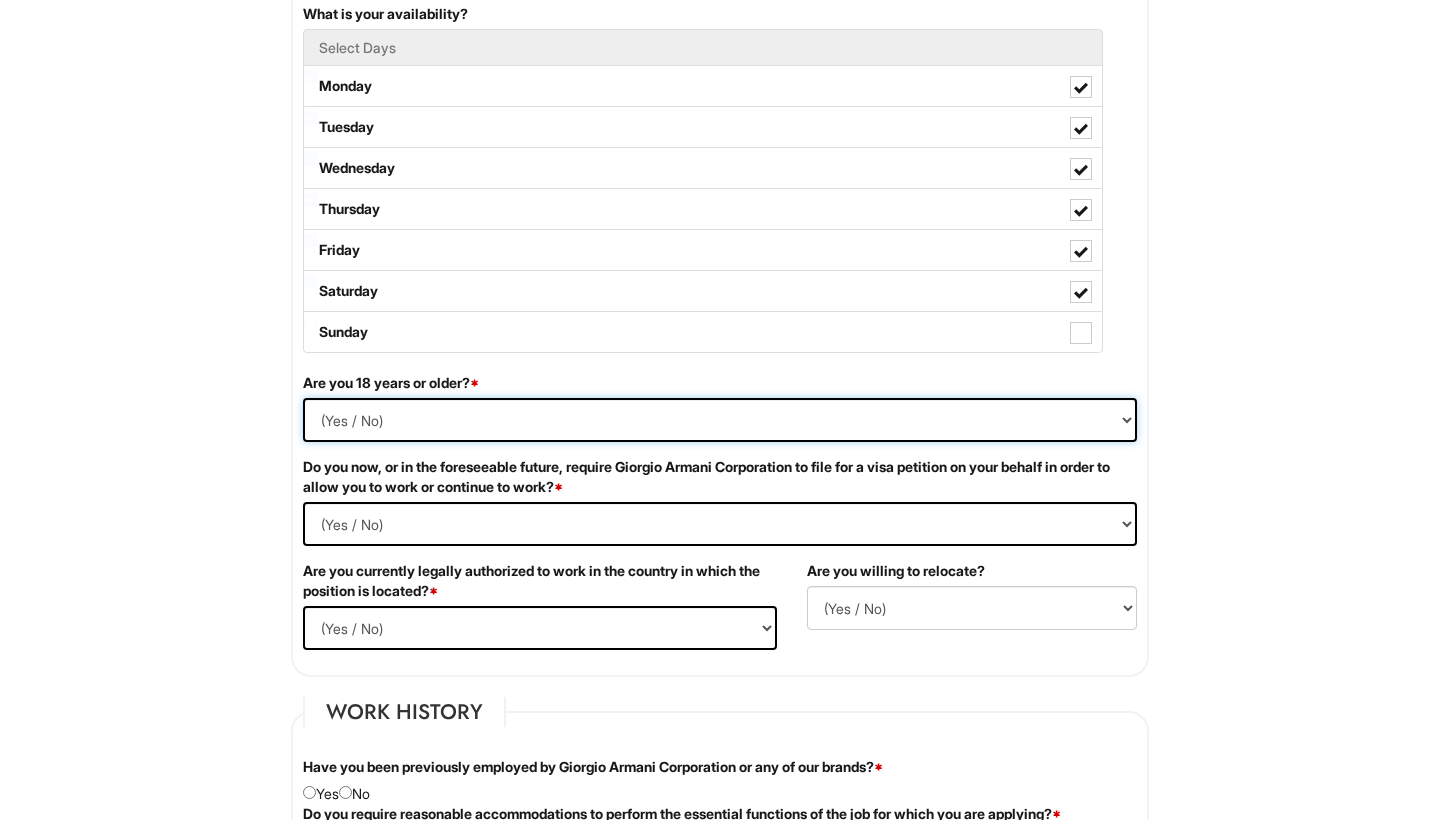 click on "(Yes / No) Yes No" at bounding box center (720, 420) 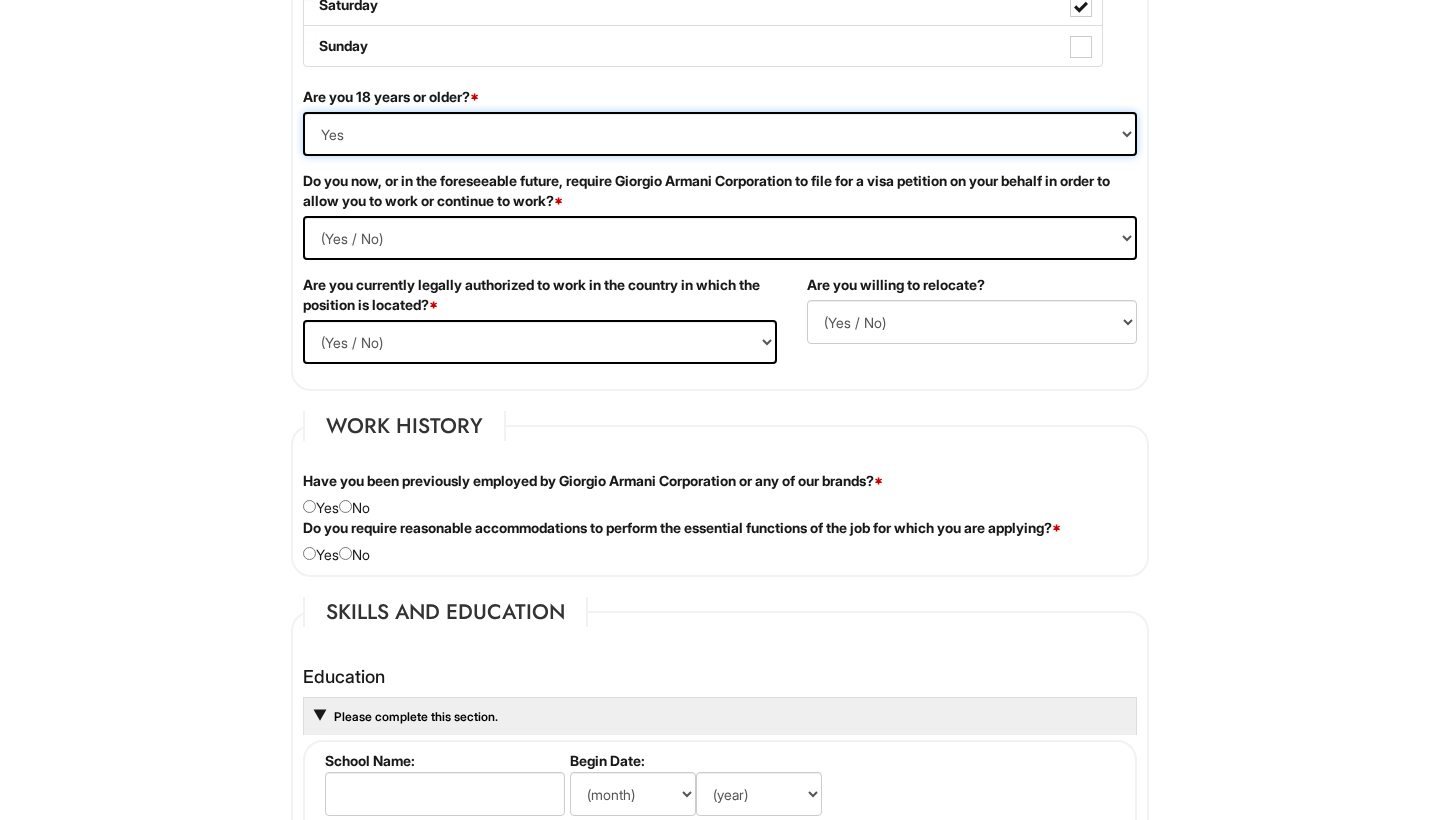 scroll, scrollTop: 1333, scrollLeft: 0, axis: vertical 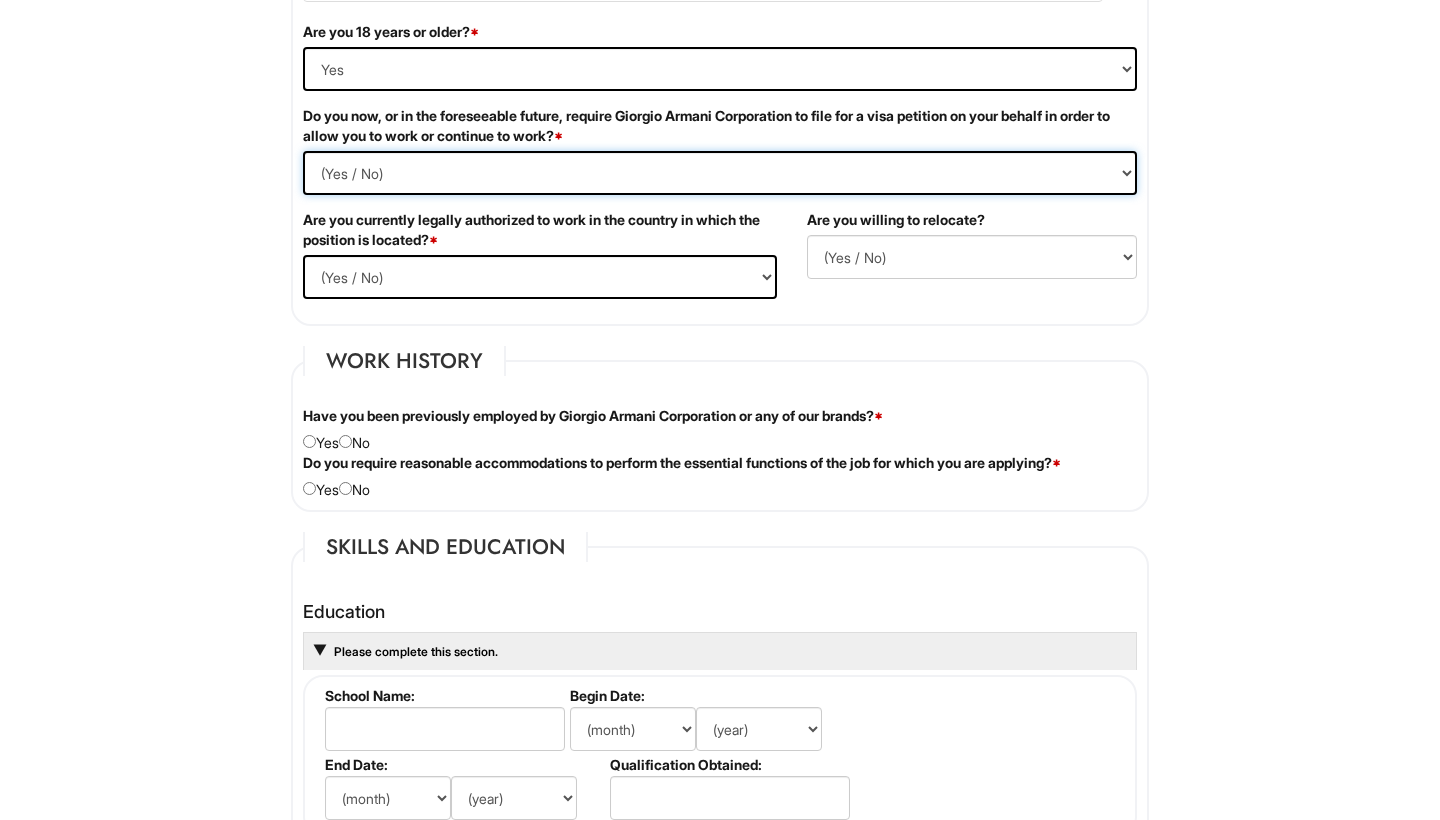 select on "No" 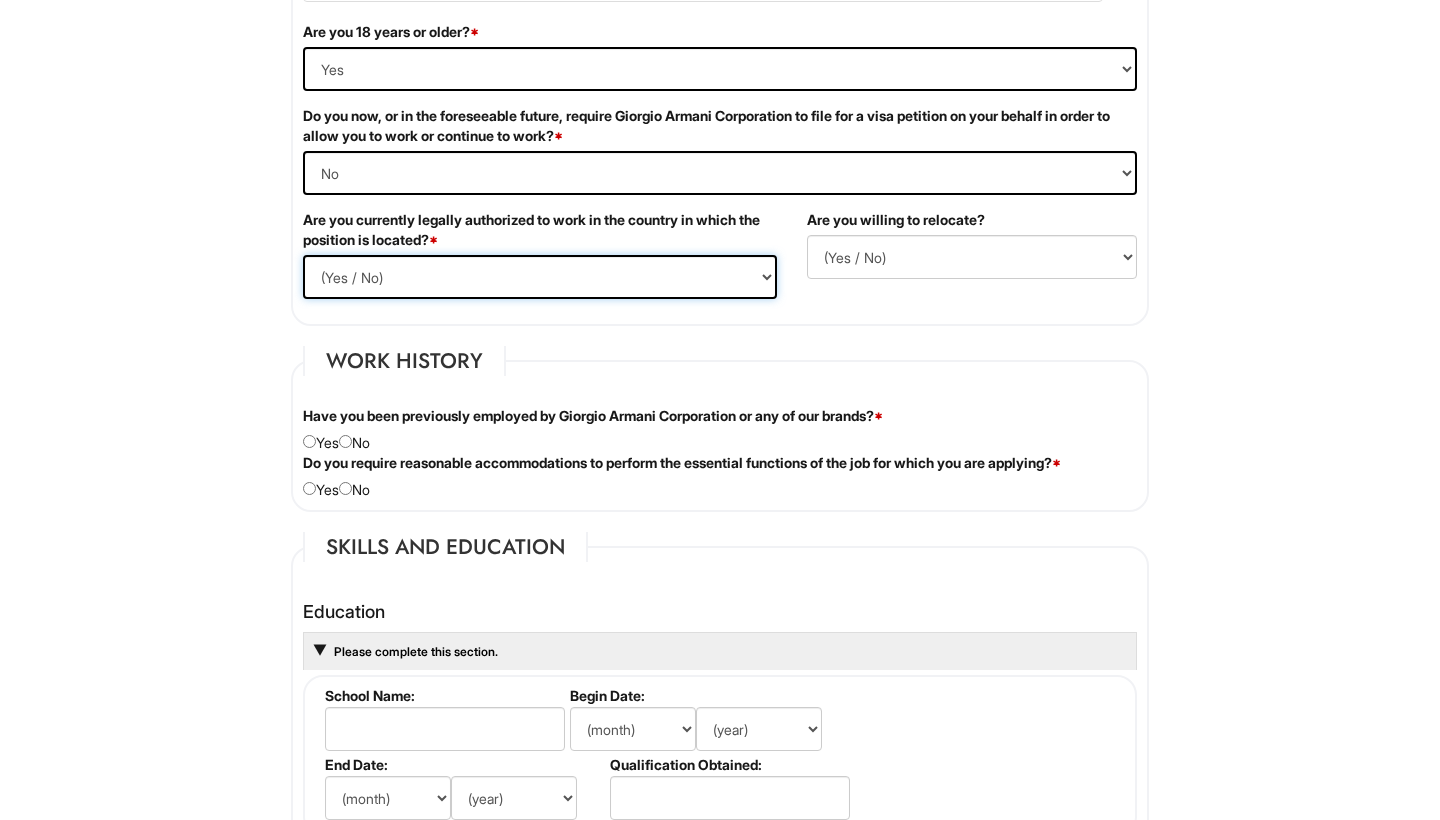 select on "Yes" 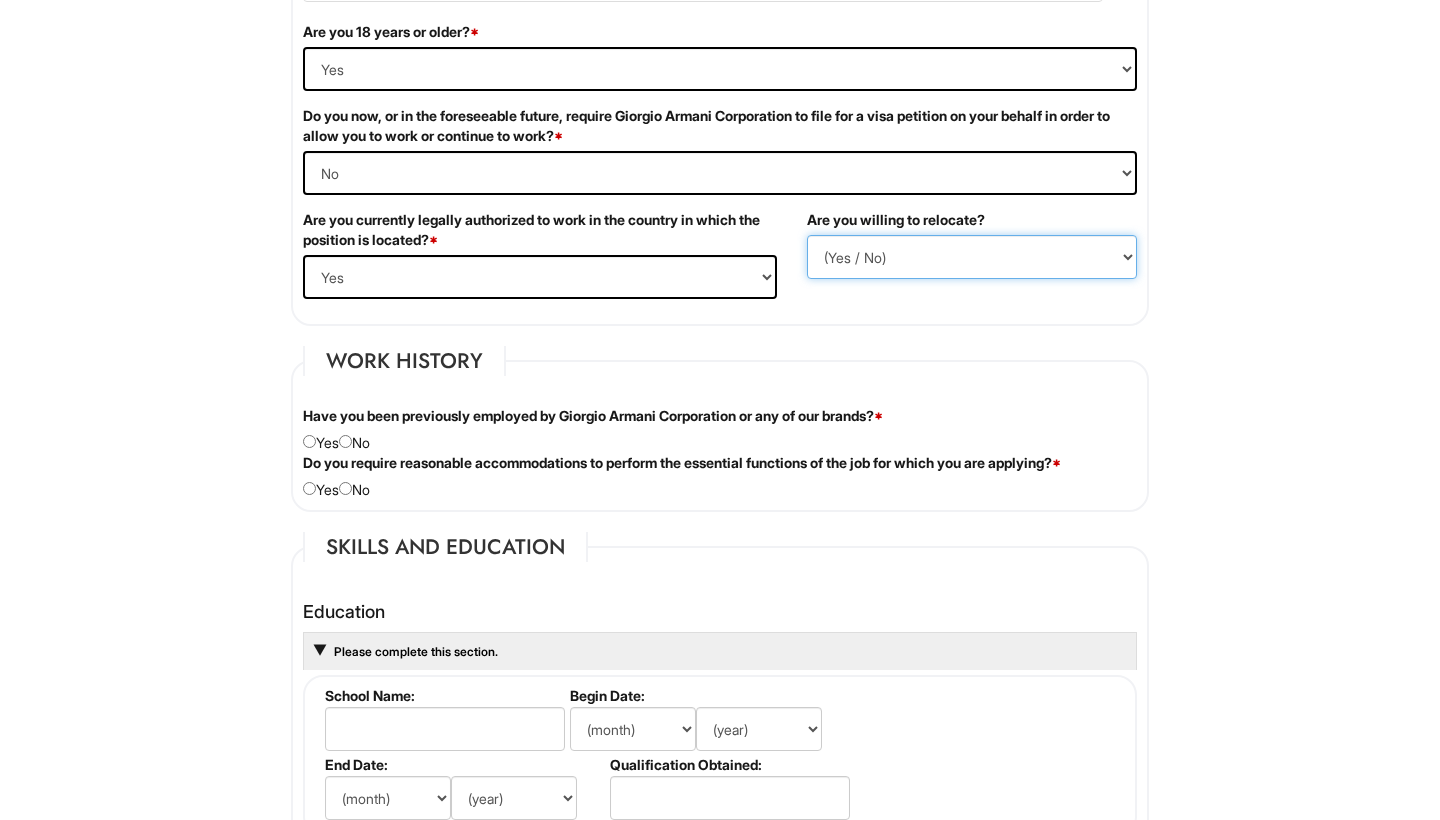 select on "N" 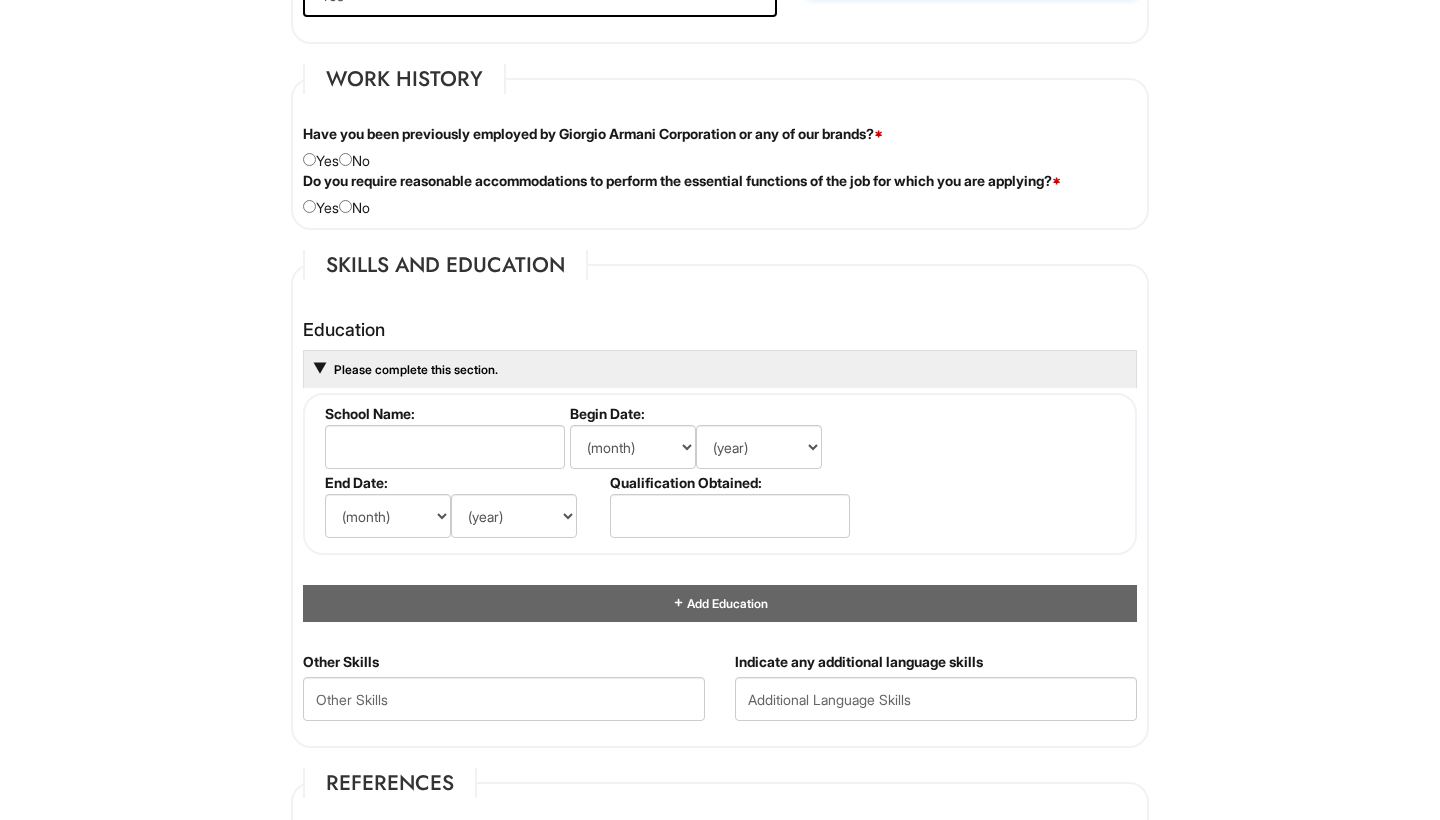 scroll, scrollTop: 1623, scrollLeft: 0, axis: vertical 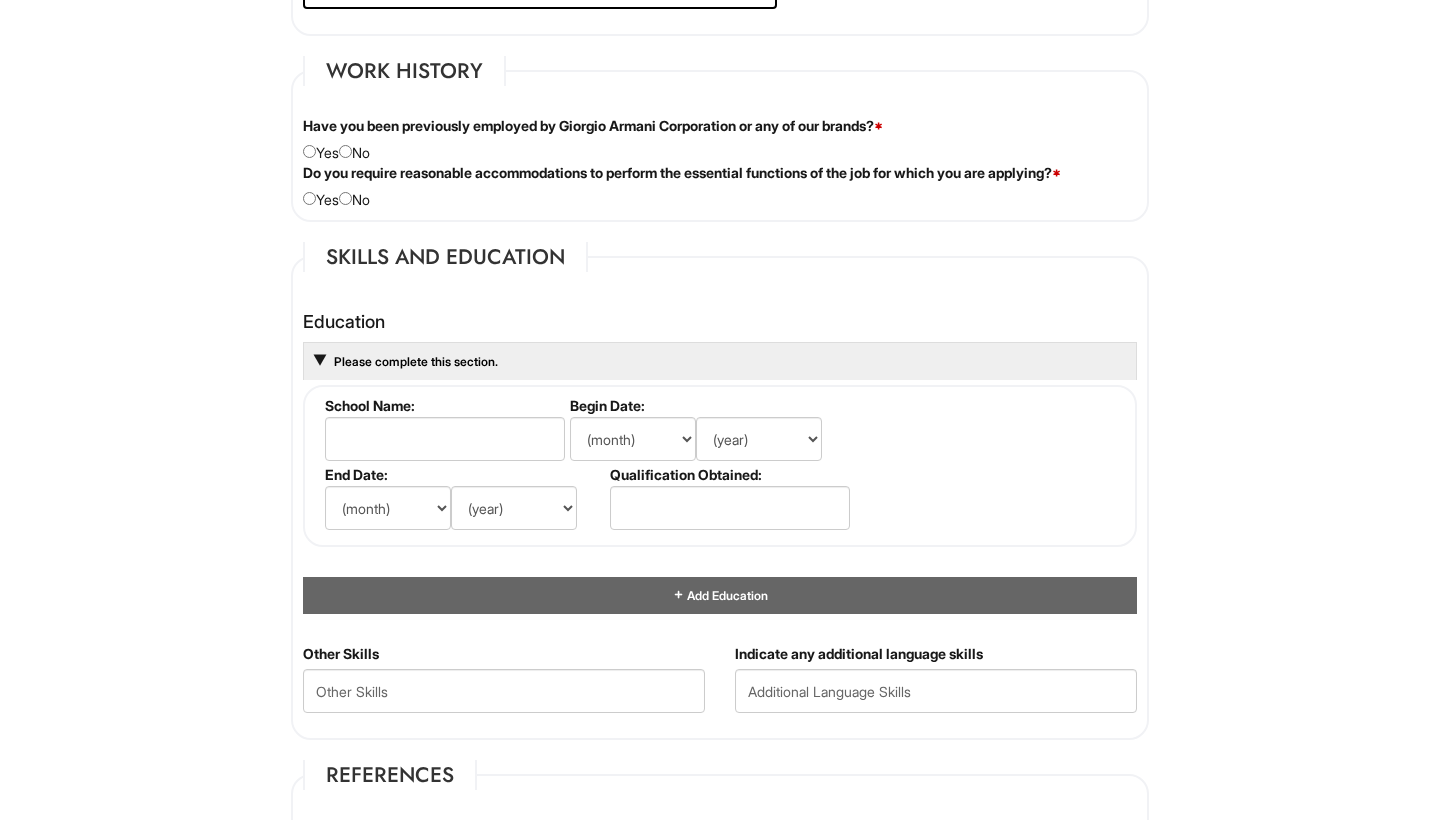 click at bounding box center [345, 151] 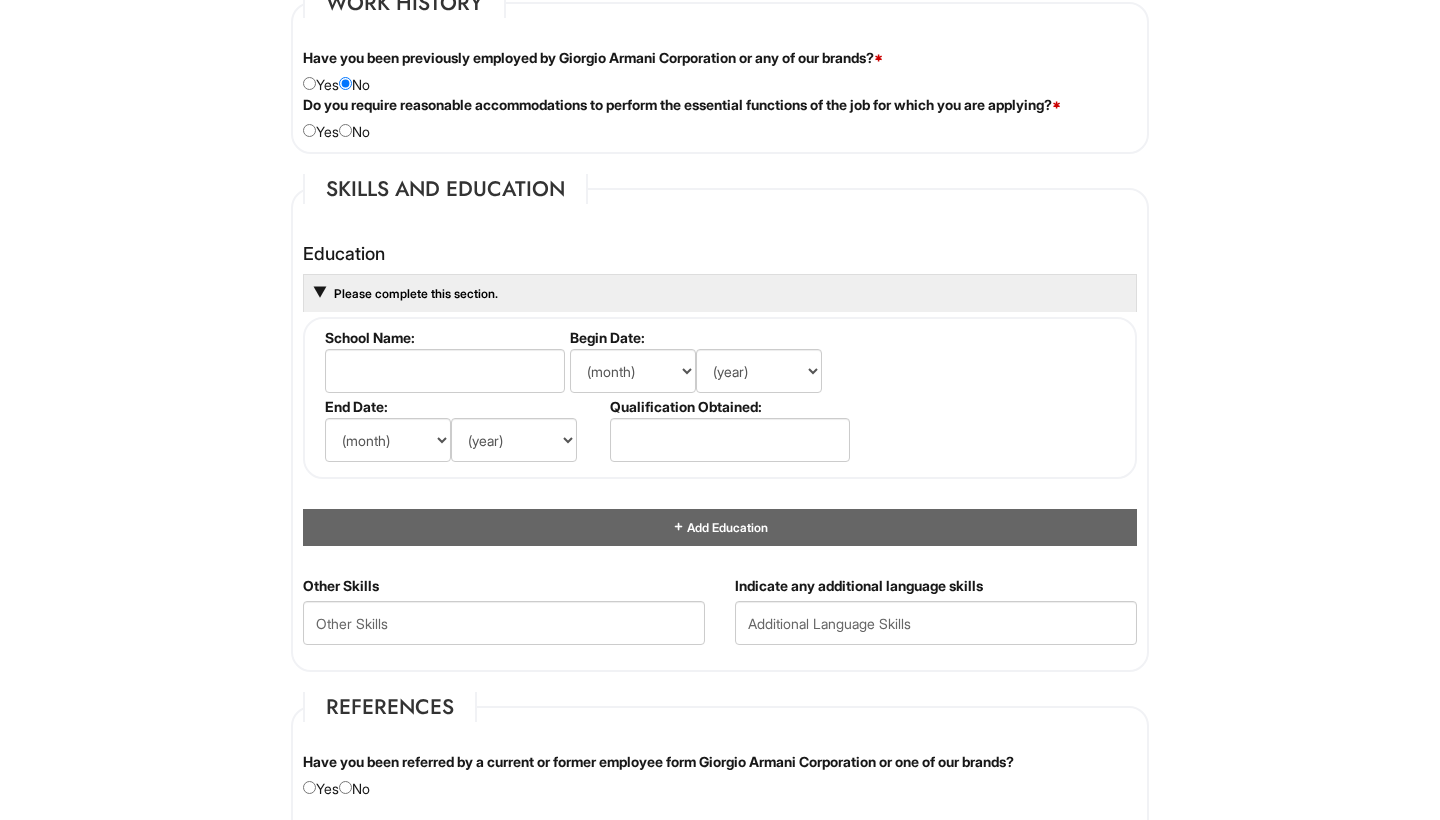 scroll, scrollTop: 1734, scrollLeft: 0, axis: vertical 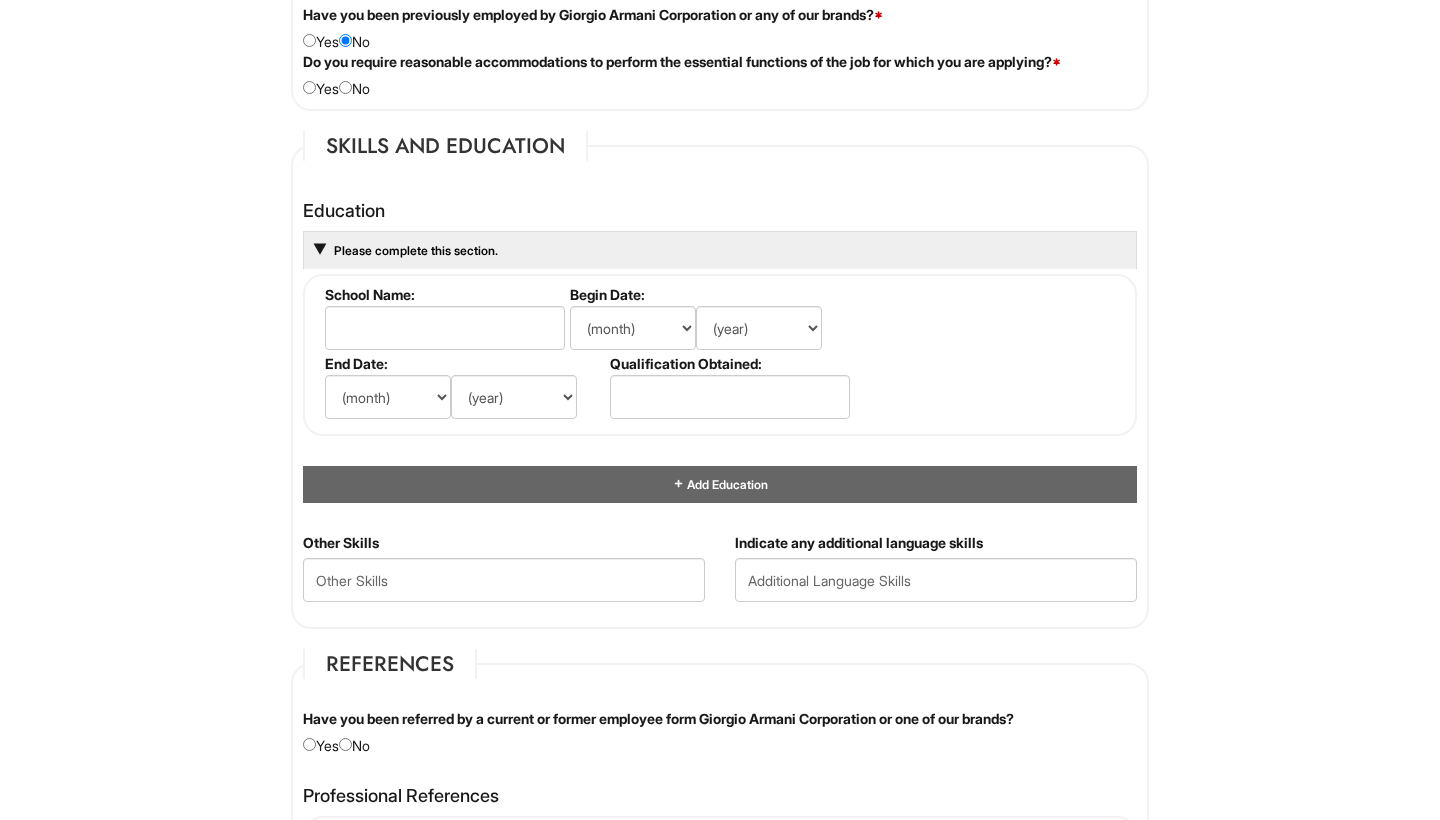 click at bounding box center (345, 87) 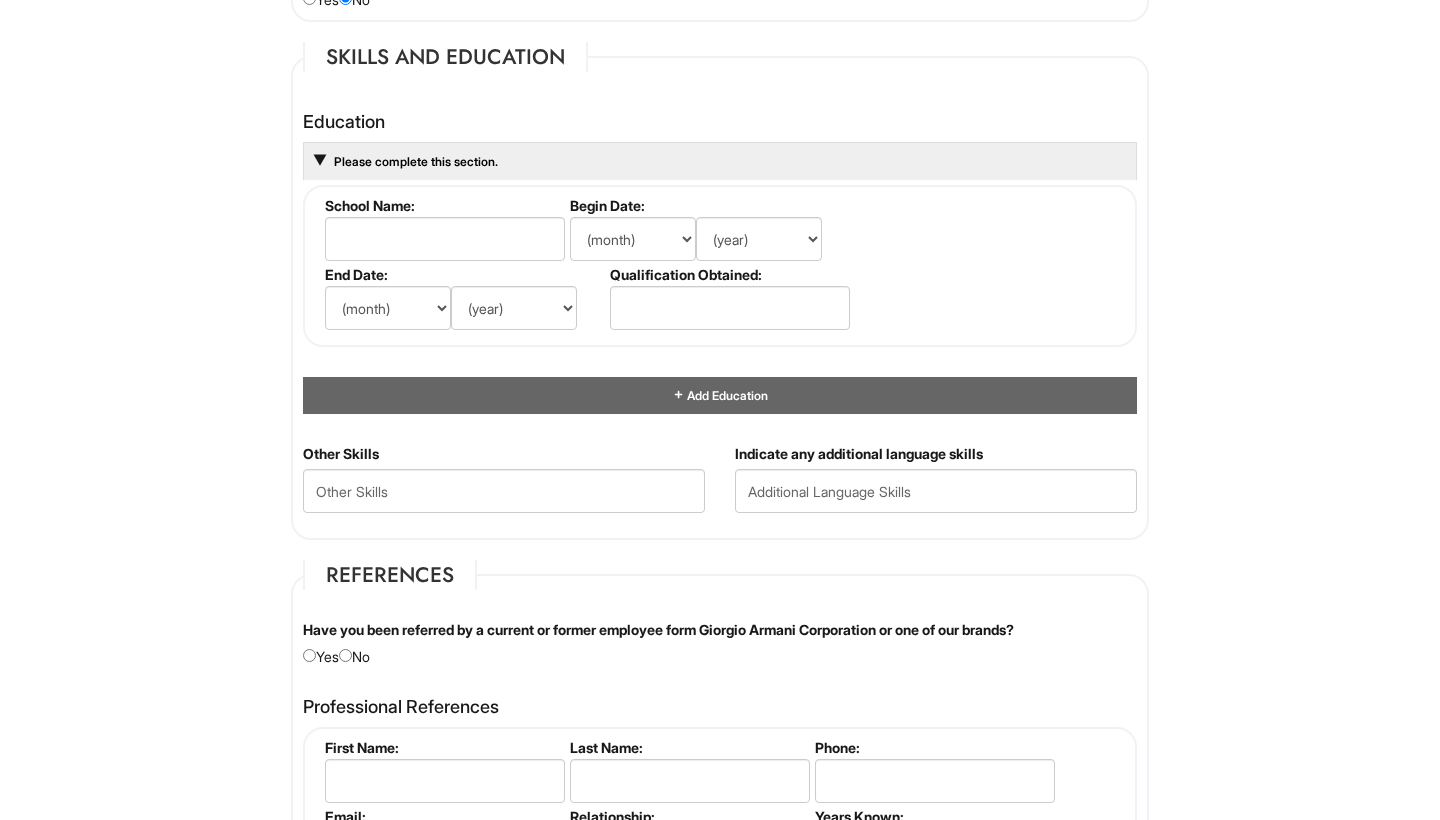 scroll, scrollTop: 1843, scrollLeft: 0, axis: vertical 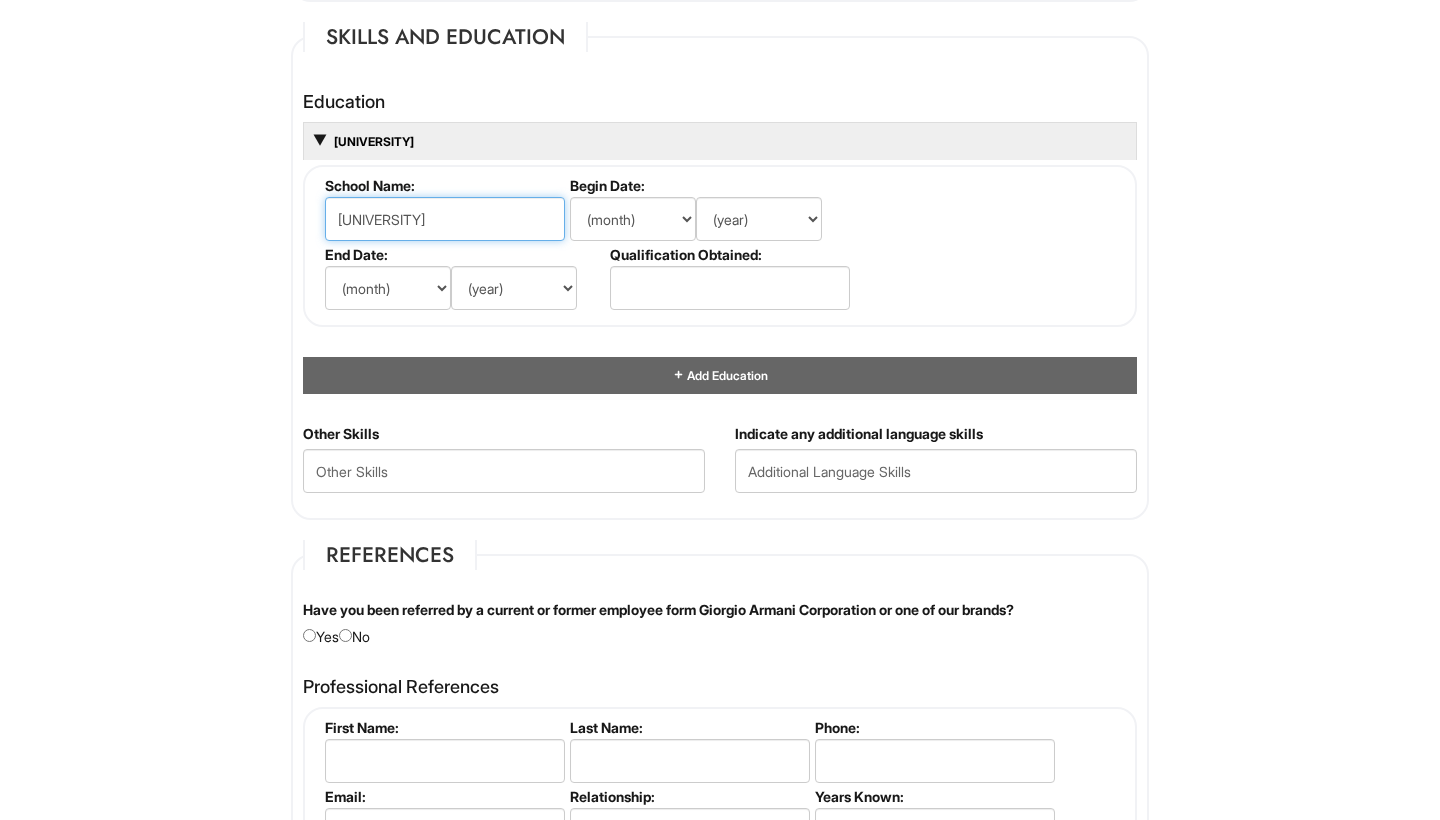 type on "[UNIVERSITY]" 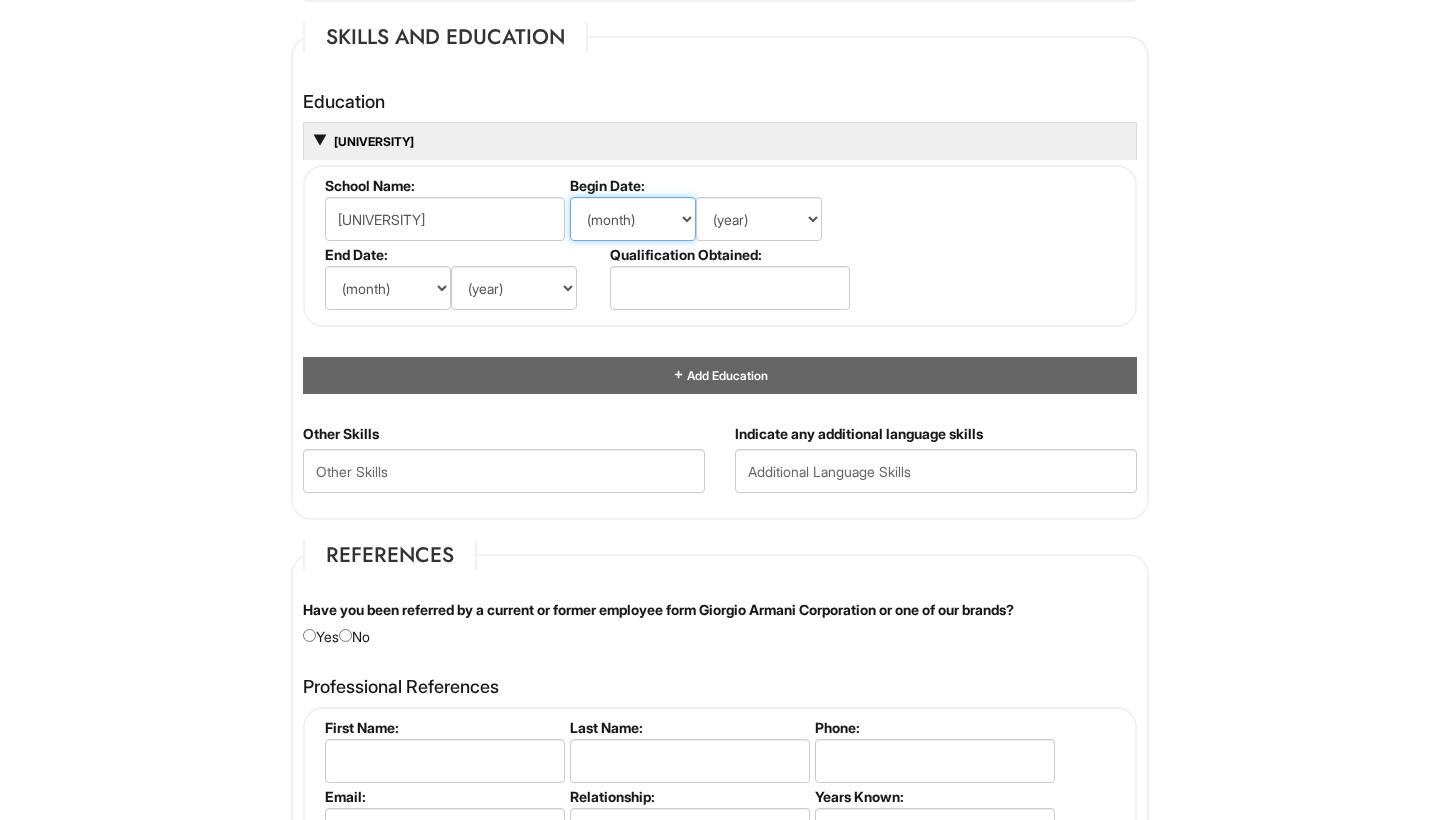 select on "8" 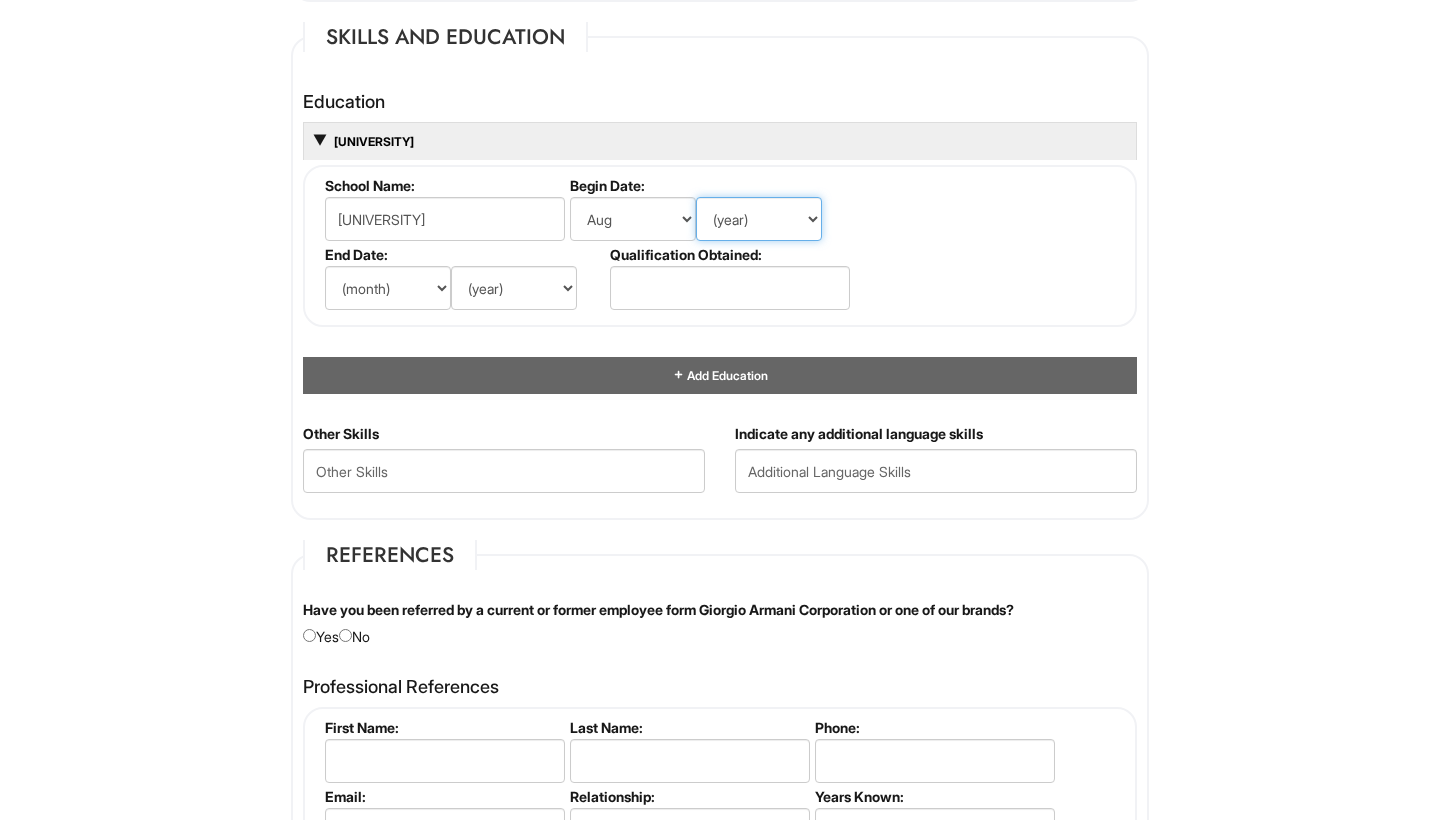 select on "2020" 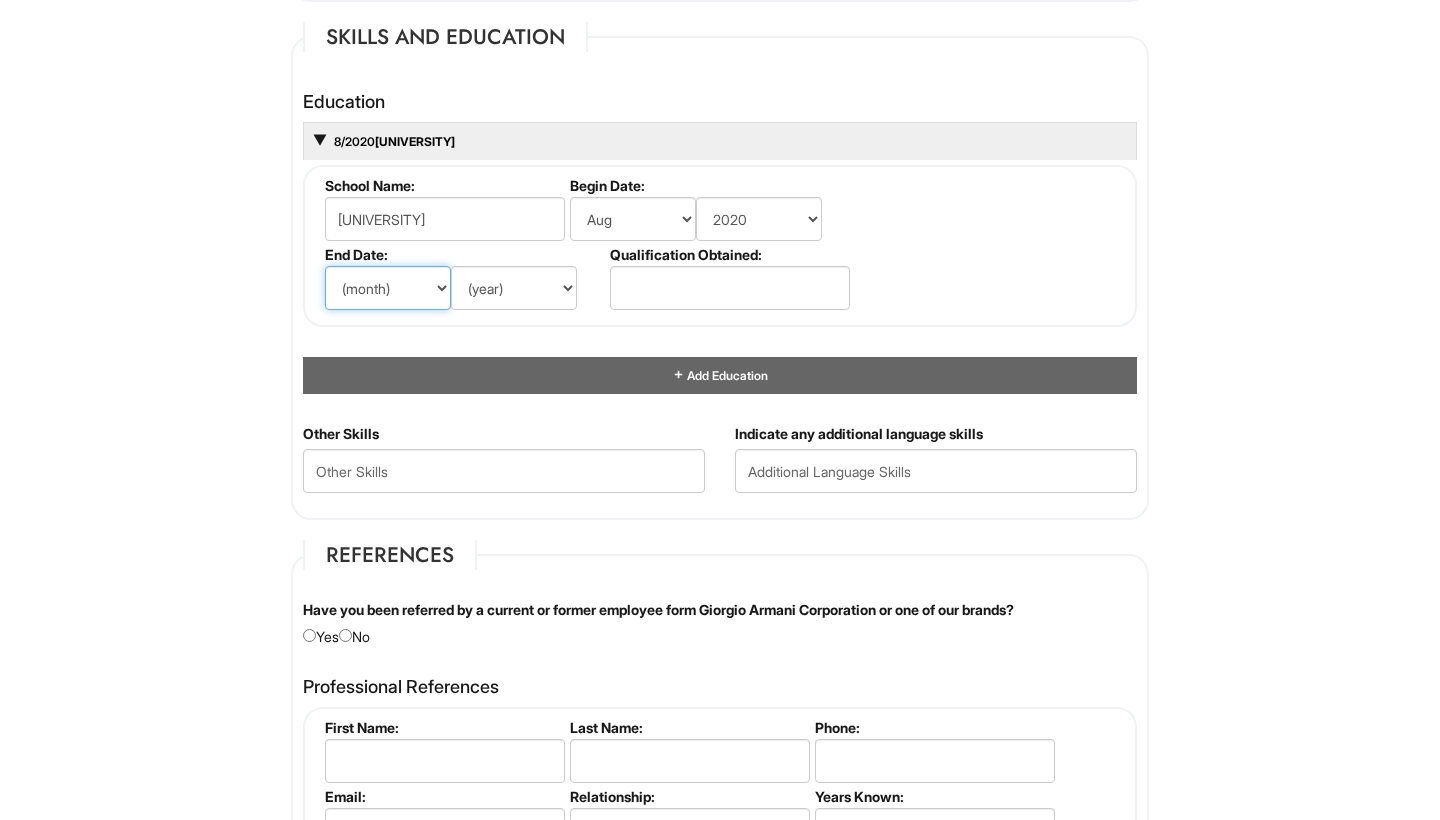 select on "5" 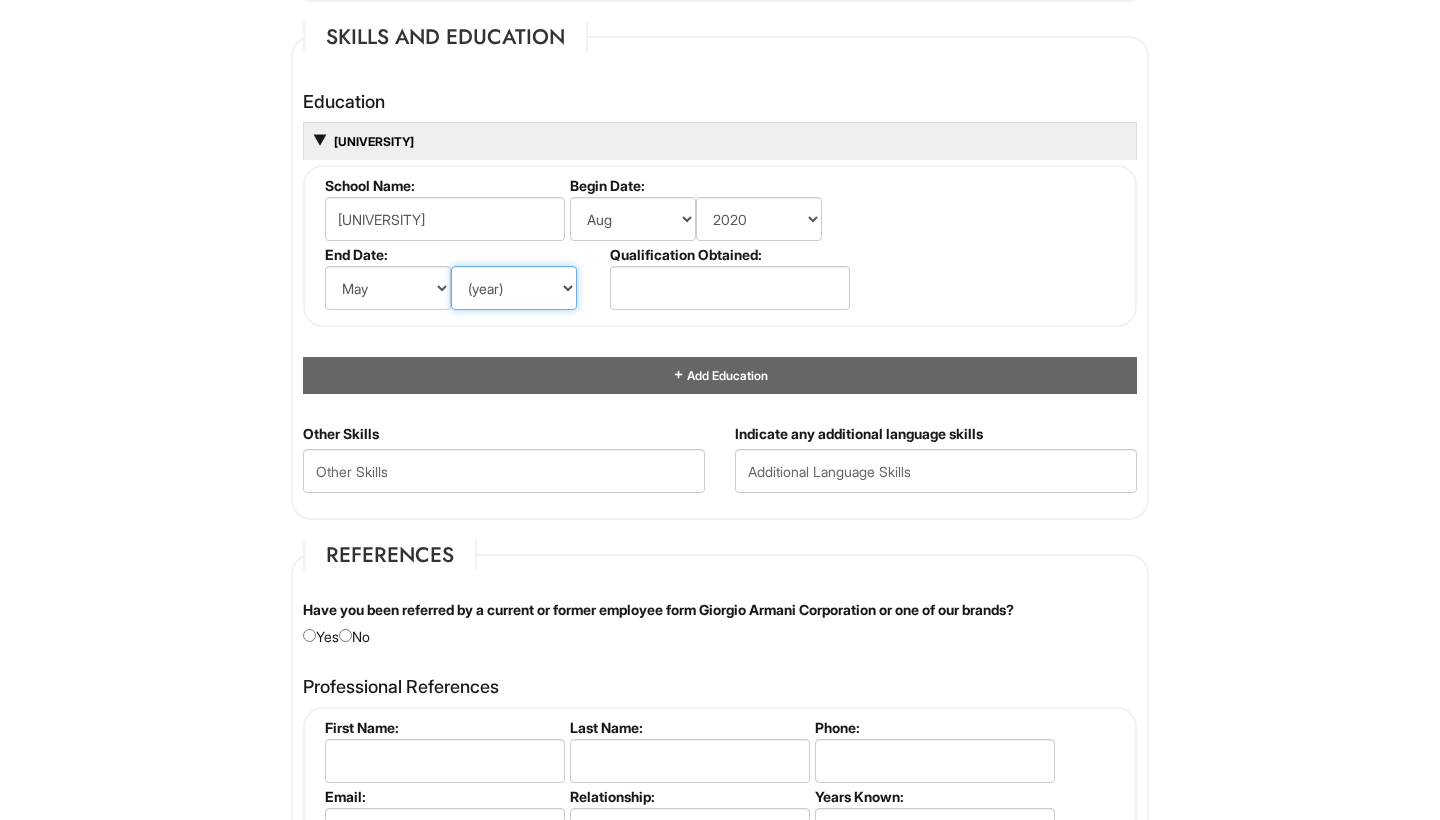 select on "2024" 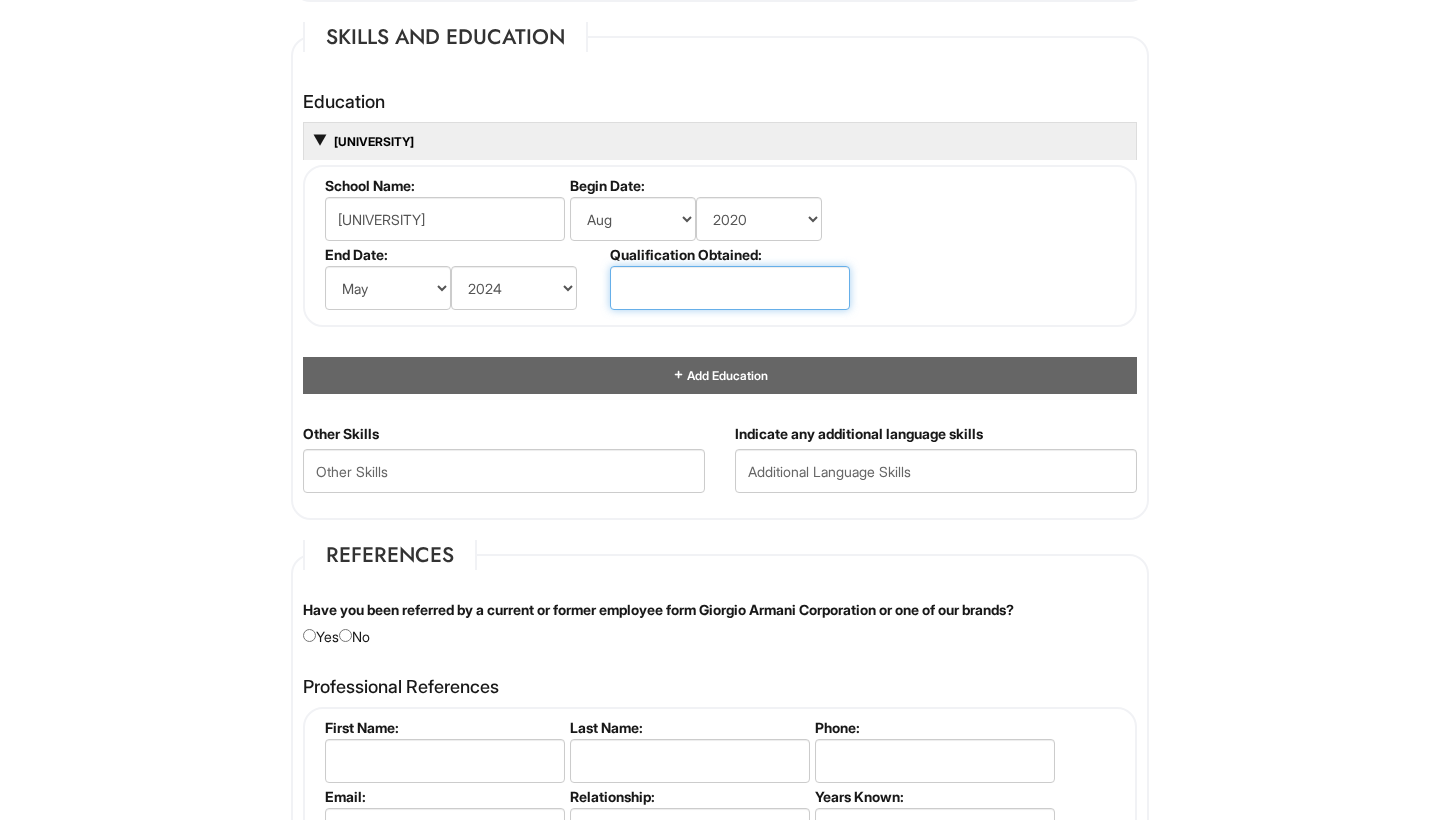 click at bounding box center [730, 288] 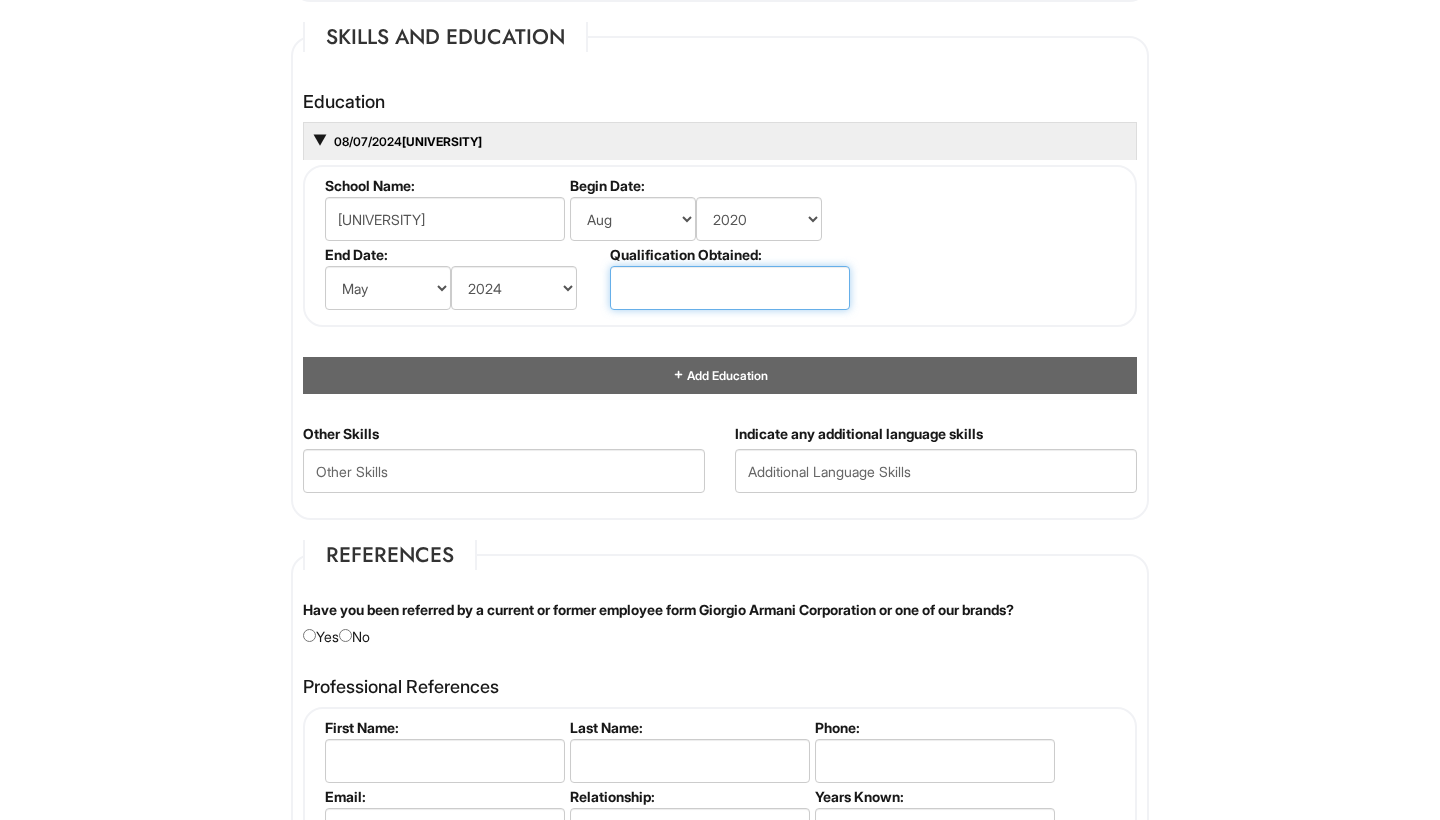 type on "b" 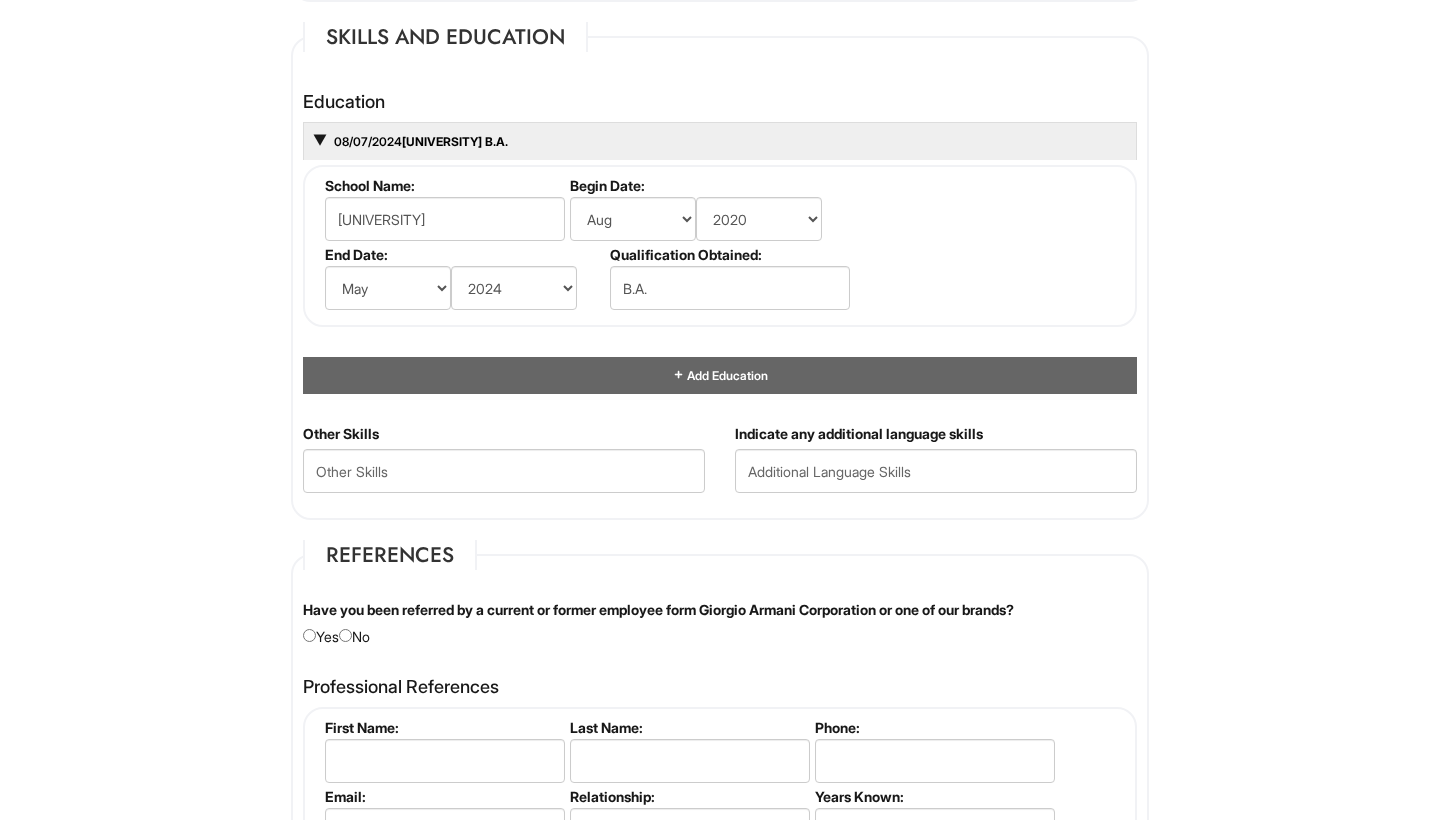 click on "Education
8/2020 - 5/2024  [UNIVERSITY] B.A.
School Name:
[UNIVERSITY]
Begin Date:
(month) Jan Feb Mar Apr May Jun Jul Aug Sep Oct Nov Dec (year) 2029 2028 2027 2026 2025 2024 2023 2022 2021 2020 2019 2018 2017 2016 2015 2014 2013 2012 2011 2010 2009 2008 2007 2006 2005 2004 2003 2002 2001 2000 1999 1998 1997 1996 1995 1994 1993 1992 1991 1990 1989 1988 1987 1986 1985 1984 1983 1982 1981 1980 1979 1978 1977 1976 1975 1974 1973 1972 1971 1970 1969 1968 1967 1966 1965 1964 1963 1962 1961 1960 1959 1958 1957 1956 1955 1954 1953 1952 1951 1950 1949 1948 1947 1946  --  2030 2031 2032 2033 2034 2035 2036 2037 2038 2039 2040 2041 2042 2043 2044 2045 2046 2047 2048 2049 2050 2051 2052 2053 2054 2055 2056 2057 2058 2059 2060 2061 2062 2063 2064
End Date:
(month) Jan Feb Mar Apr May Jun Jul Aug Sep Oct Nov Dec (year) 2029 2028 2027 2026 2025 2024 2023 2022 2021 2020 2019 2018 2017 2016 2015 2014 2013 2012 2011 2010 2009 2008 2007 2006 2005 2004" at bounding box center [720, 243] 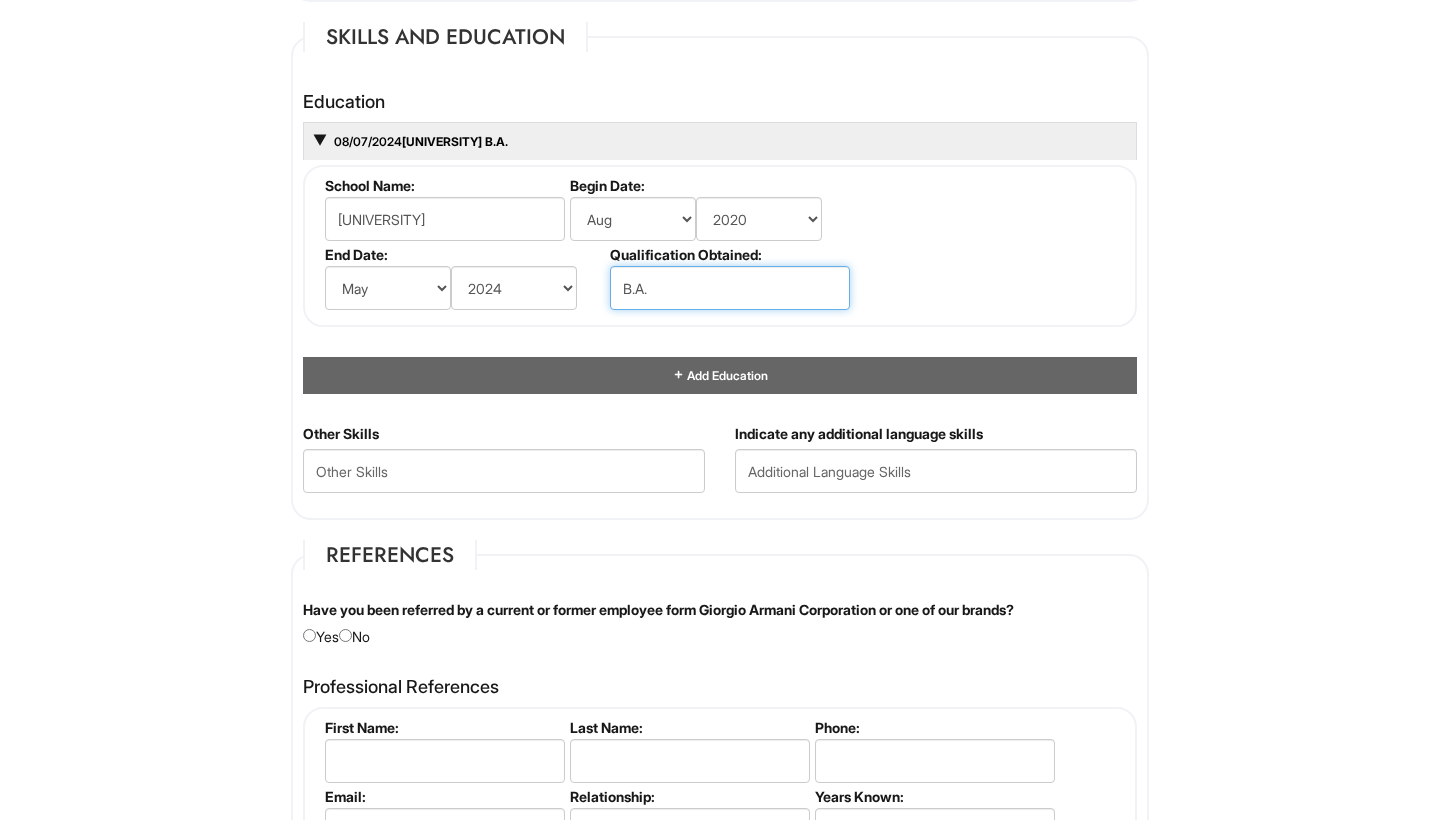 click on "B.A." at bounding box center [730, 288] 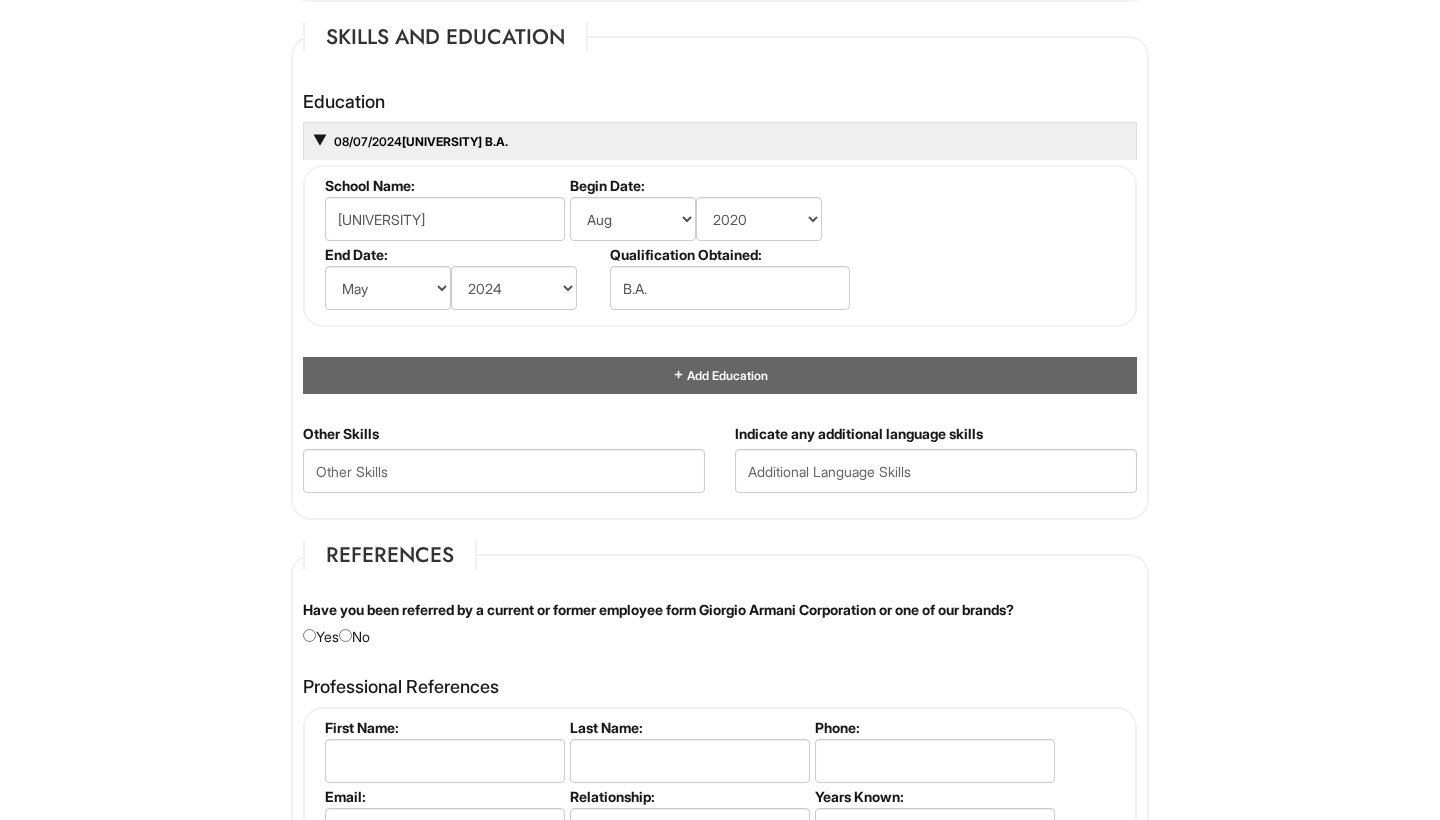 click on "Education
8/2020 - 5/2024  [UNIVERSITY] B.A.
School Name:
[UNIVERSITY]
Begin Date:
(month) Jan Feb Mar Apr May Jun Jul Aug Sep Oct Nov Dec (year) 2029 2028 2027 2026 2025 2024 2023 2022 2021 2020 2019 2018 2017 2016 2015 2014 2013 2012 2011 2010 2009 2008 2007 2006 2005 2004 2003 2002 2001 2000 1999 1998 1997 1996 1995 1994 1993 1992 1991 1990 1989 1988 1987 1986 1985 1984 1983 1982 1981 1980 1979 1978 1977 1976 1975 1974 1973 1972 1971 1970 1969 1968 1967 1966 1965 1964 1963 1962 1961 1960 1959 1958 1957 1956 1955 1954 1953 1952 1951 1950 1949 1948 1947 1946  --  2030 2031 2032 2033 2034 2035 2036 2037 2038 2039 2040 2041 2042 2043 2044 2045 2046 2047 2048 2049 2050 2051 2052 2053 2054 2055 2056 2057 2058 2059 2060 2061 2062 2063 2064
End Date:
(month) Jan Feb Mar Apr May Jun Jul Aug Sep Oct Nov Dec (year) 2029 2028 2027 2026 2025 2024 2023 2022 2021 2020 2019 2018 2017 2016 2015 2014 2013 2012 2011 2010 2009 2008 2007 2006 2005 2004" at bounding box center [720, 243] 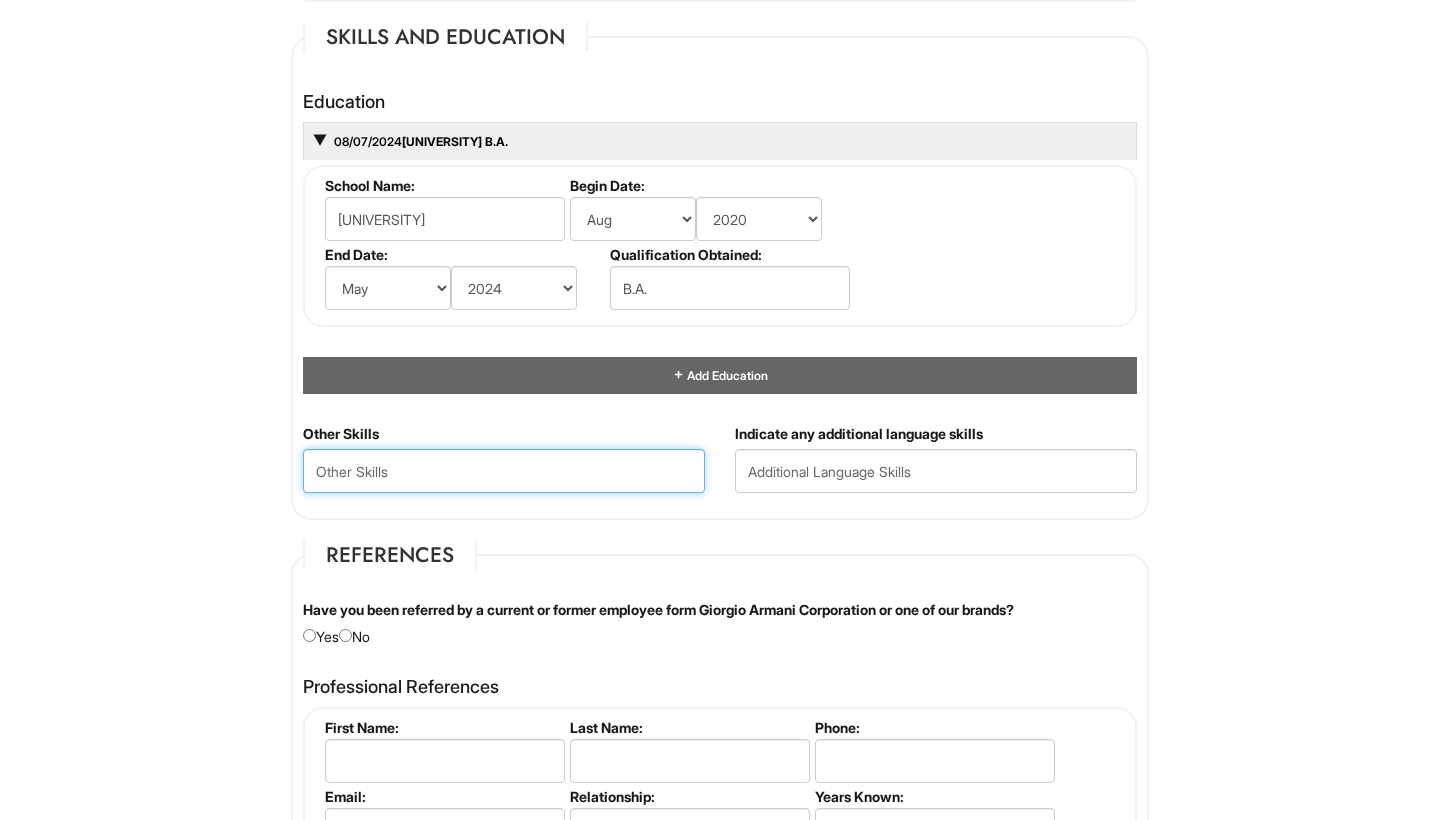 click at bounding box center [504, 471] 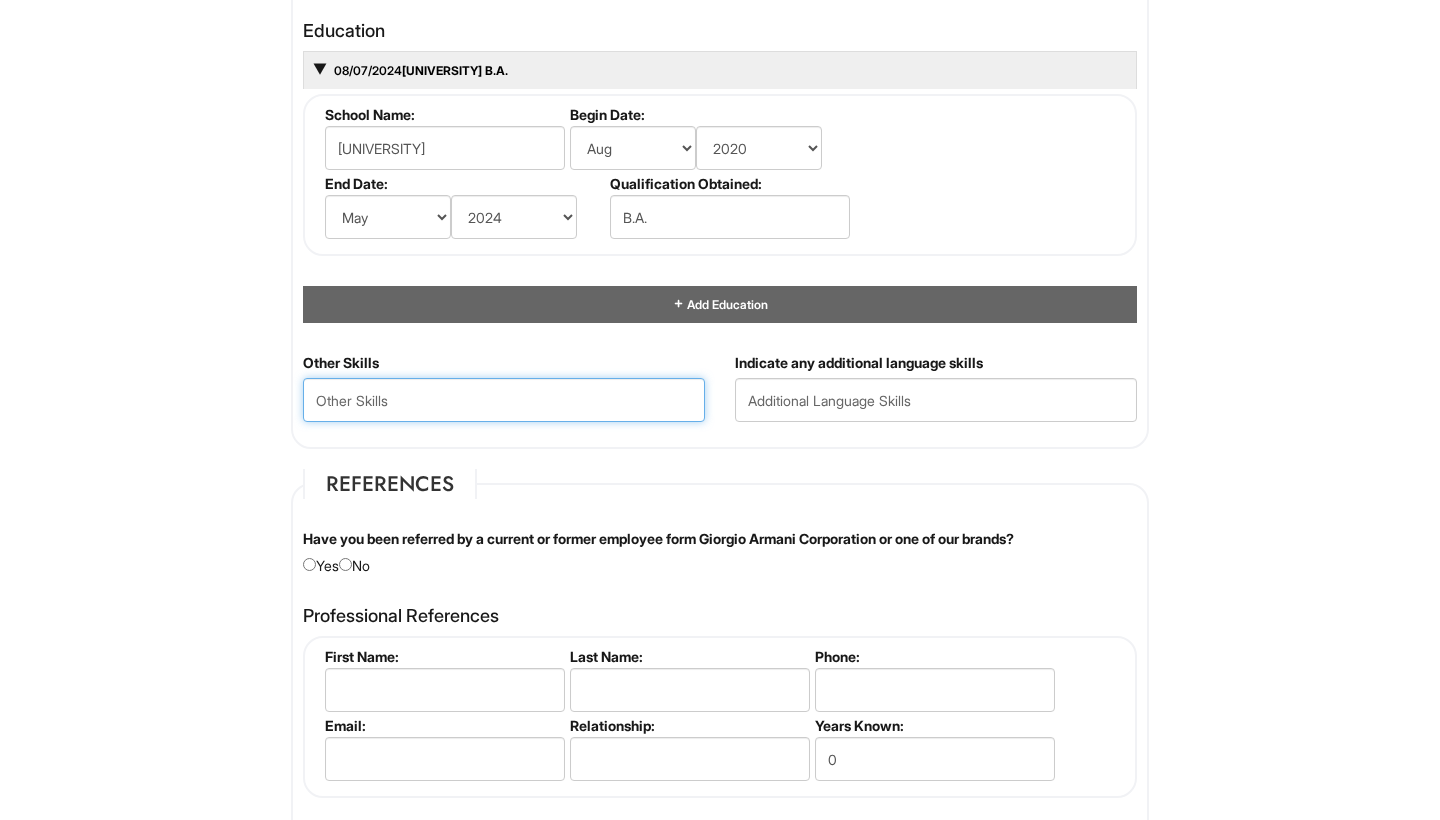 scroll, scrollTop: 1923, scrollLeft: 0, axis: vertical 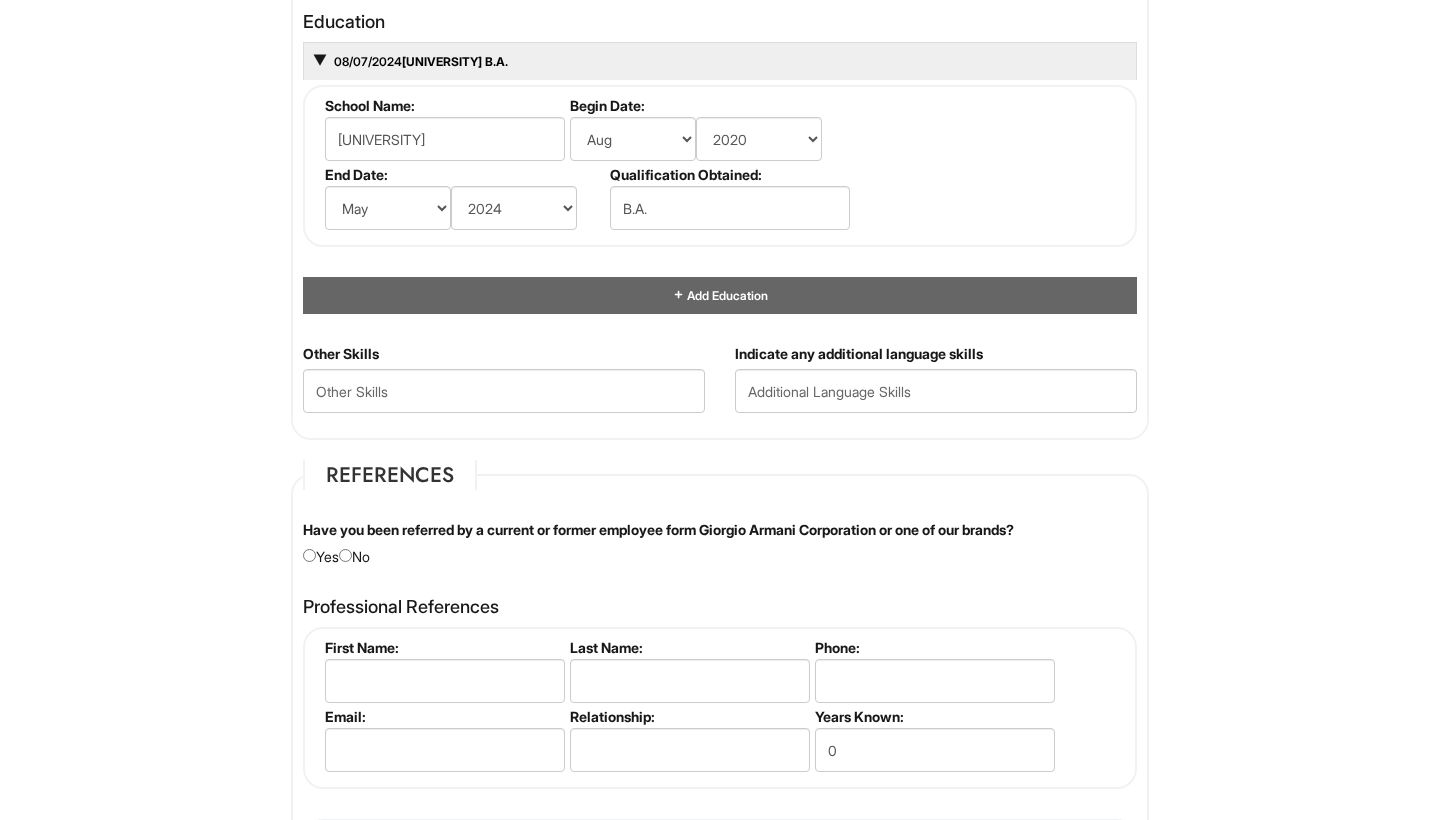 click on "References
Have you been referred by a current or former employee form Giorgio Armani Corporation or one of our brands?    Yes   No
Please provide the name of the employee:
Professional References
Please complete this section.
First Name:
Last Name:
Phone:
Email:
Relationship:
Years Known:
0
Please complete this section.
First Name:
Last Name:
Phone:
Email:
Relationship:
Years Known:
0
Add References
First Name:
Last Name:
Phone:
Email:
Relationship:
Years Known:
0" at bounding box center [720, 741] 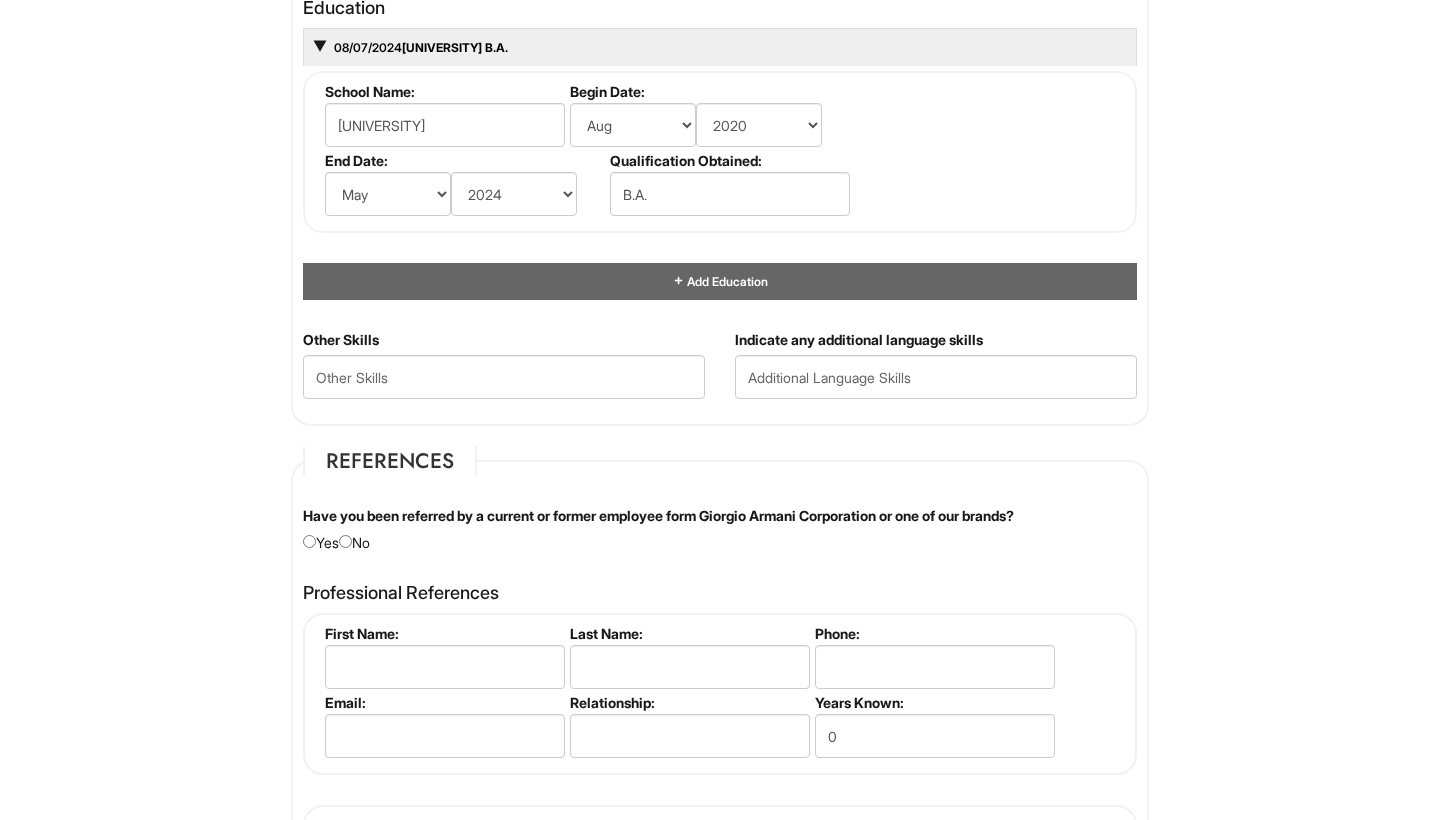 scroll, scrollTop: 1922, scrollLeft: 0, axis: vertical 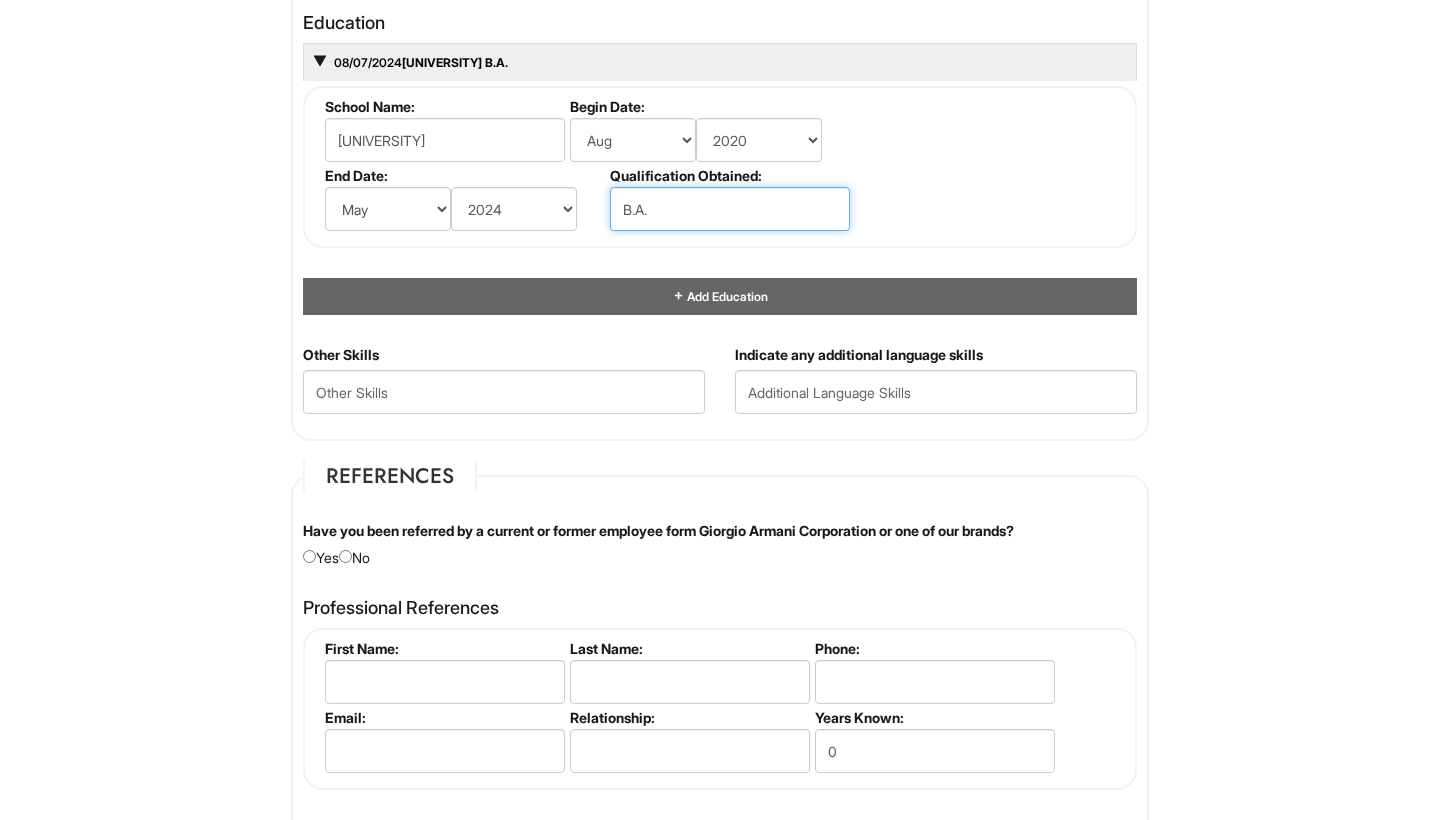 click on "B.A." at bounding box center [730, 209] 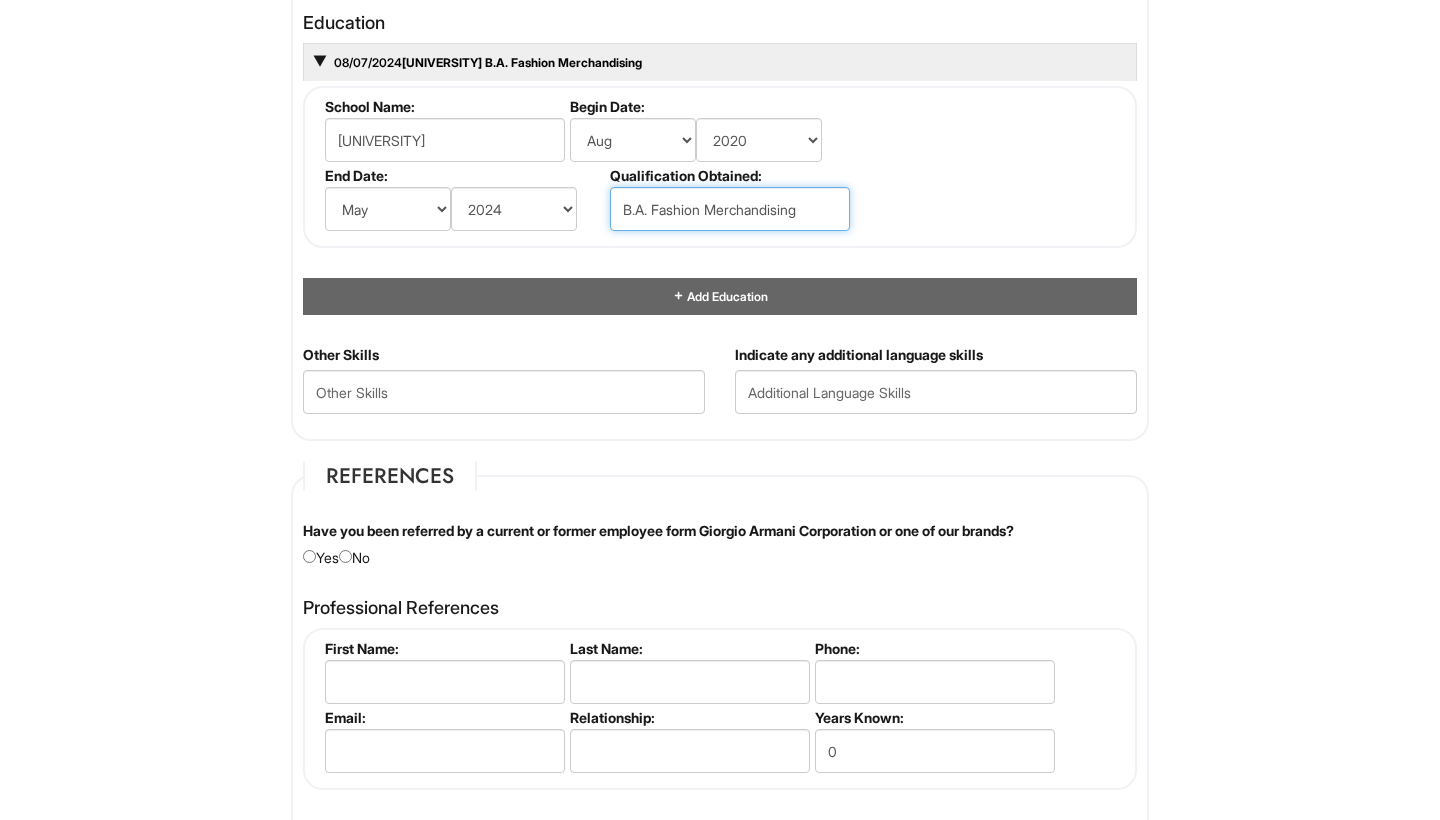 type on "B.A. Fashion Merchandising" 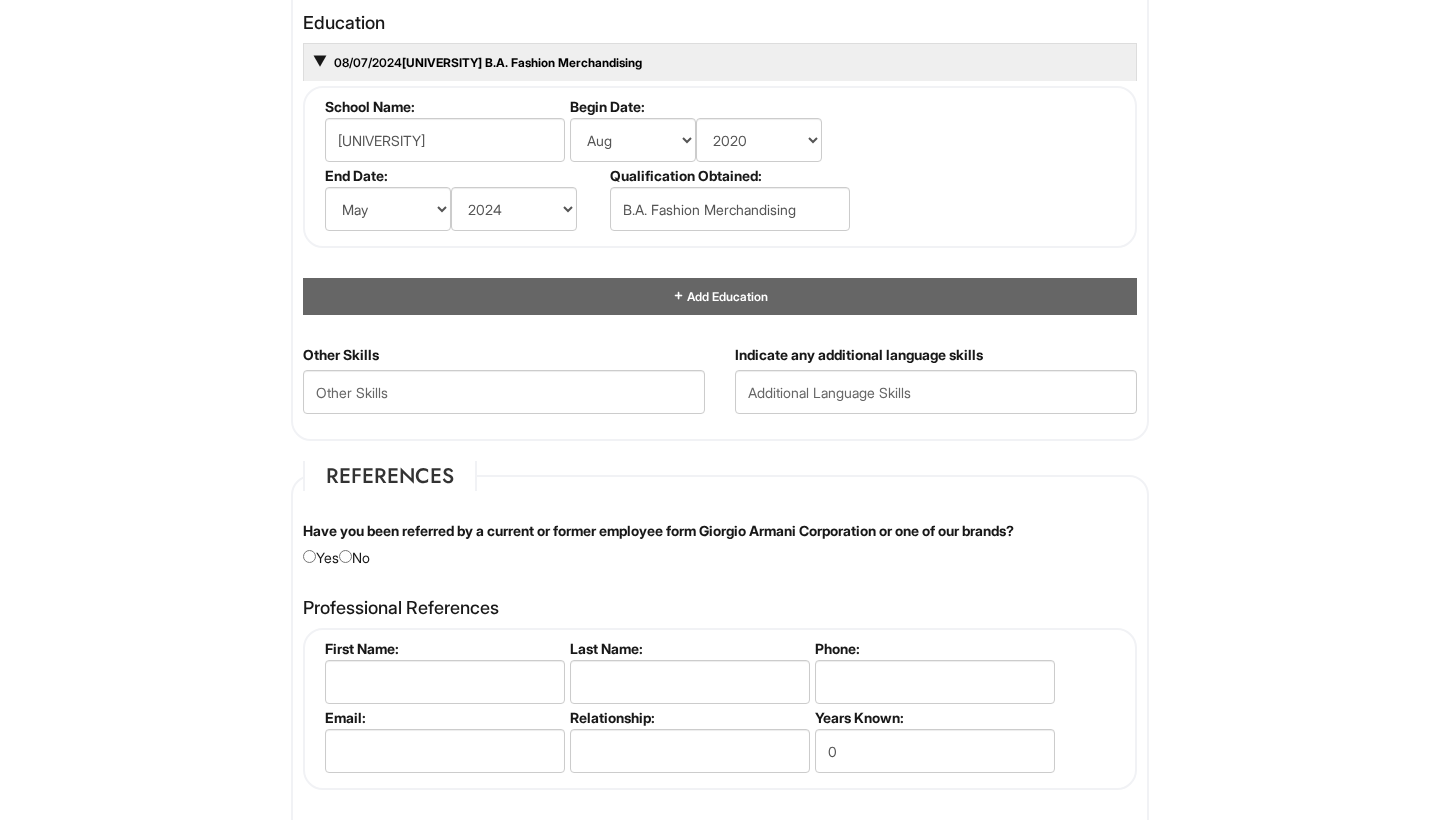 click on "School Name:
[UNIVERSITY]
Begin Date:
(month) Jan Feb Mar Apr May Jun Jul Aug Sep Oct Nov Dec (year) 2029 2028 2027 2026 2025 2024 2023 2022 2021 2020 2019 2018 2017 2016 2015 2014 2013 2012 2011 2010 2009 2008 2007 2006 2005 2004 2003 2002 2001 2000 1999 1998 1997 1996 1995 1994 1993 1992 1991 1990 1989 1988 1987 1986 1985 1984 1983 1982 1981 1980 1979 1978 1977 1976 1975 1974 1973 1972 1971 1970 1969 1968 1967 1966 1965 1964 1963 1962 1961 1960 1959 1958 1957 1956 1955 1954 1953 1952 1951 1950 1949 1948 1947 1946  --  2030 2031 2032 2033 2034 2035 2036 2037 2038 2039 2040 2041 2042 2043 2044 2045 2046 2047 2048 2049 2050 2051 2052 2053 2054 2055 2056 2057 2058 2059 2060 2061 2062 2063 2064
End Date:
(month) Jan Feb Mar Apr May Jun Jul Aug Sep Oct Nov Dec (year) 2029 2028 2027 2026 2025 2024 2023 2022 2021 2020 2019 2018 2017 2016 2015 2014 2013 2012 2011 2010 2009 2008 2007 2006 2005 2004 2003 2002 2001 2000 1999 1998 1997 1996 1995 1994 1993 1992 1991 1990 1989 1988" at bounding box center (720, 167) 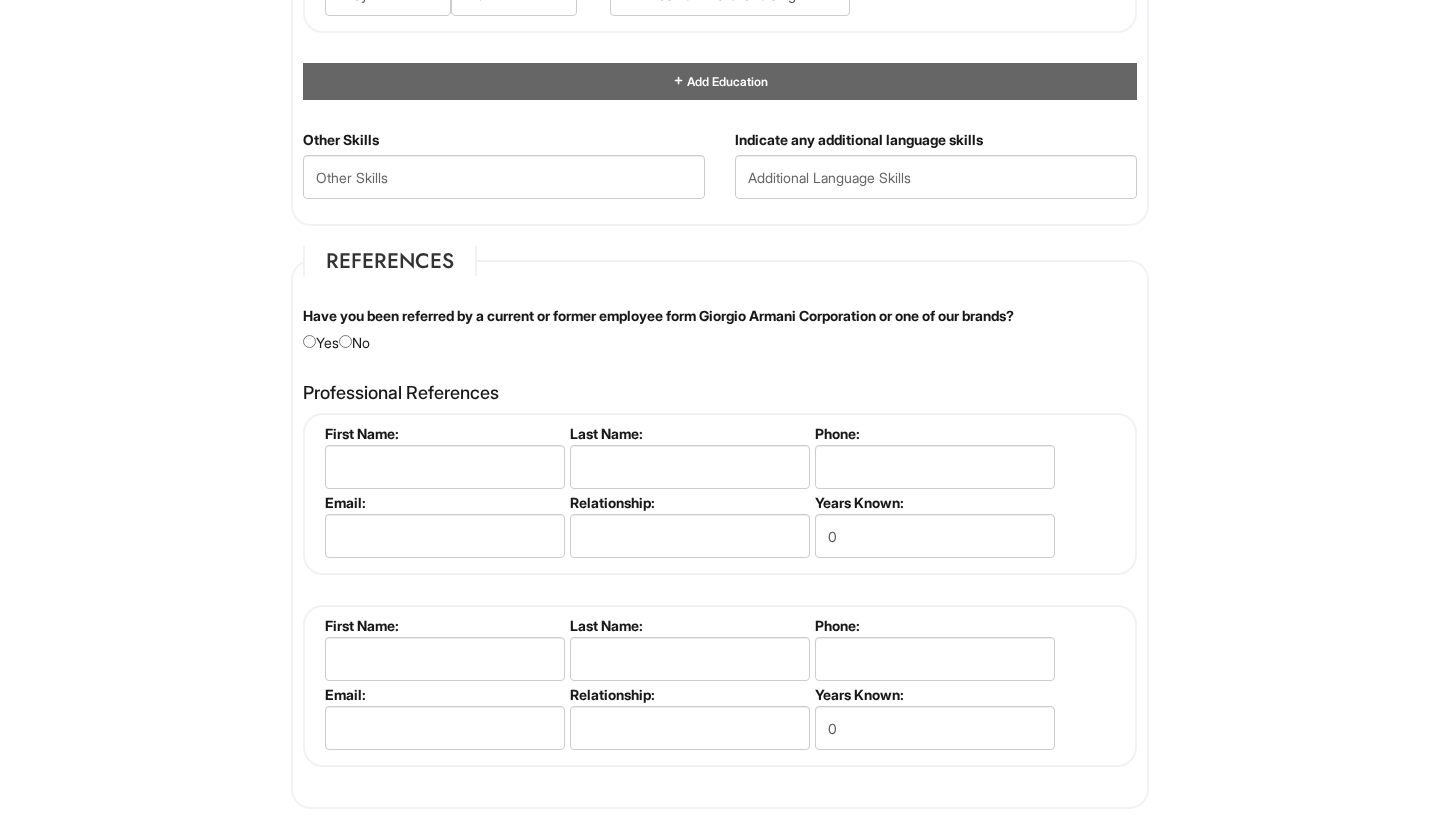 scroll, scrollTop: 2137, scrollLeft: 0, axis: vertical 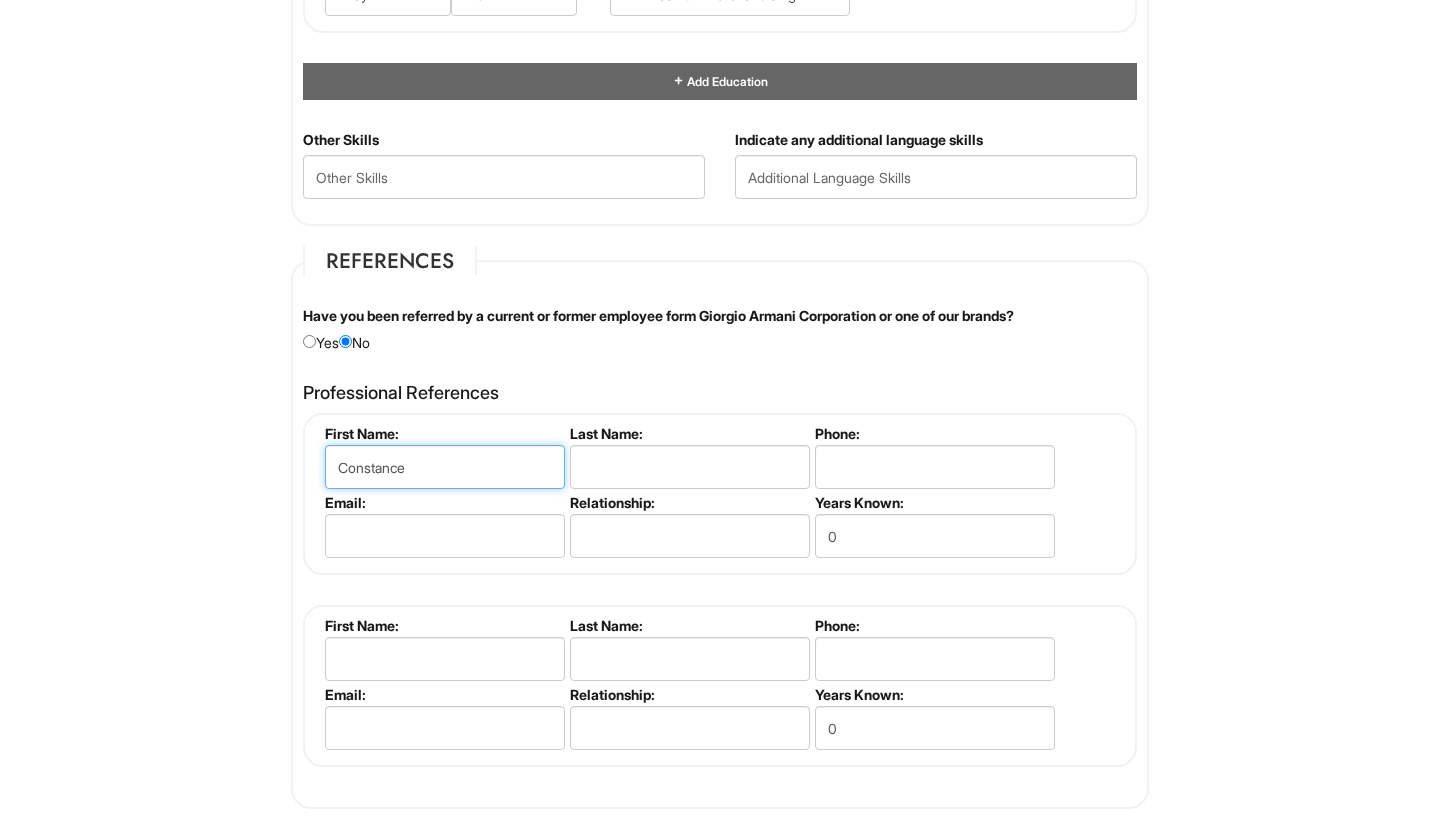 type on "Constance" 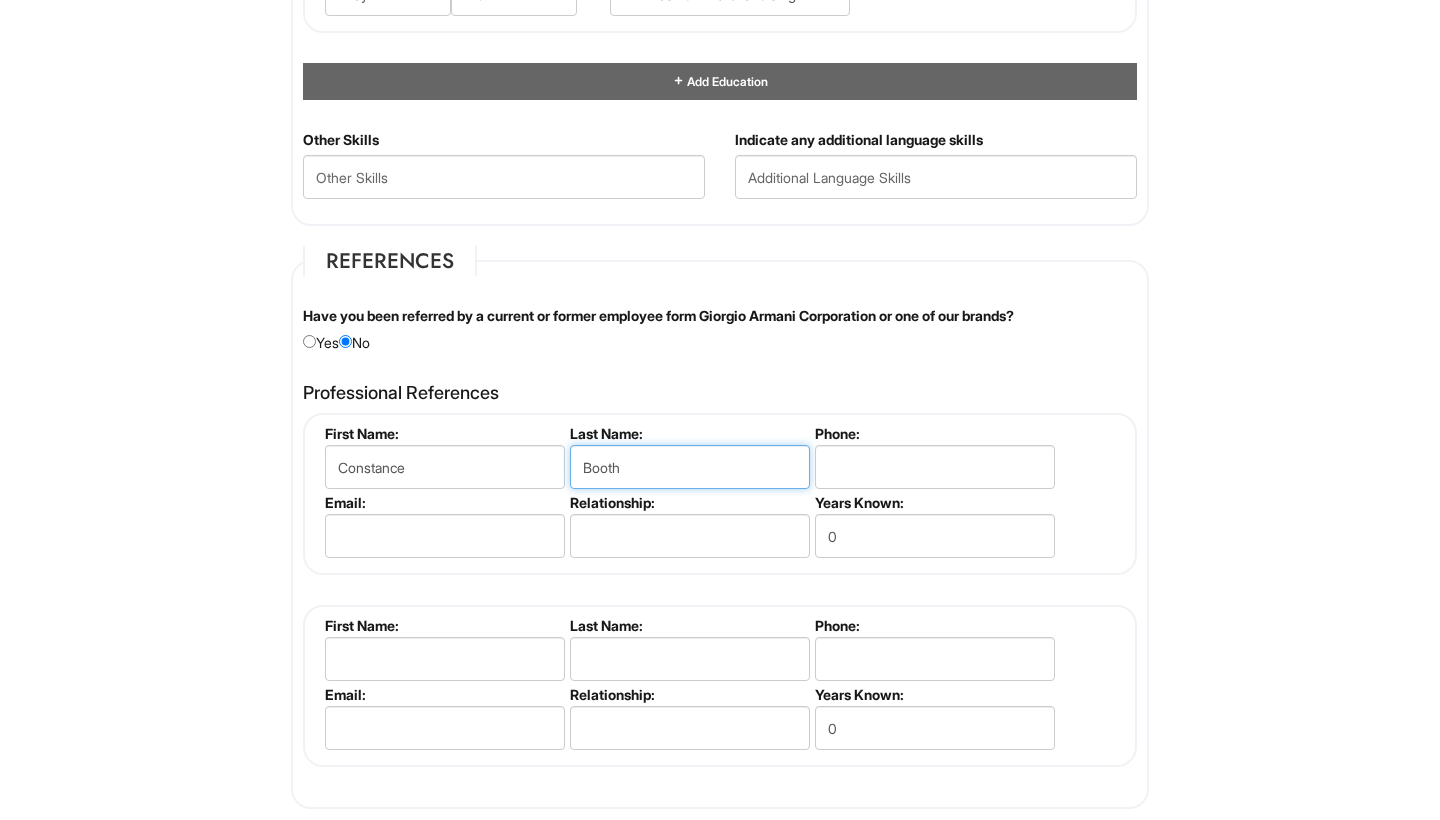 type on "Booth" 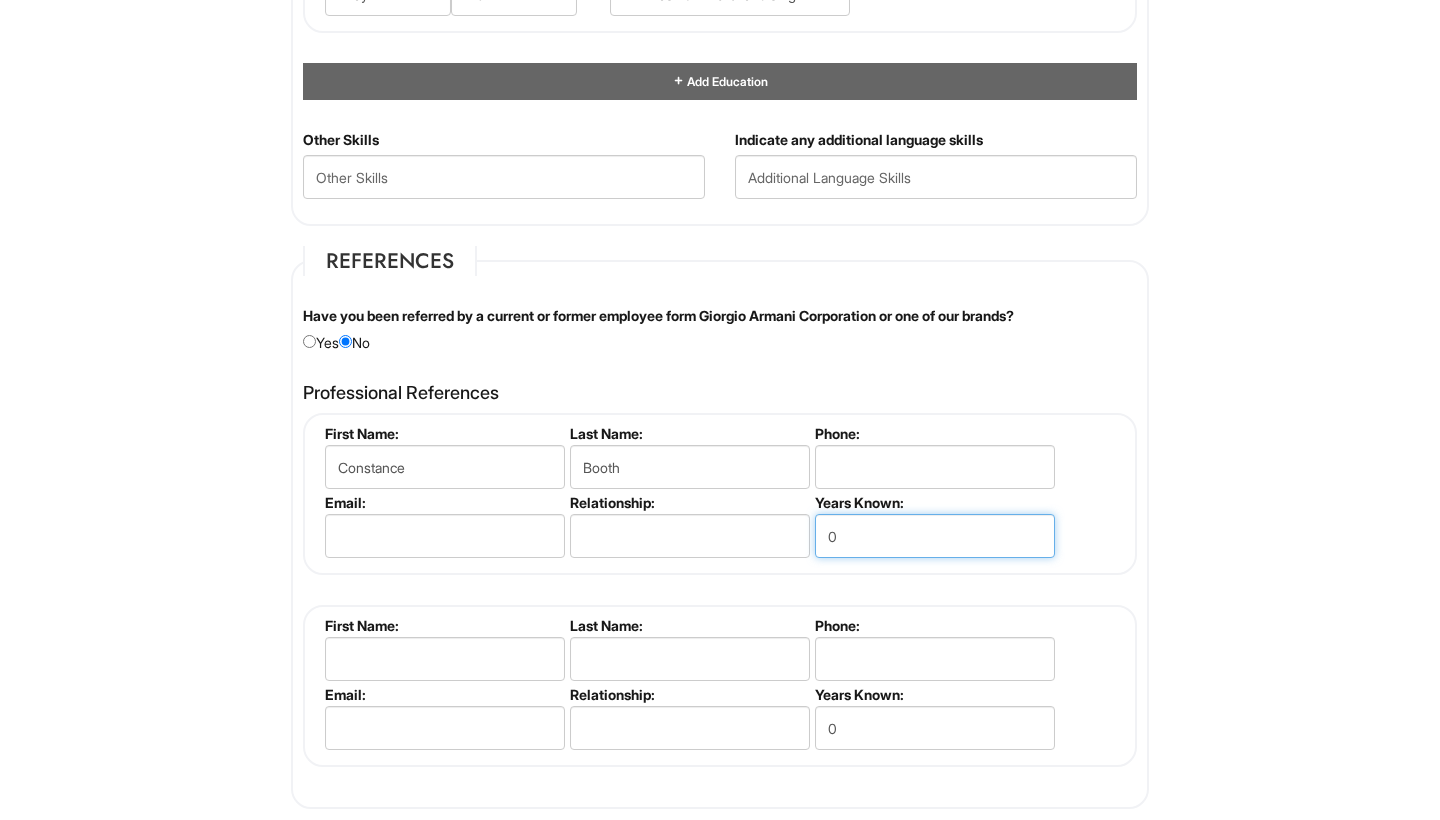 click on "0" at bounding box center [935, 536] 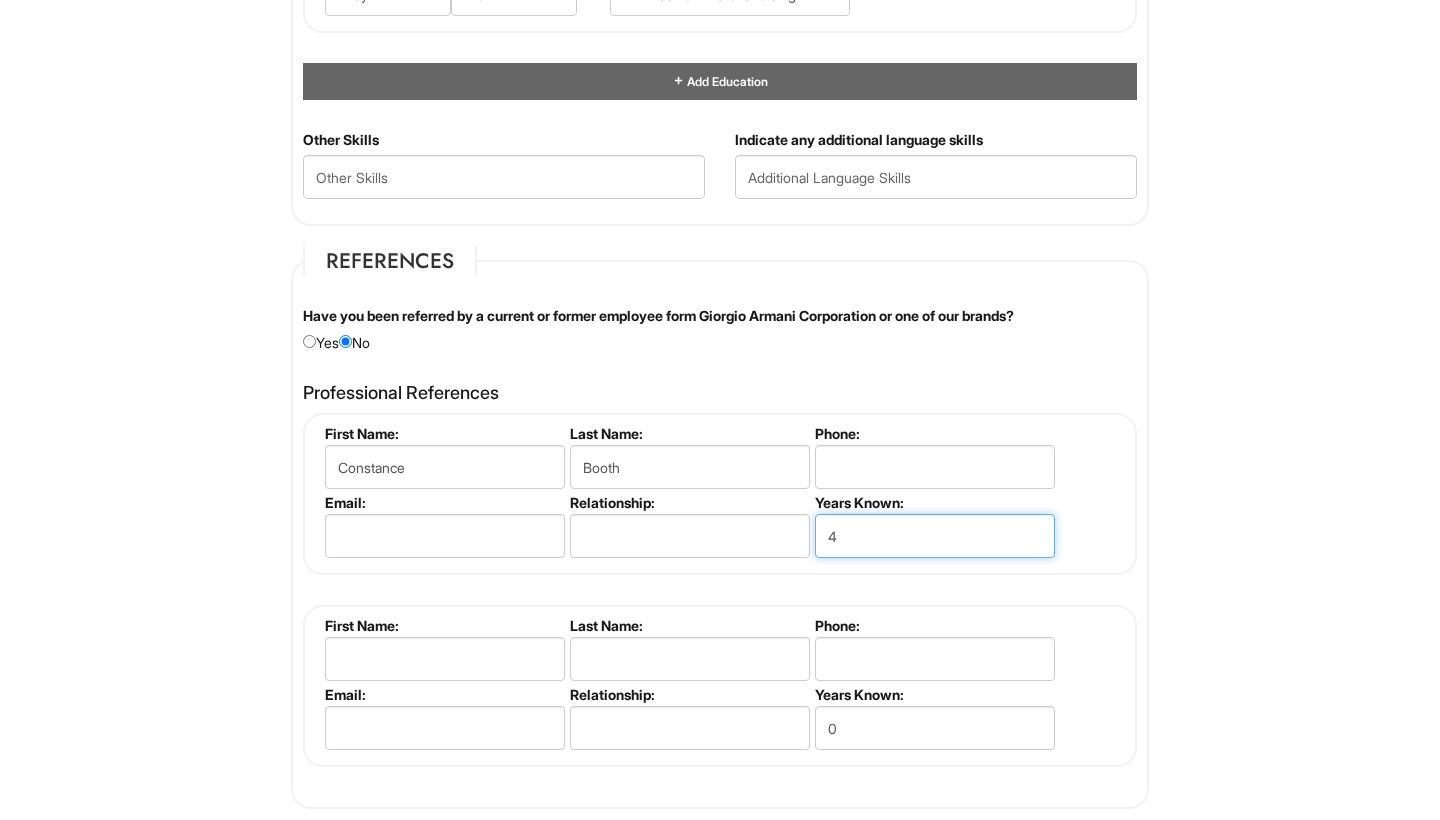 type on "4" 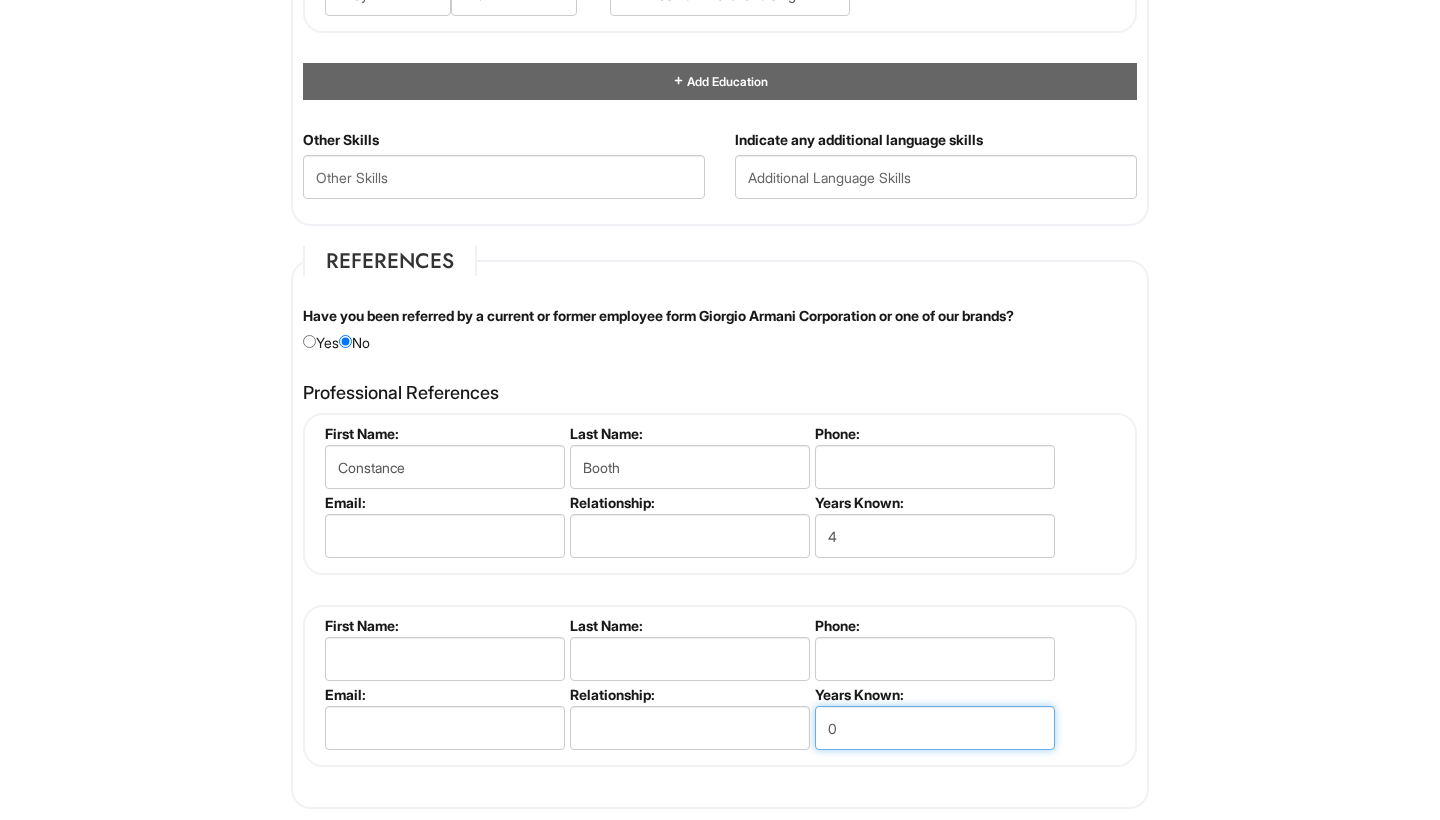 click on "0" at bounding box center (935, 728) 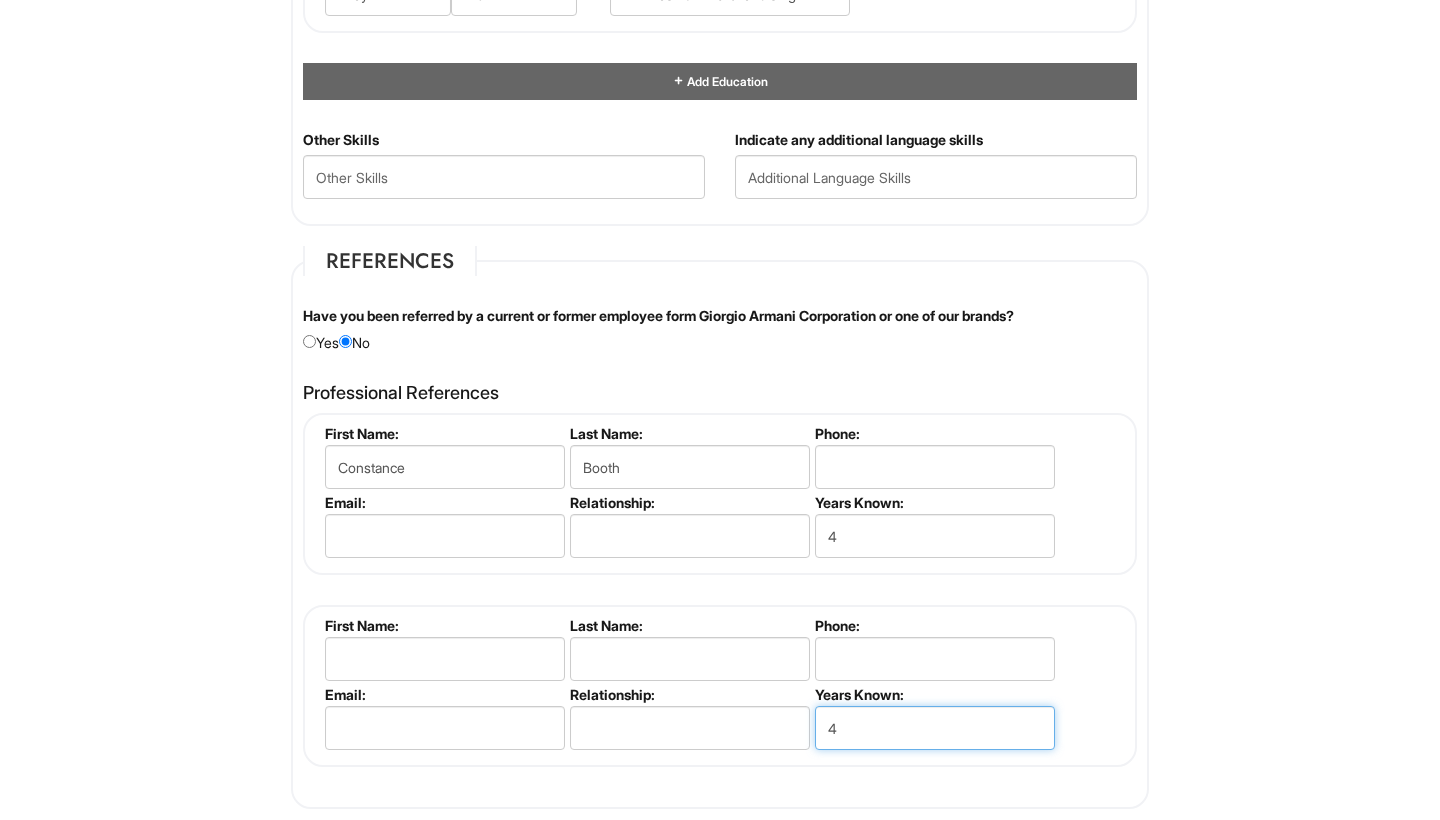 type on "4" 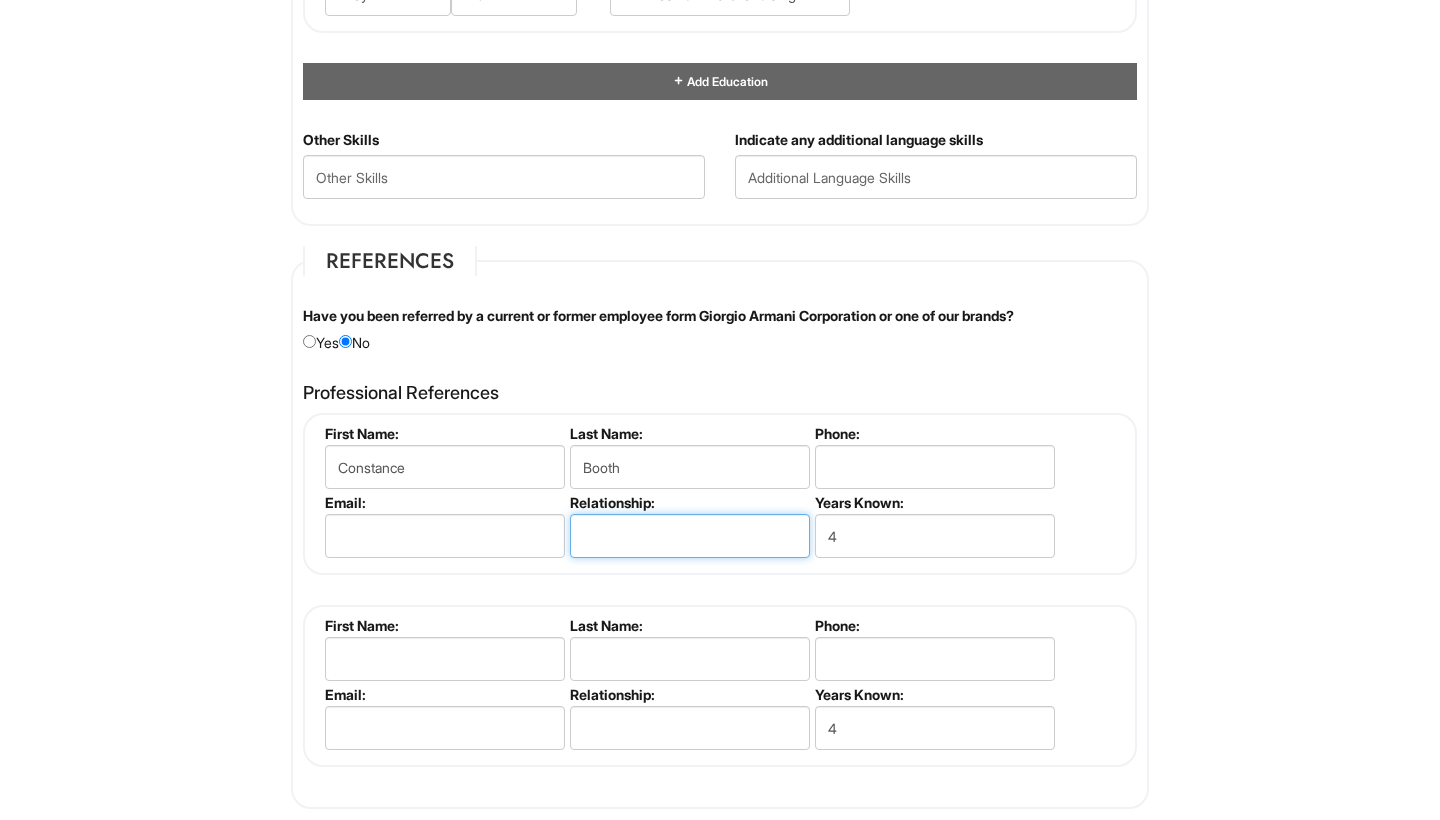 click at bounding box center [690, 536] 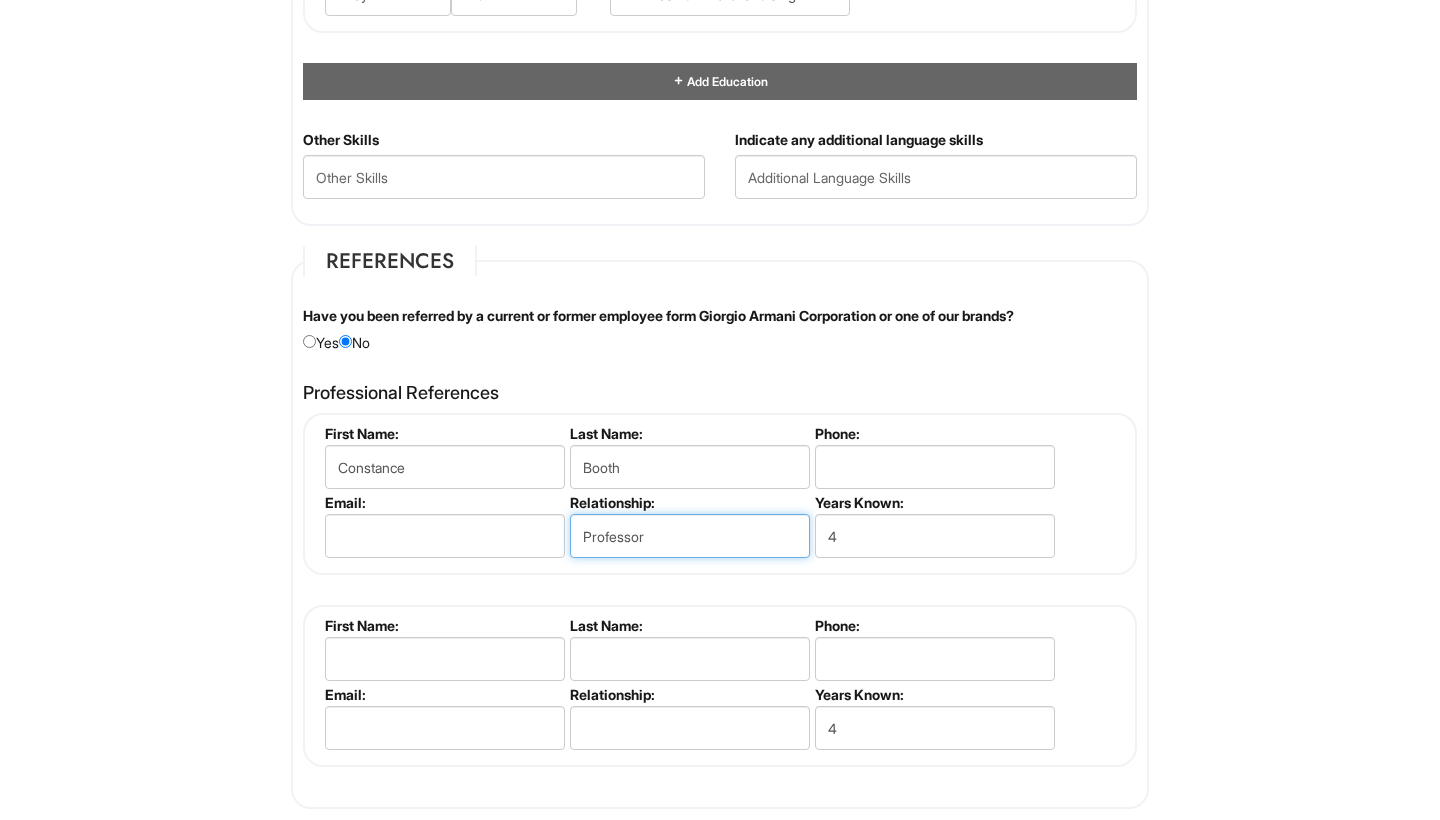 type on "Professor" 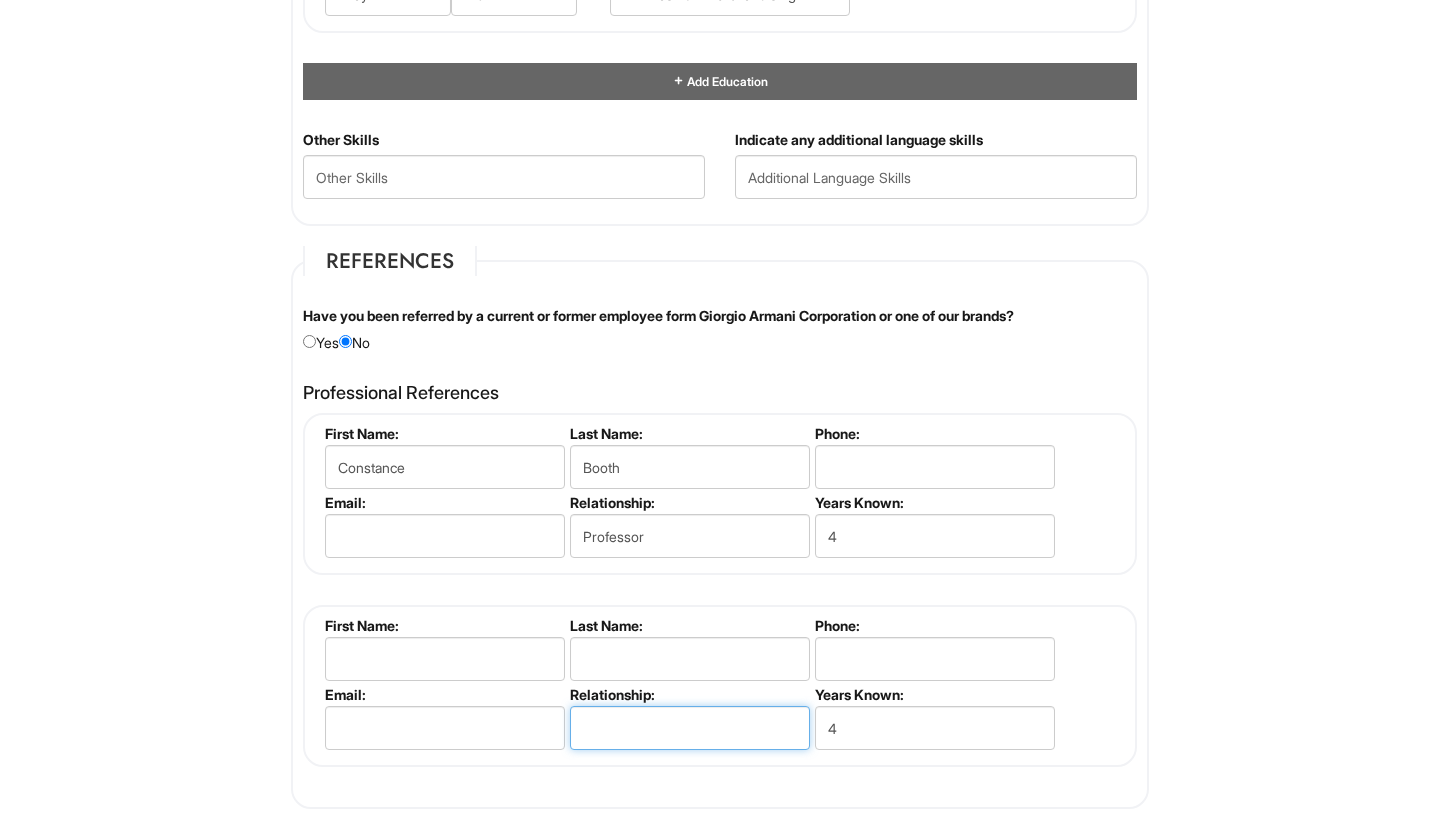 click at bounding box center (690, 728) 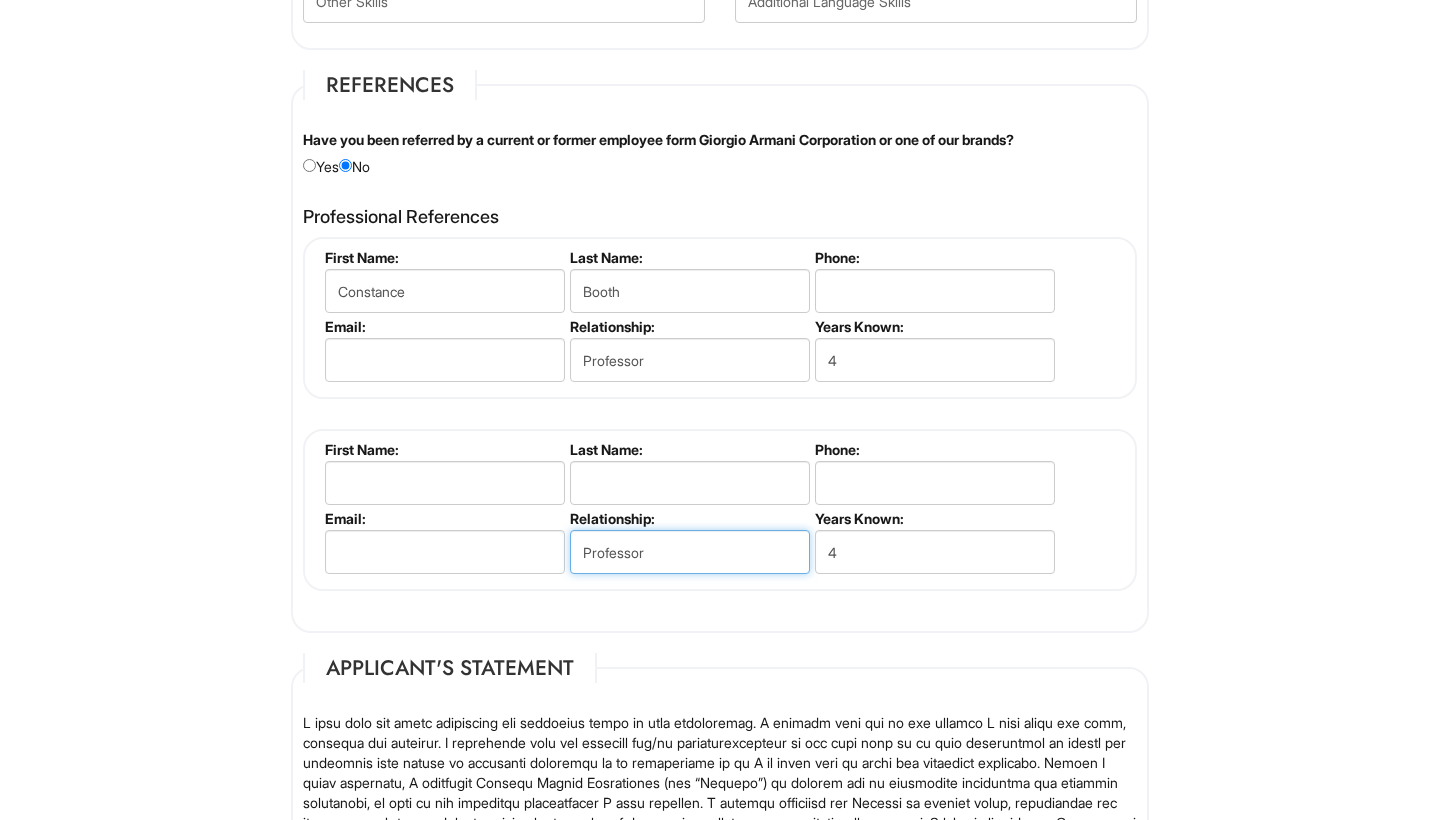 scroll, scrollTop: 2334, scrollLeft: 0, axis: vertical 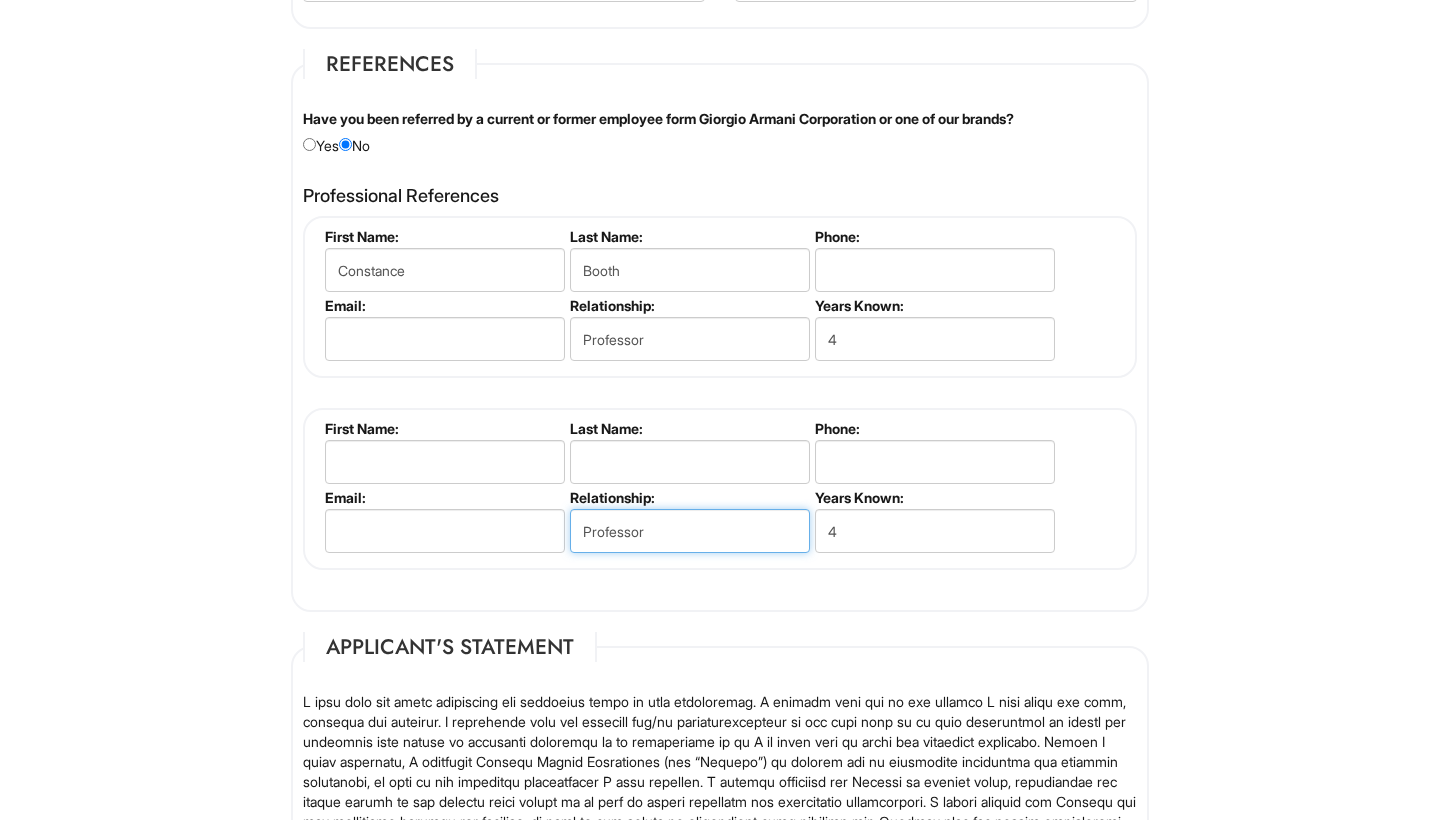 type on "Professor" 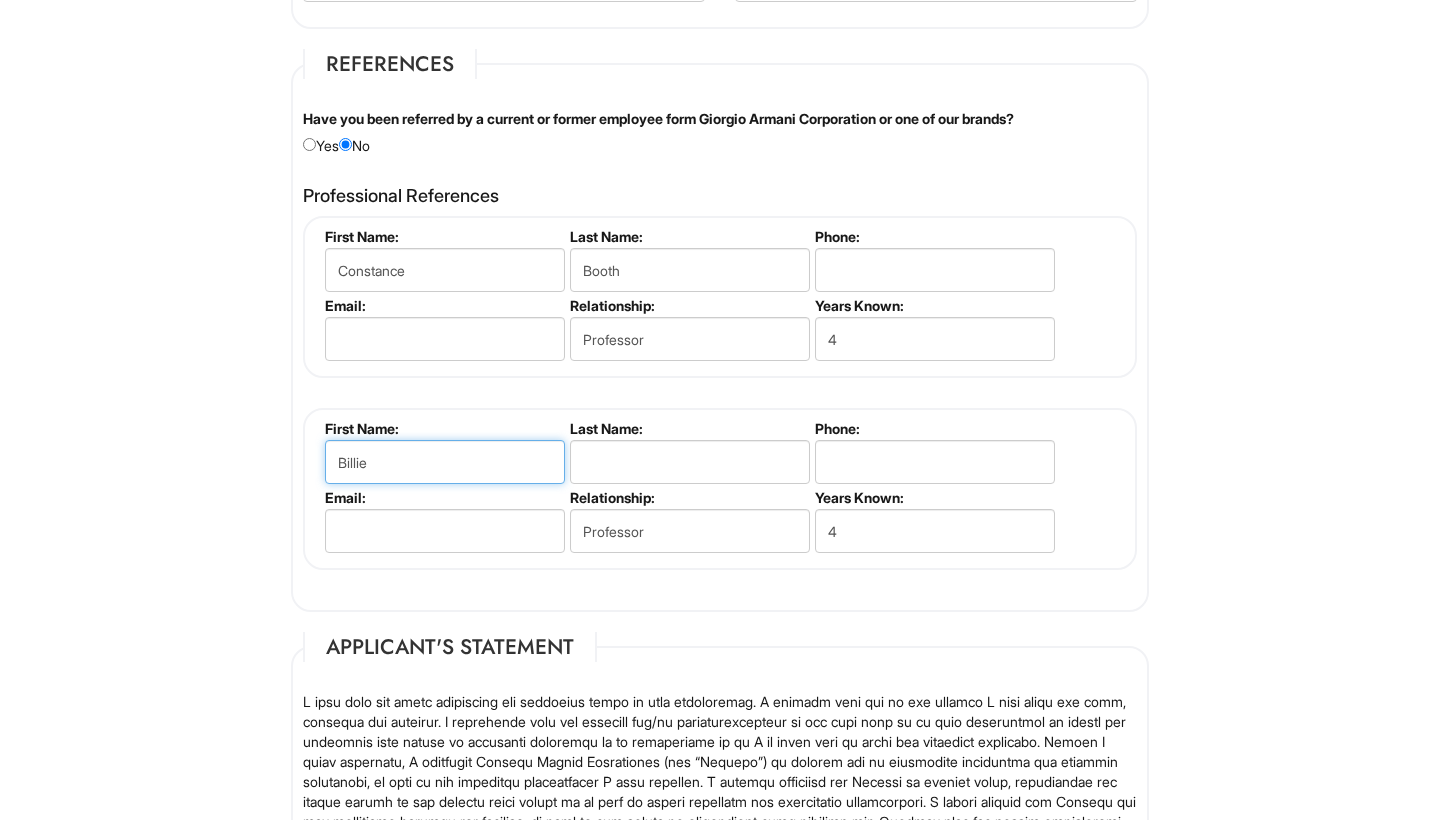 type on "Billie" 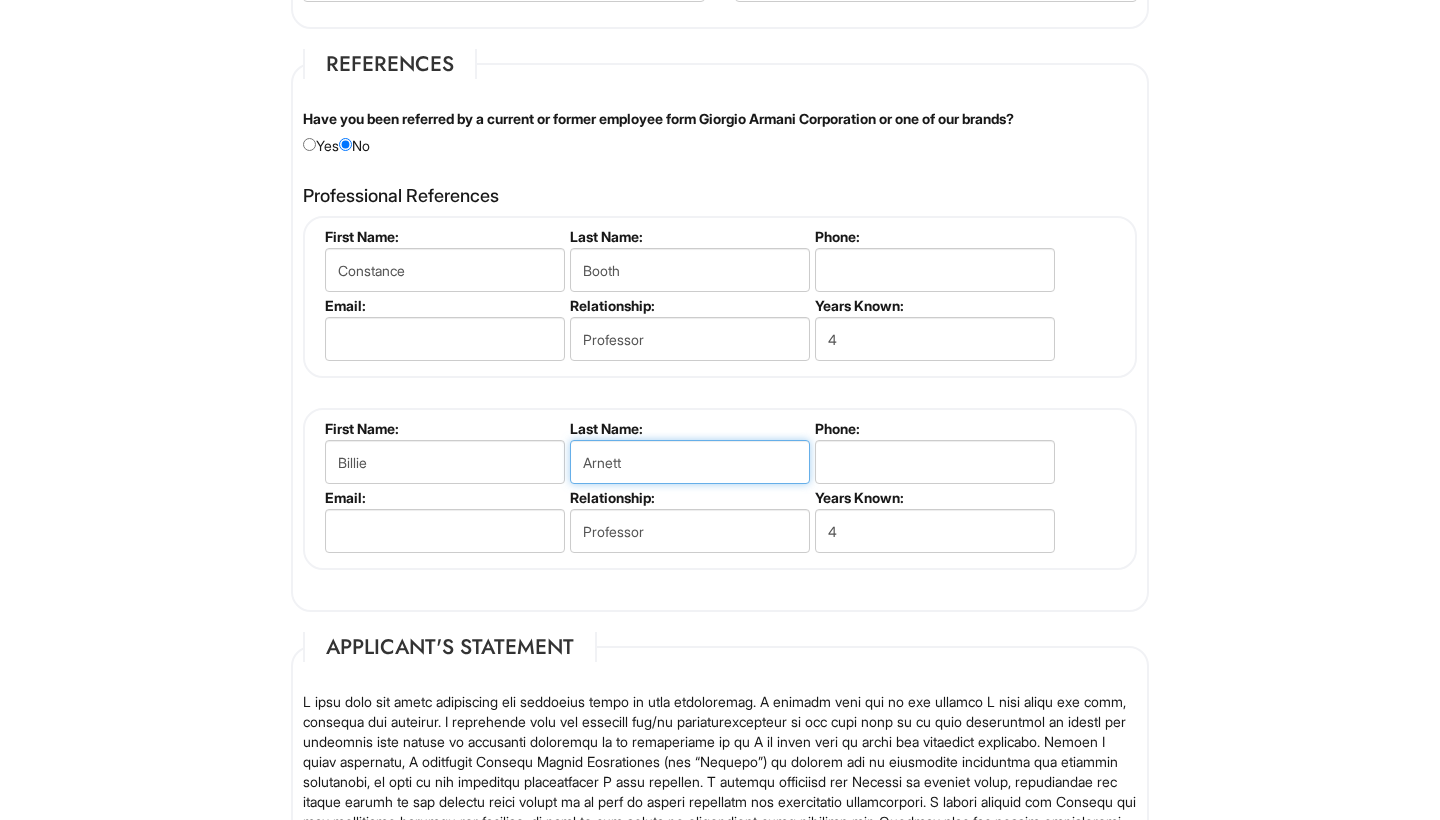 type on "Arnett" 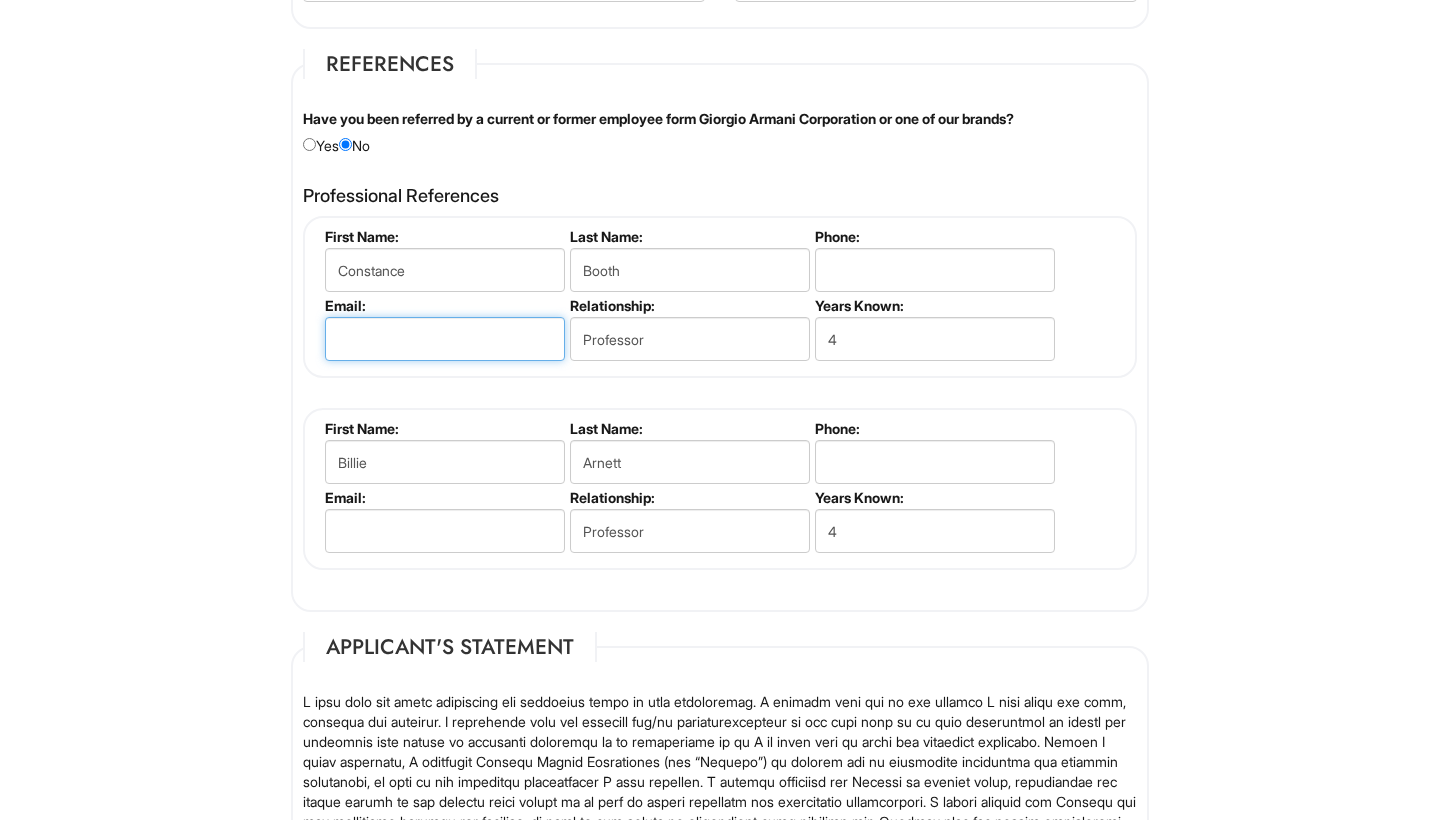 click at bounding box center (445, 339) 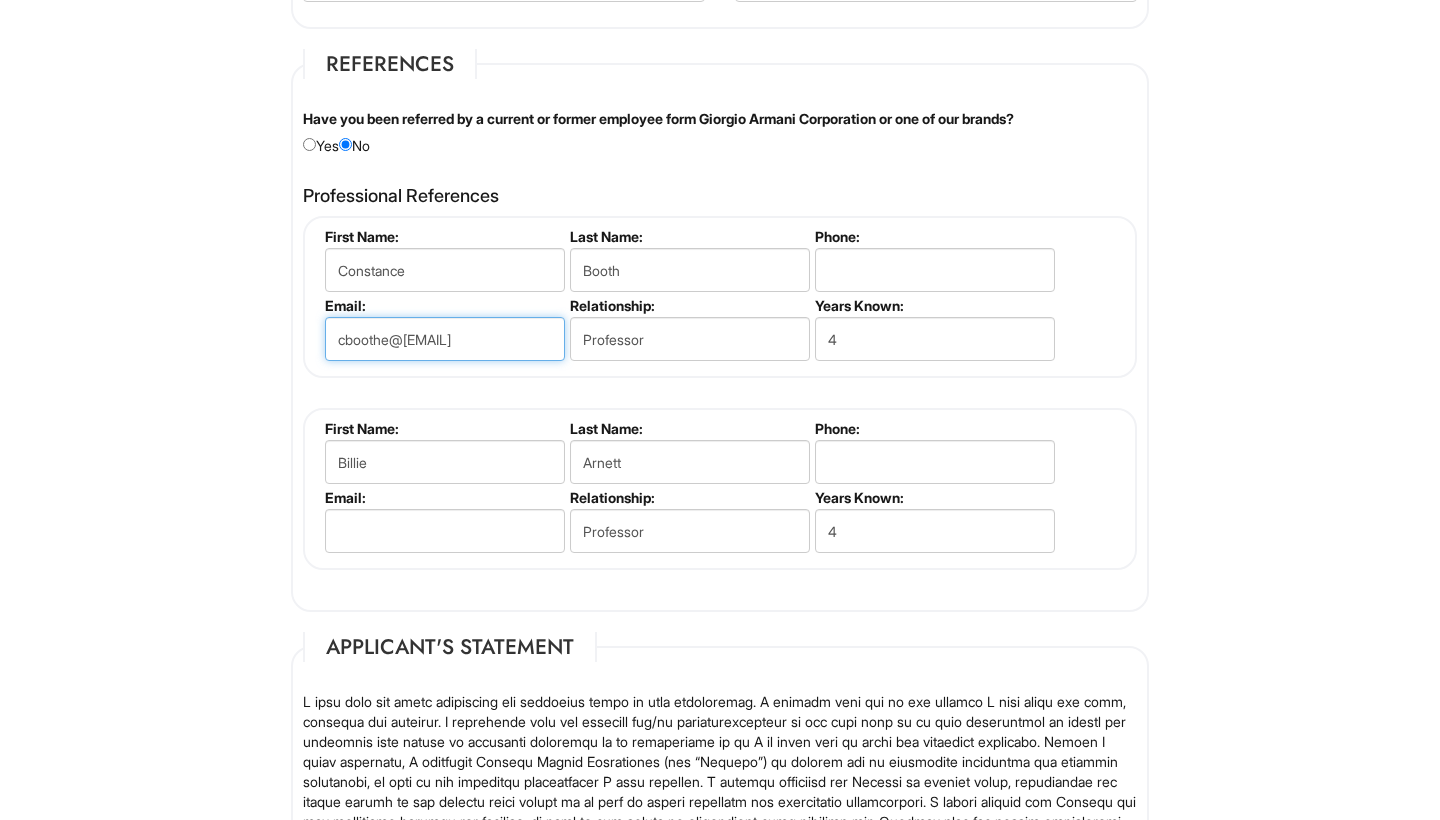 type on "cboothe@[EMAIL]" 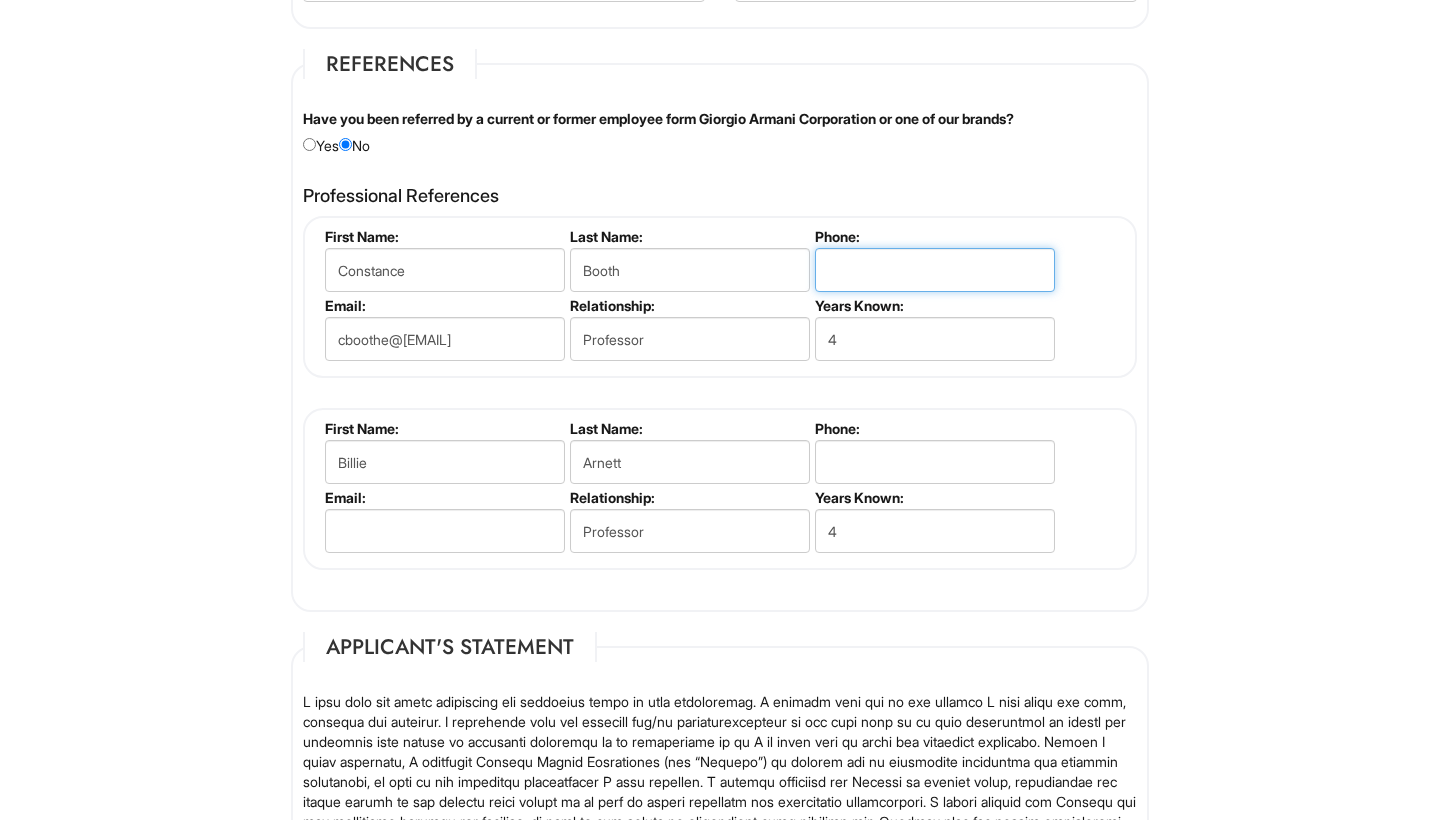 click at bounding box center [935, 270] 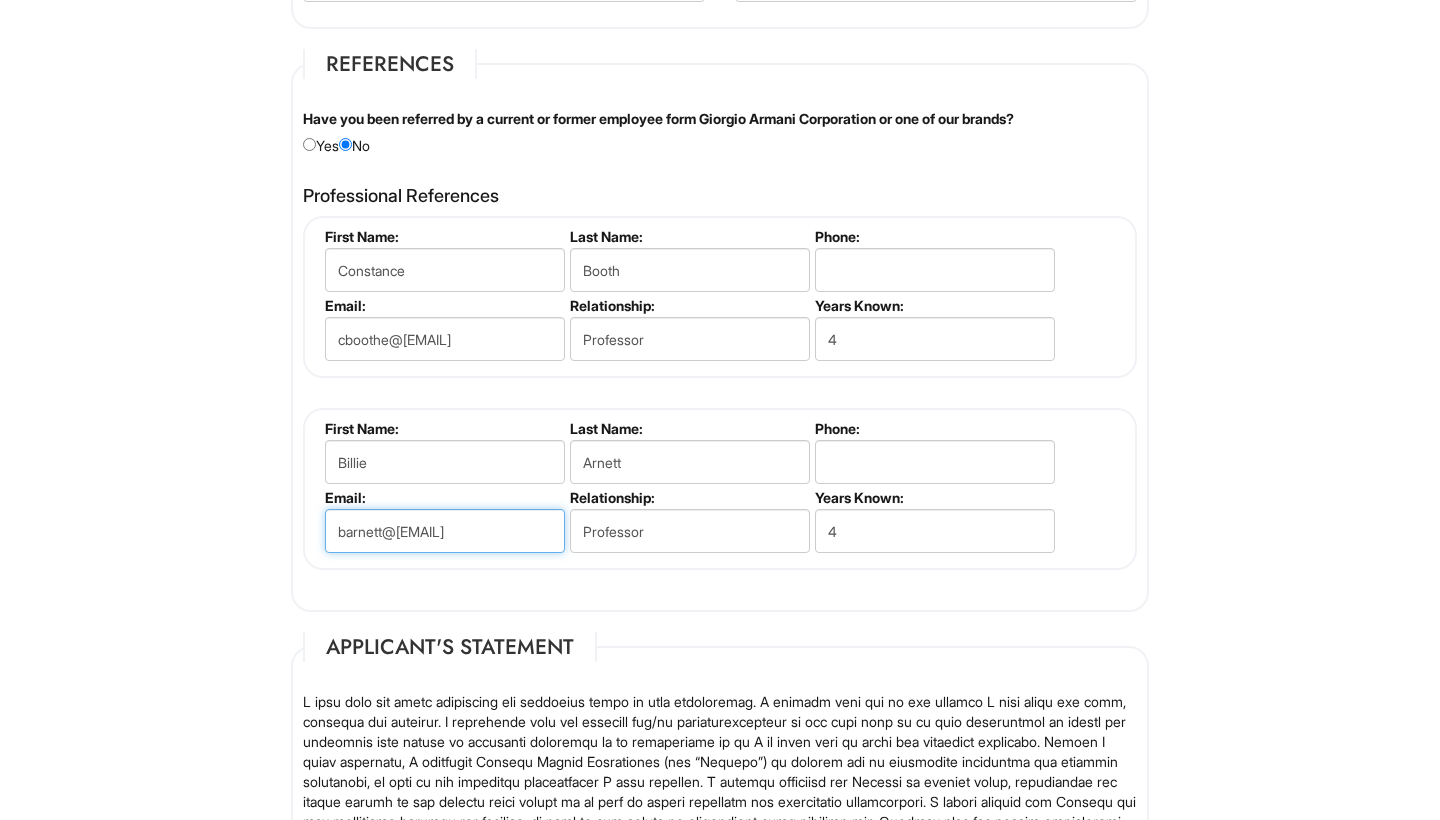 type on "barnett@[EMAIL]" 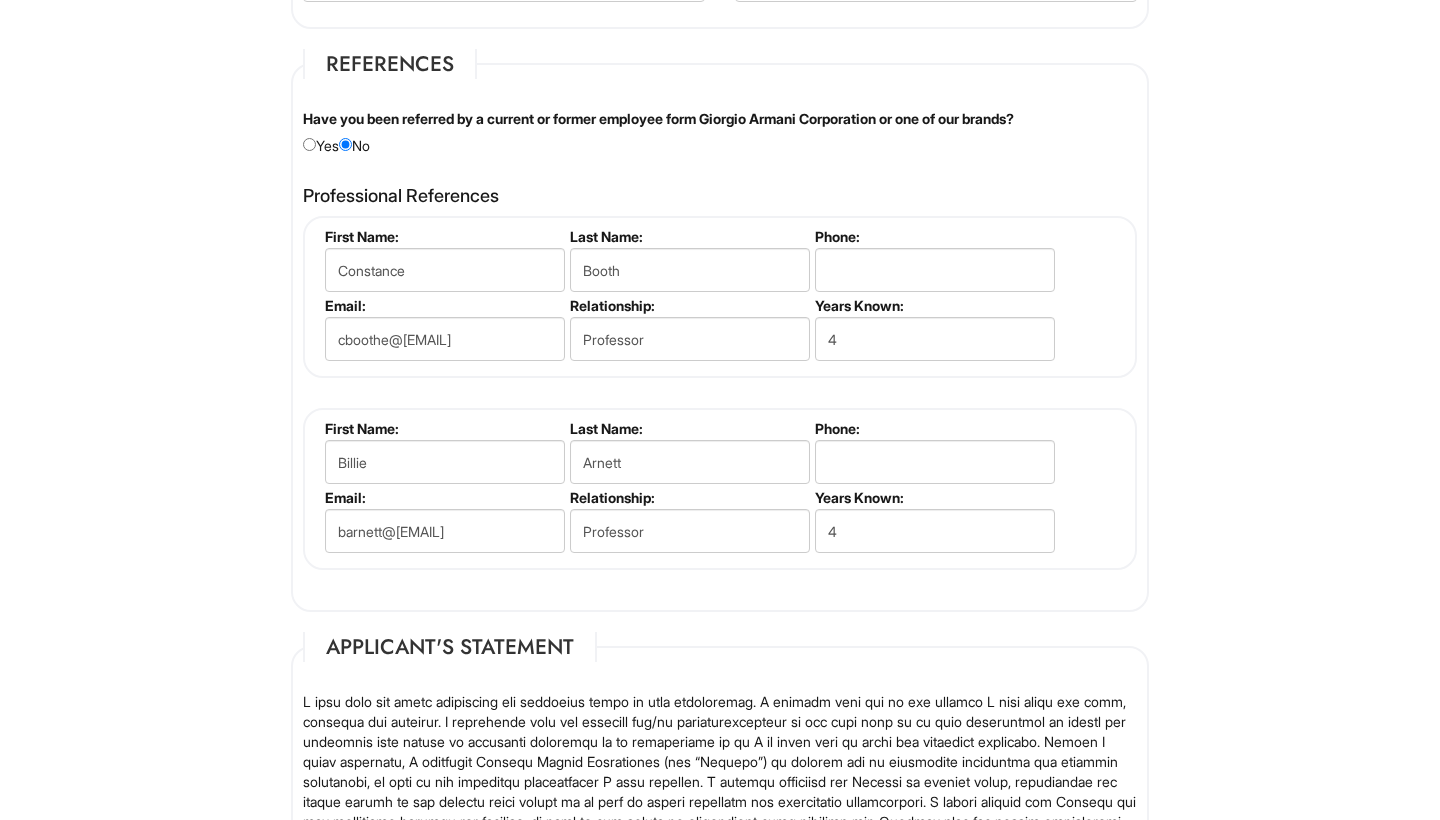 click on "References
Have you been referred by a current or former employee form Giorgio Armani Corporation or one of our brands?    Yes   No
Please provide the name of the employee:
Professional References
Constance  Boothe
First Name:
Constance
Last Name:
Boothe
Phone:
Email:
cboothe@[EMAIL]
Relationship:
Professor
Years Known:
4
Billie Arnett
First Name:
Billie
Last Name:
Arnett
Phone:
Email:
barnett@[EMAIL]
Relationship:
Professor
Years Known:
4
Add References
First Name:
Last Name:
Phone:
Email:
Relationship:
Years Known:
0" at bounding box center [720, 330] 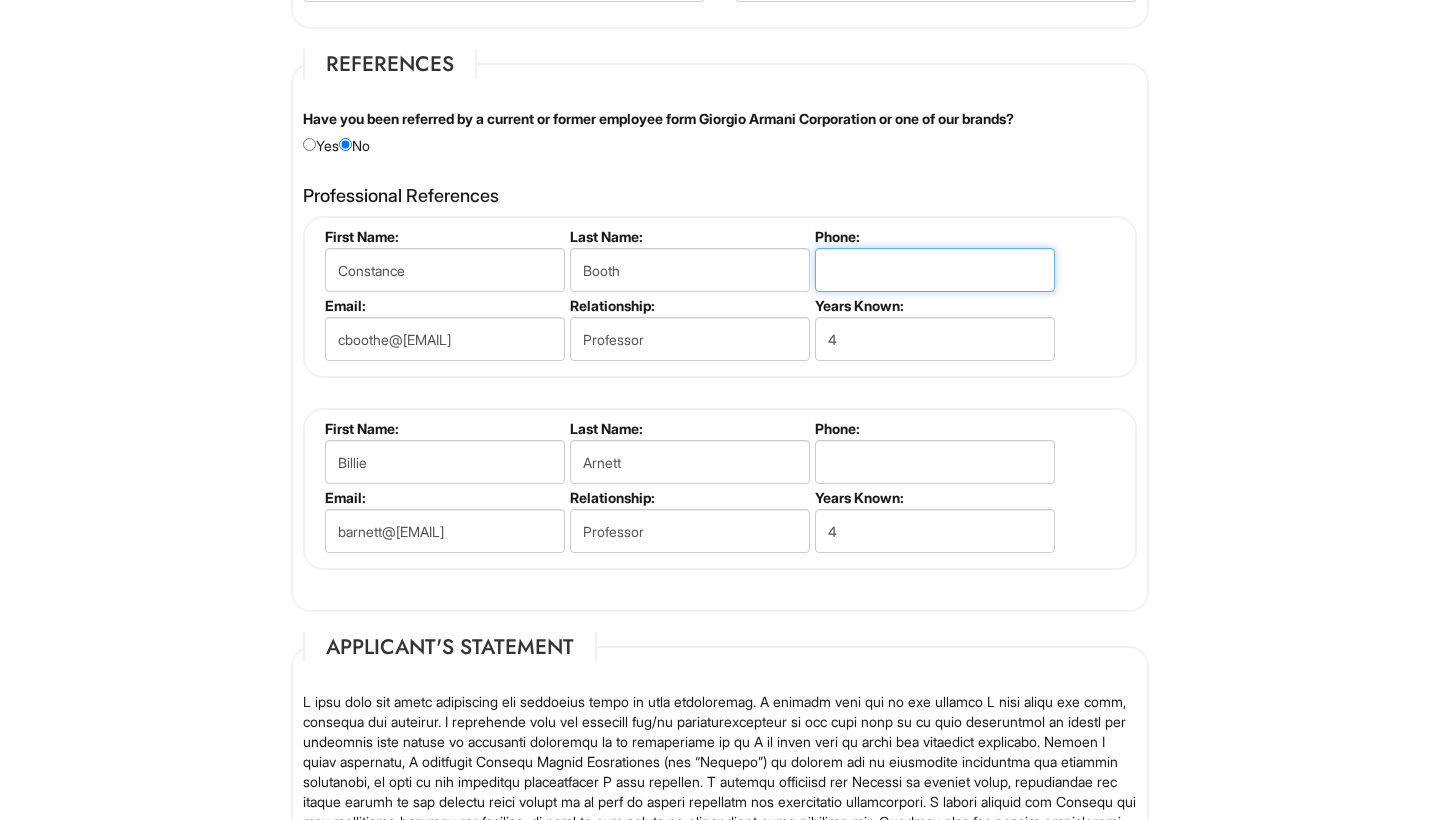 click at bounding box center [935, 270] 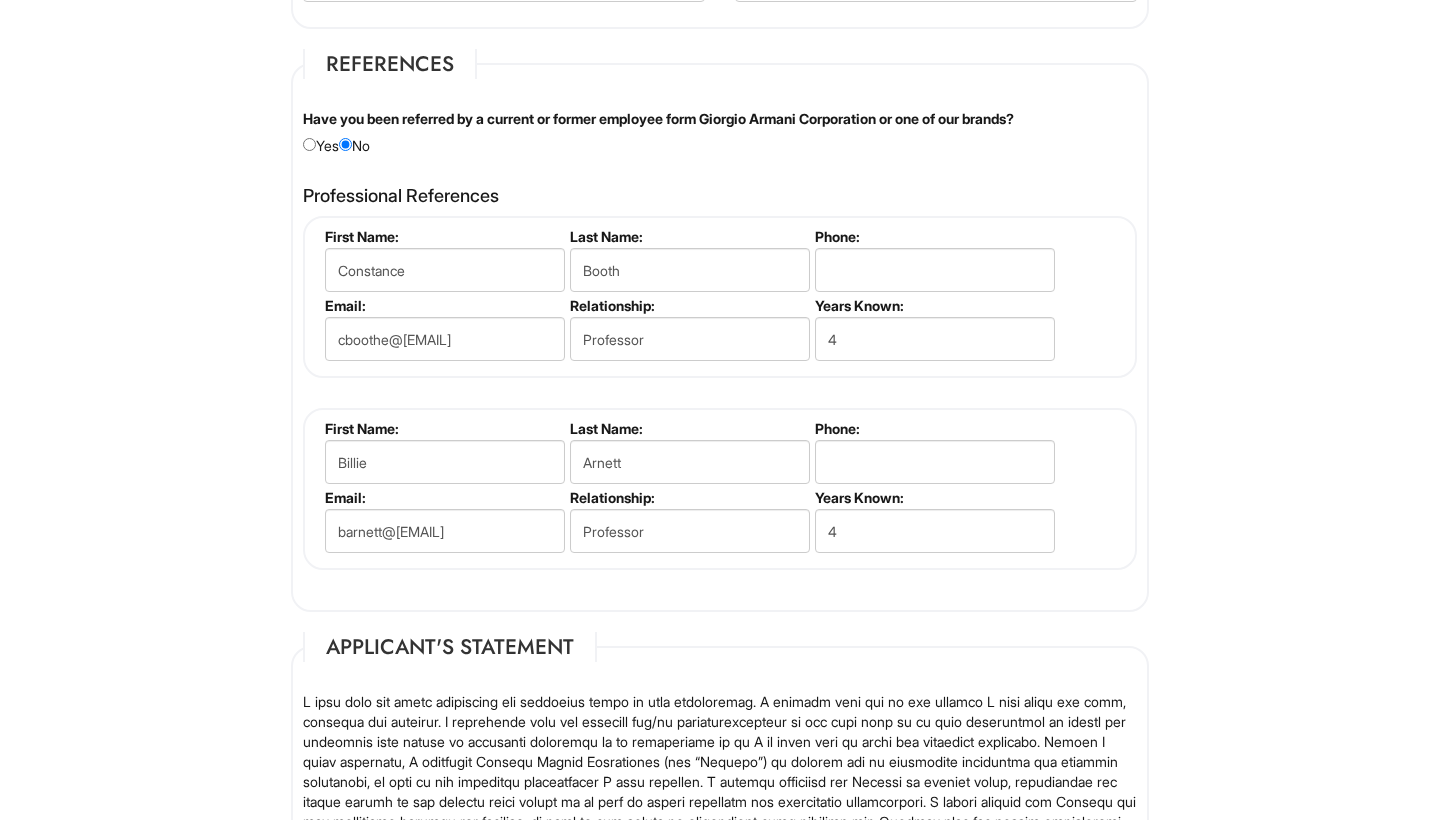 click on "Professional References
Constance  Boothe
First Name:
Constance
Last Name:
Boothe
Phone:
Email:
cboothe@[EMAIL]
Relationship:
Professor
Years Known:
4
Billie Arnett
First Name:
Billie
Last Name:
Arnett
Phone:
Email:
barnett@[EMAIL]
Relationship:
Professor
Years Known:
4
Add References
First Name:
Last Name:
Phone:
Email:
Relationship:
Years Known:
0" at bounding box center [720, 388] 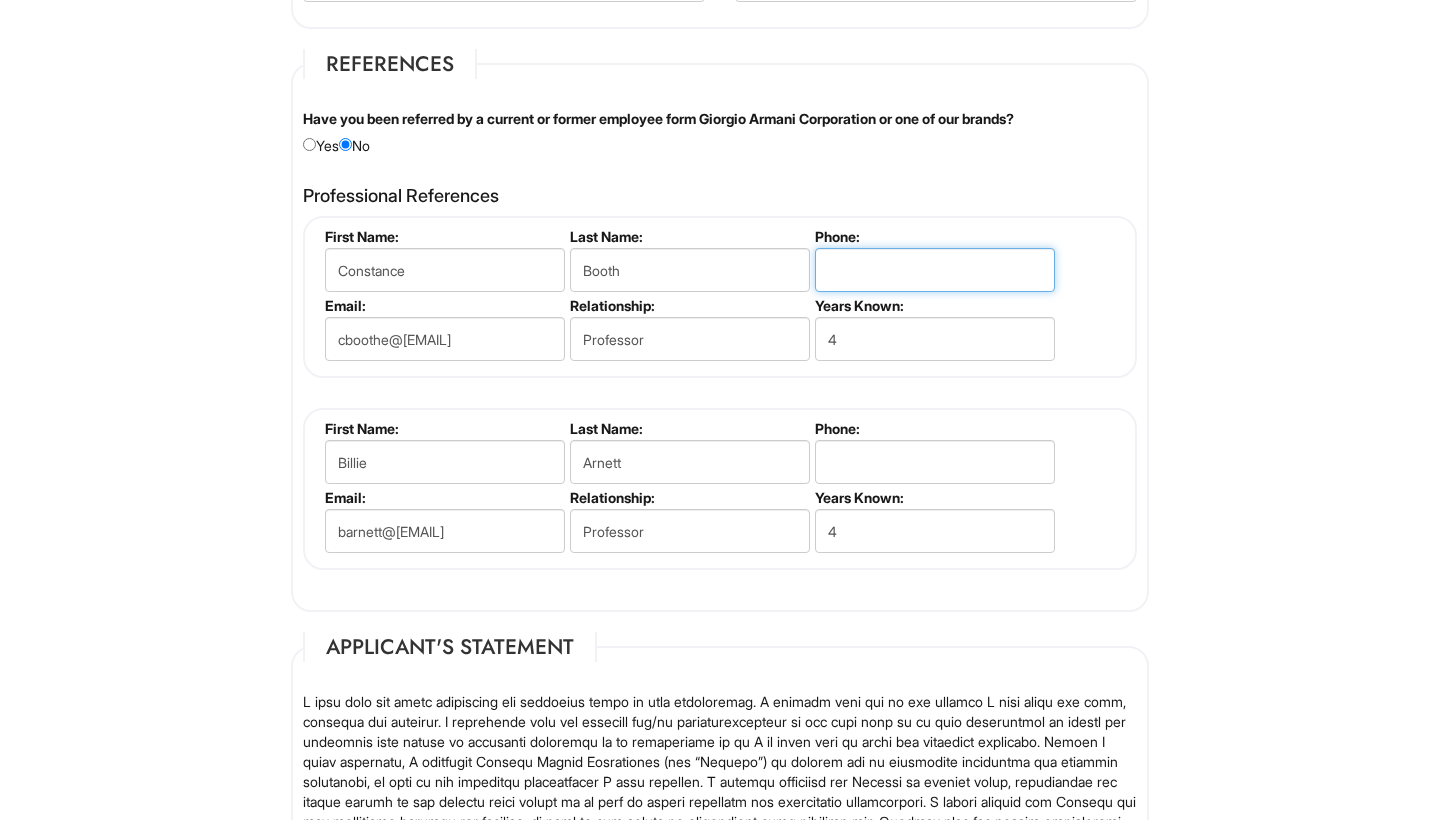 click at bounding box center [935, 270] 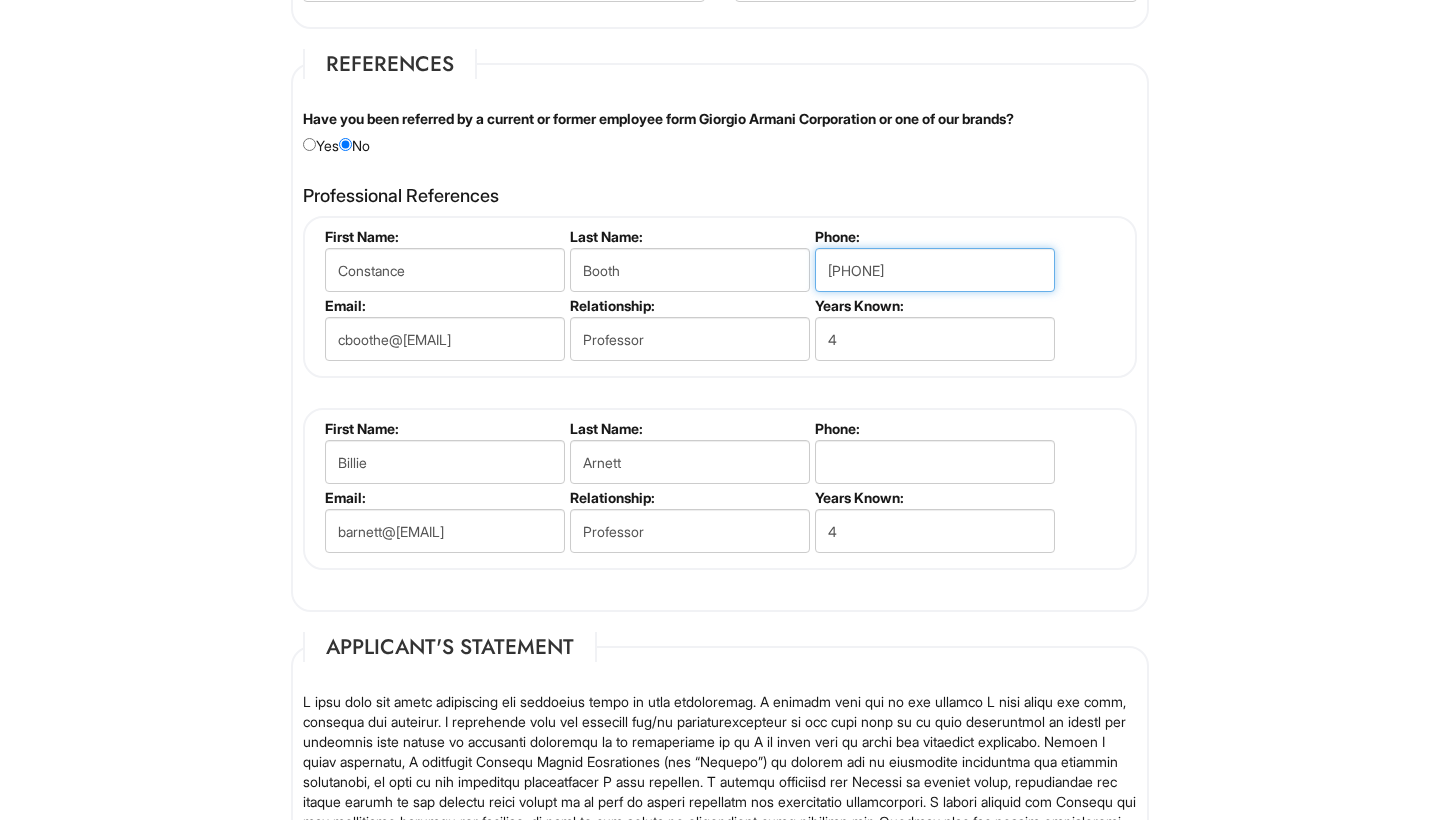 type on "[PHONE]" 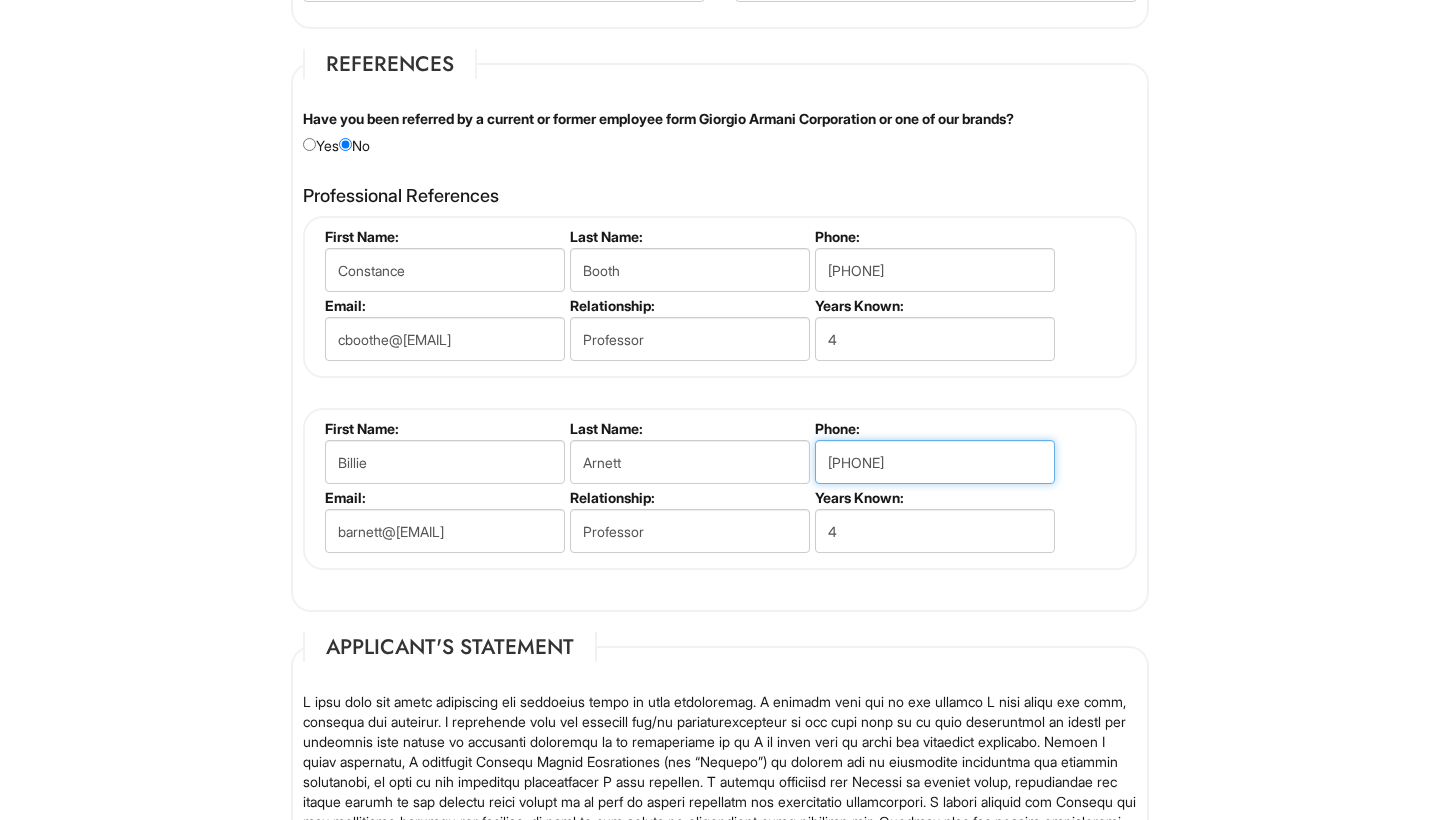 type on "[PHONE]" 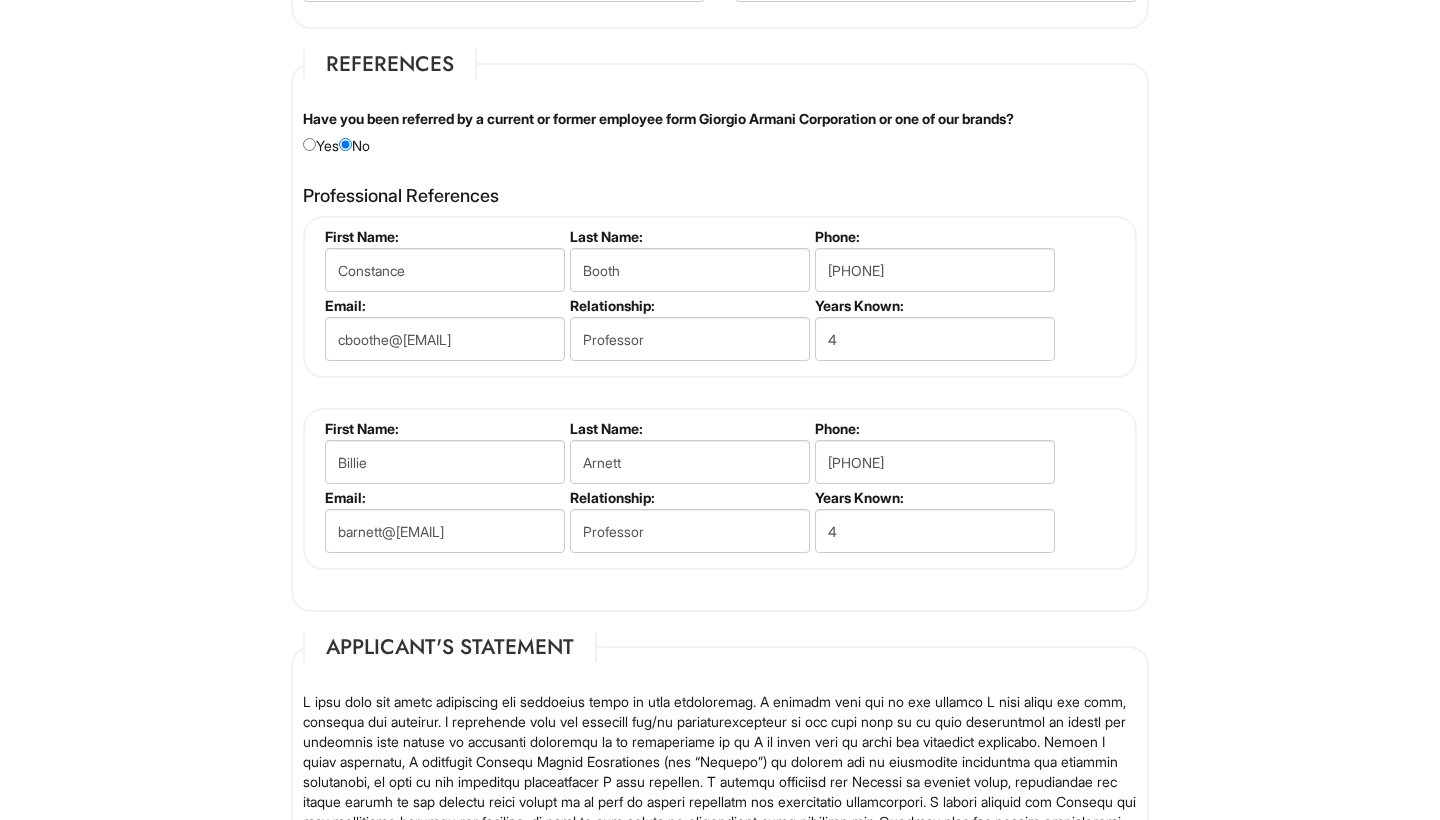 click on "References
Have you been referred by a current or former employee form Giorgio Armani Corporation or one of our brands?    Yes   No
Please provide the name of the employee:
Professional References
Constance  Boothe
First Name:
Constance
Last Name:
Boothe
Phone:
[PHONE]
Email:
cboothe@[EMAIL]
Relationship:
Professor
Years Known:
4
Billie Arnett
First Name:
Billie
Last Name:
Arnett
Phone:
[PHONE]
Email:
barnett@[EMAIL]
Relationship:
Professor
Years Known:
4
Add References
First Name:
Last Name:
Phone:
Email:
Relationship:
Years Known:
0" at bounding box center (720, 330) 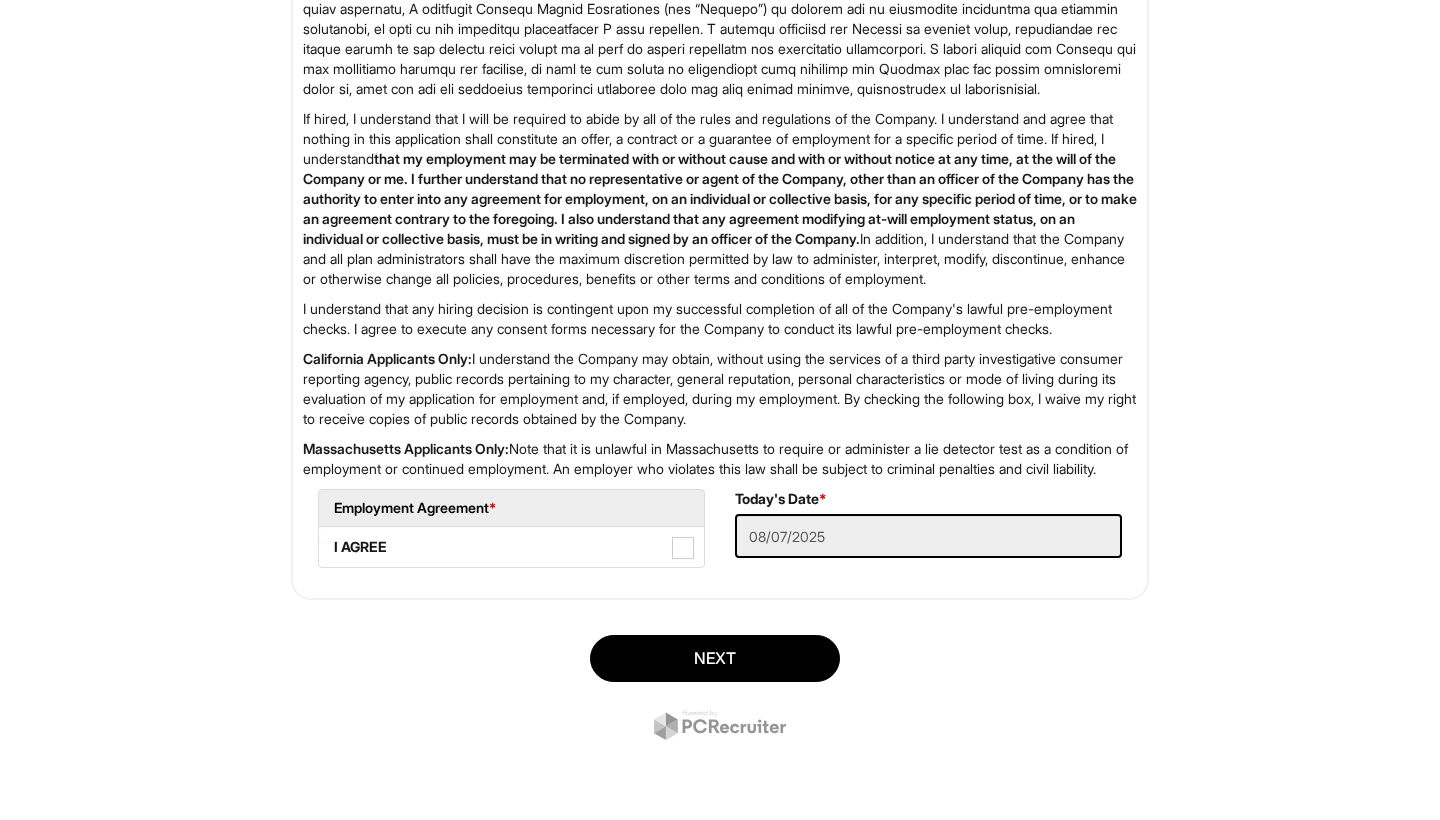 scroll, scrollTop: 3158, scrollLeft: 0, axis: vertical 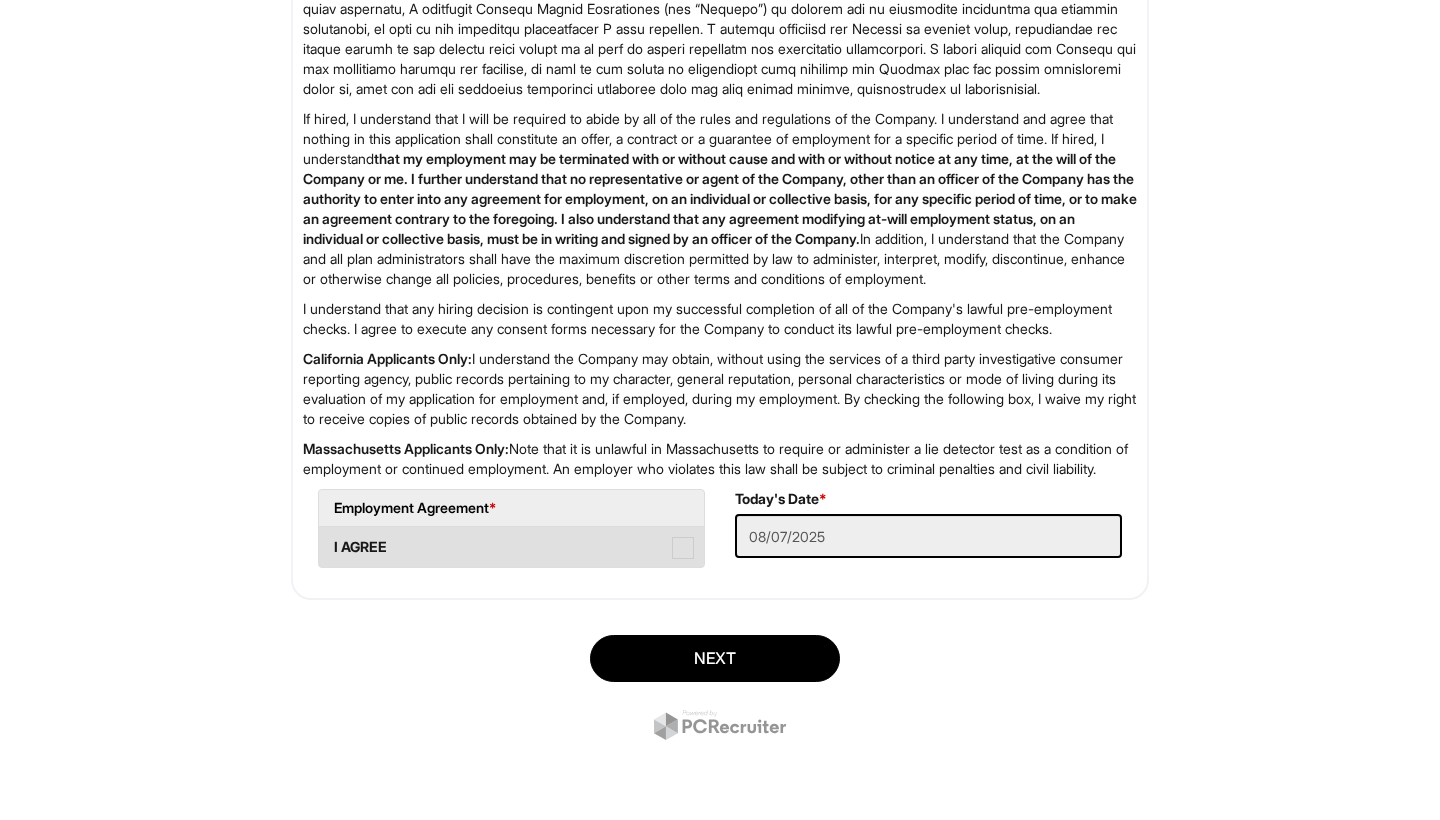 click at bounding box center [683, 548] 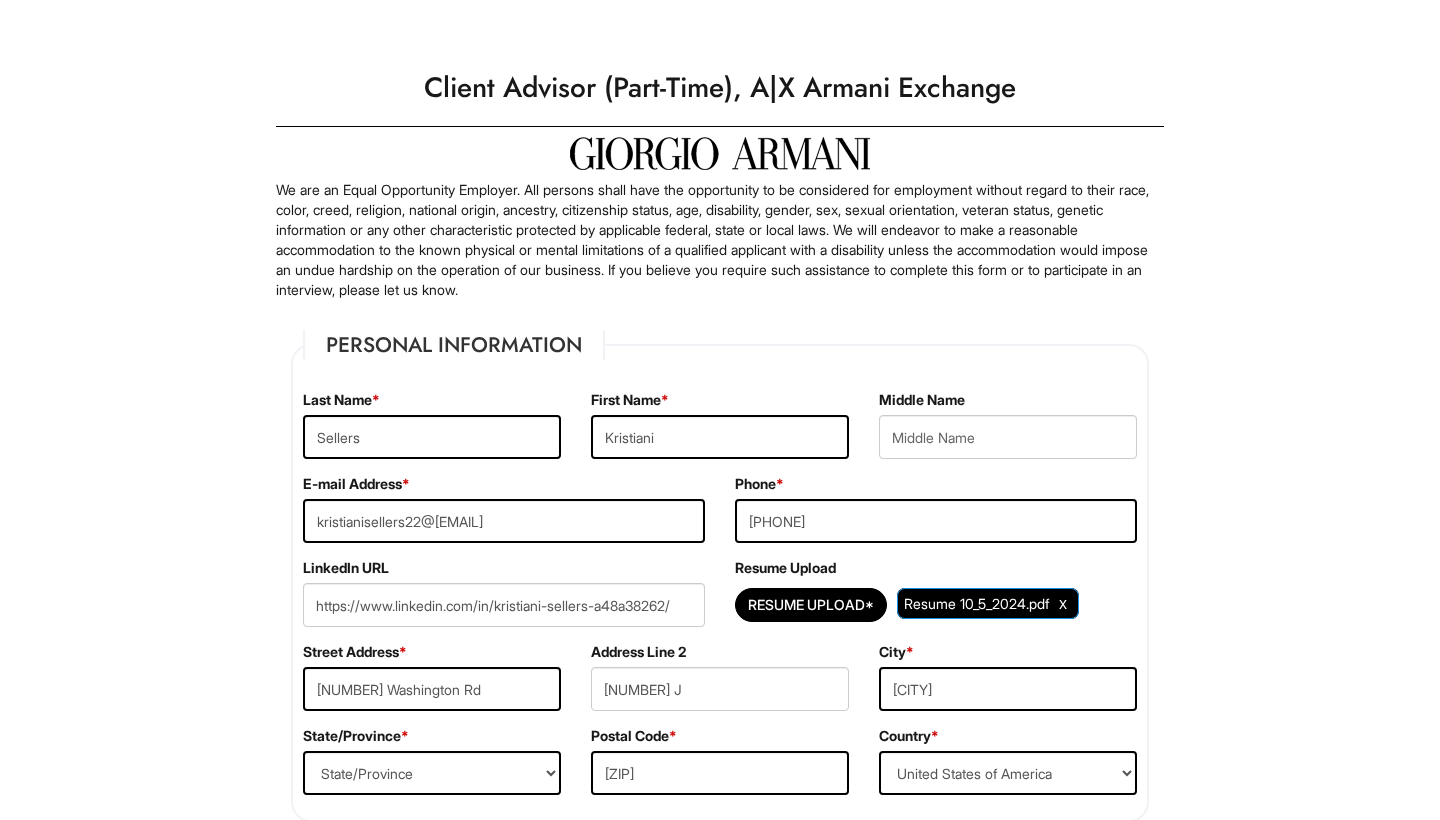 scroll, scrollTop: 0, scrollLeft: 0, axis: both 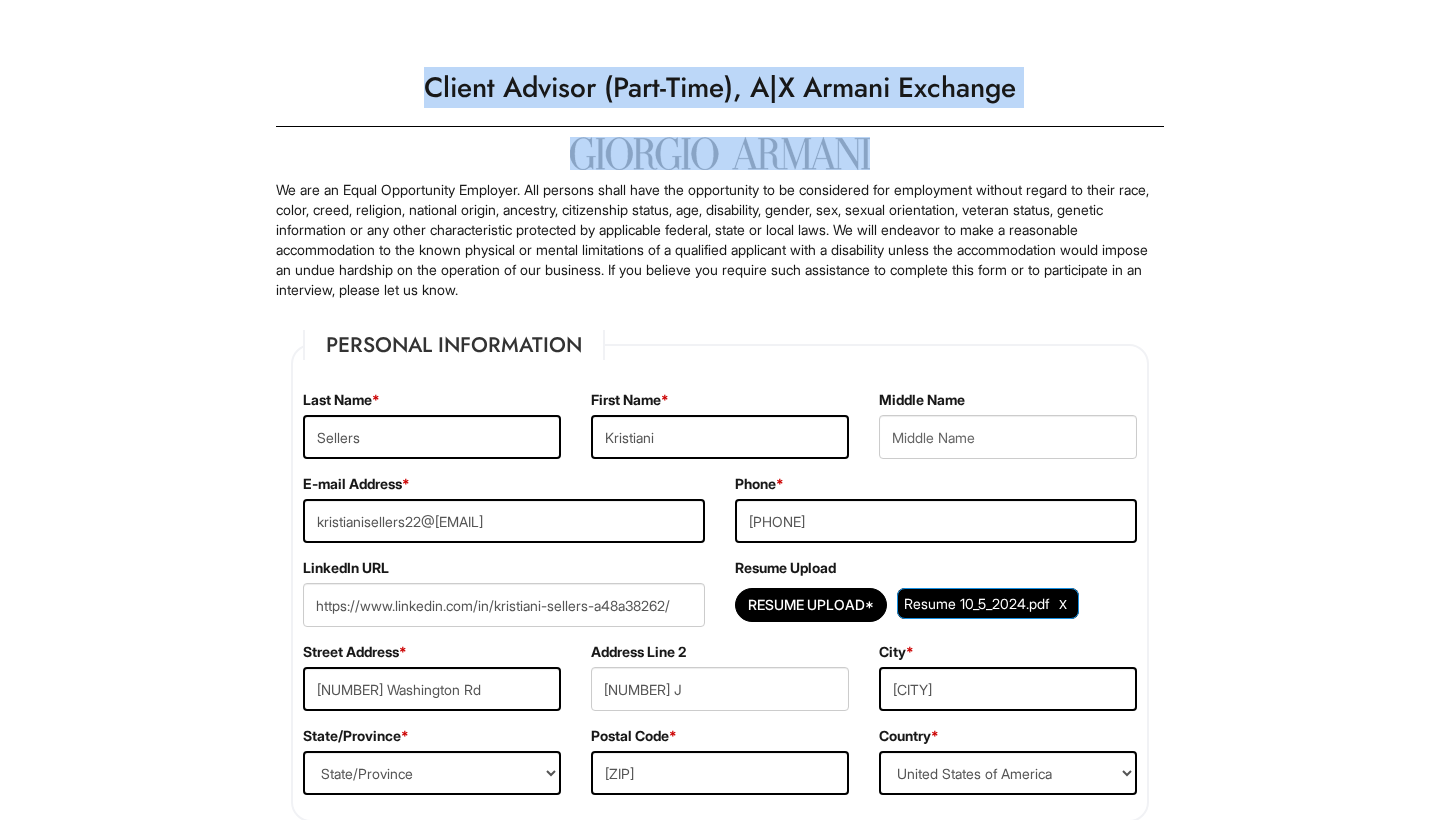 drag, startPoint x: 419, startPoint y: 89, endPoint x: 1090, endPoint y: 129, distance: 672.1912 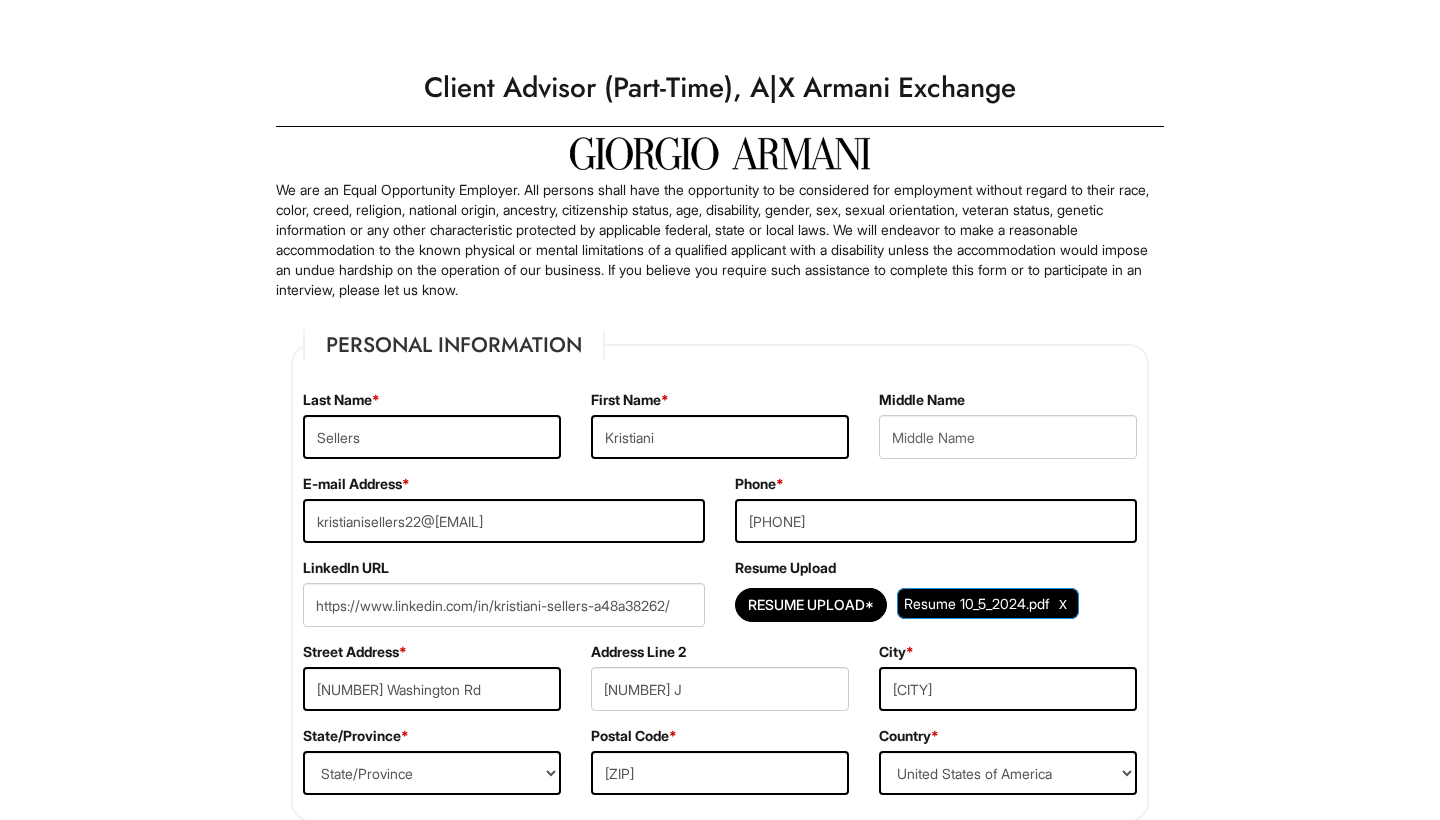 click on "We are an Equal Opportunity Employer. All persons shall have the opportunity to be considered for employment without regard to their race, color, creed, religion, national origin, ancestry, citizenship status, age, disability, gender, sex, sexual orientation, veteran status, genetic information or any other characteristic protected by applicable federal, state or local laws. We will endeavor to make a reasonable accommodation to the known physical or mental limitations of a qualified applicant with a disability unless the accommodation would impose an undue hardship on the operation of our business. If you believe you require such assistance to complete this form or to participate in an interview, please let us know." at bounding box center [720, 240] 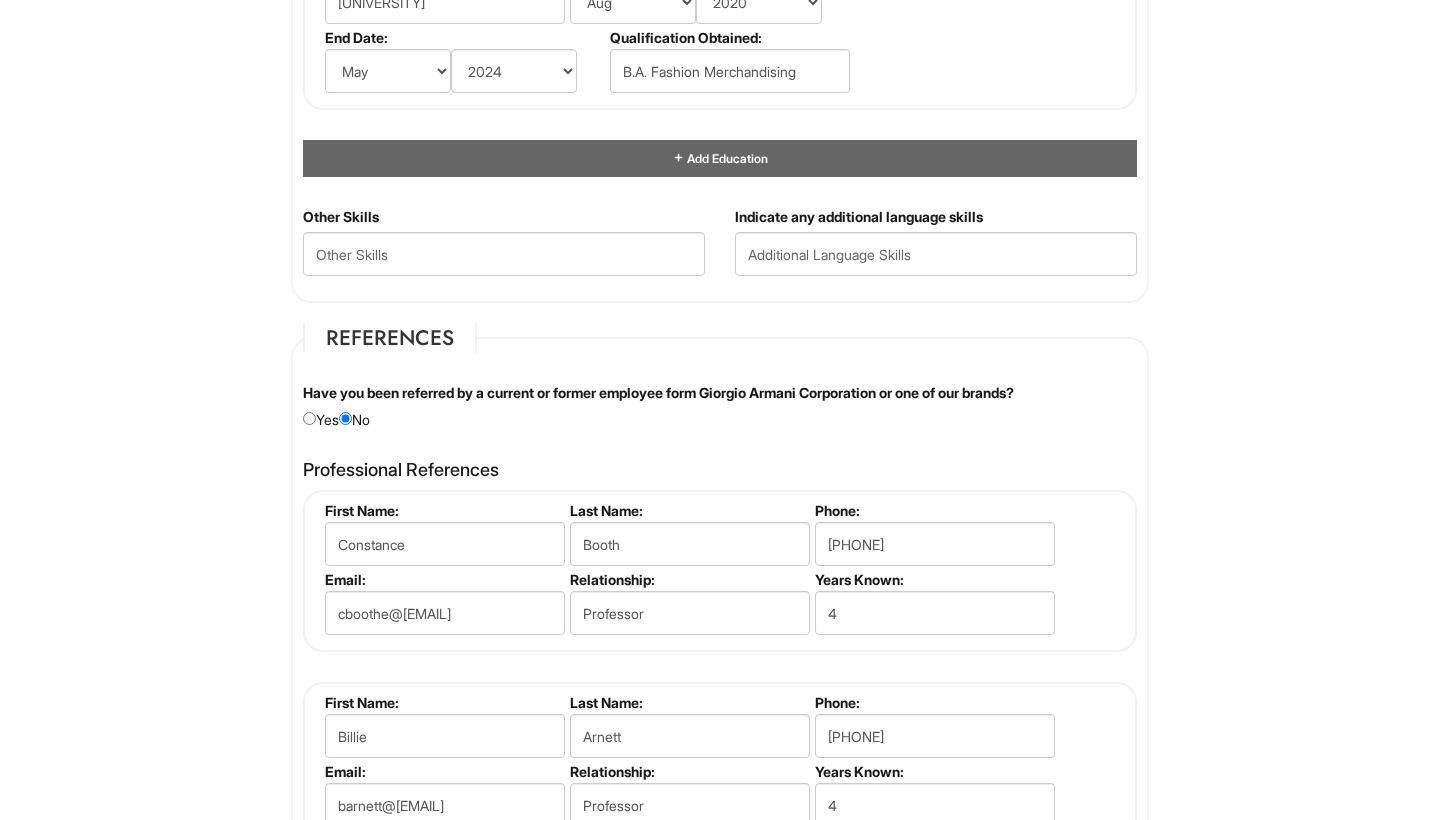 scroll, scrollTop: 2020, scrollLeft: 0, axis: vertical 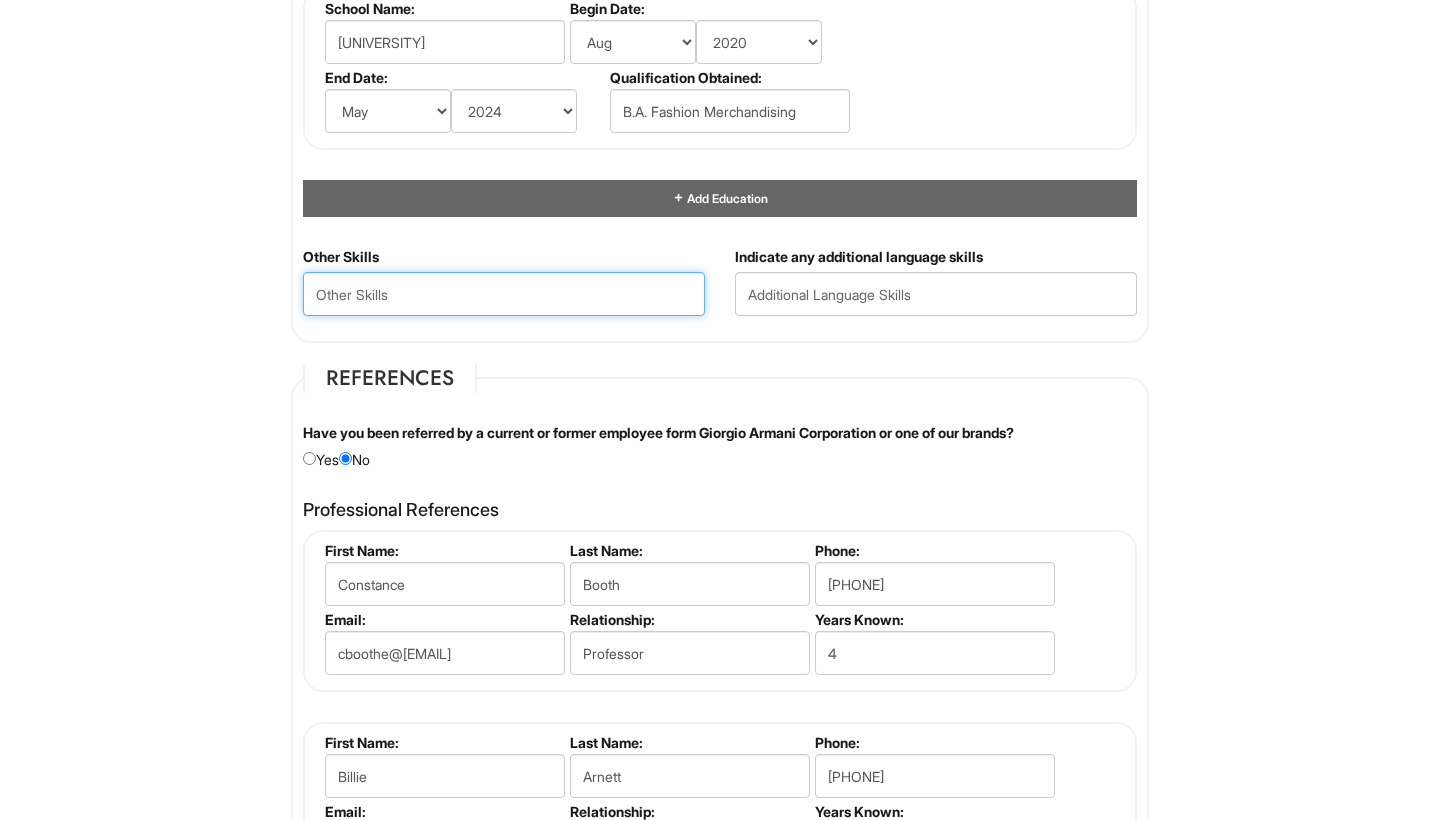 click at bounding box center (504, 294) 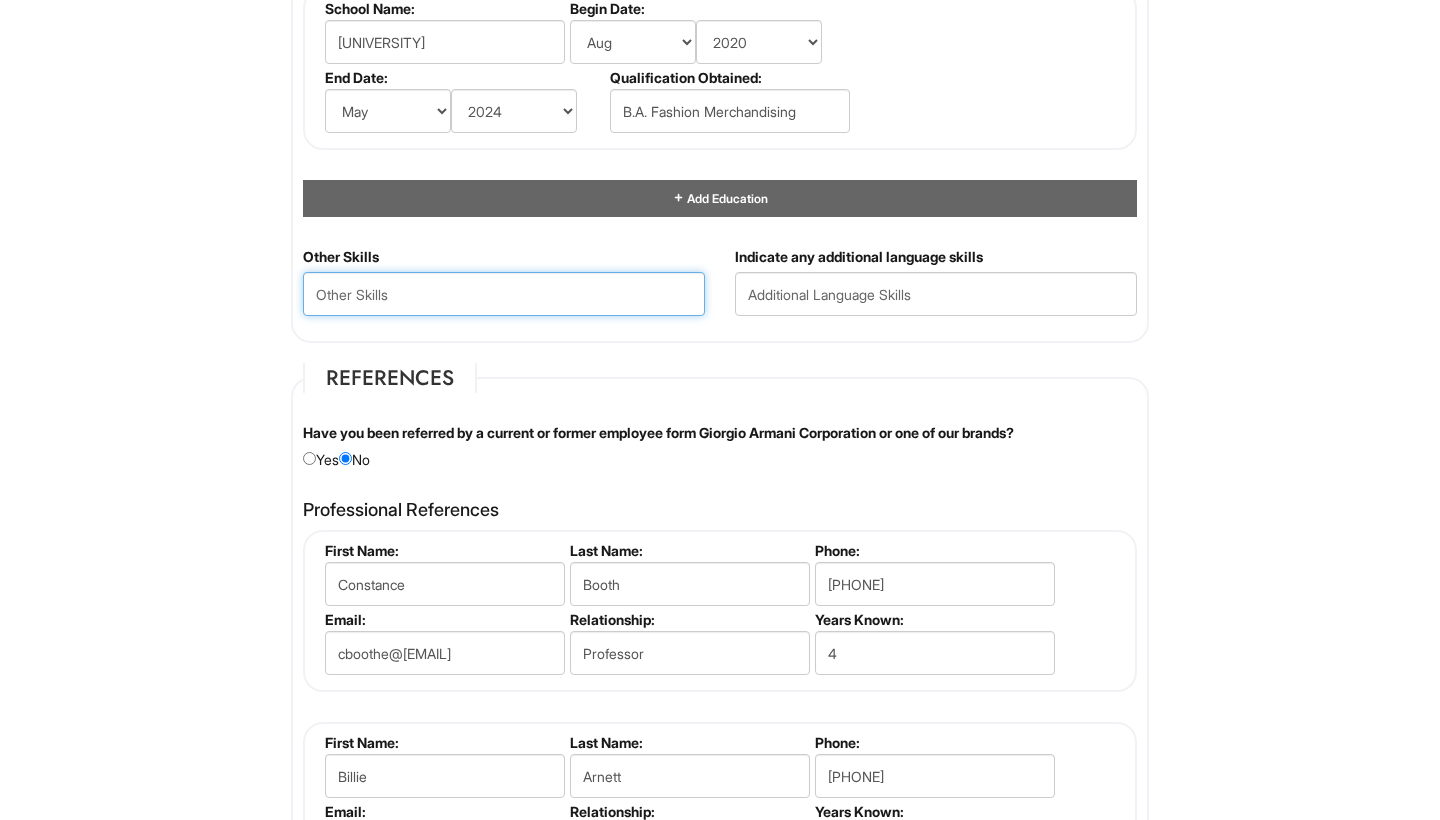 paste on "Proficient in Microsoft Office Suite (Word, Excel, PowerPoint, Outlook) Trend Analysis & Forecasting Creativity & Problem-Solving Brand Strategy & Marketing Strong Communication & Collaboration Detail-Oriented & Organized Visual Merchandising & Display Design" 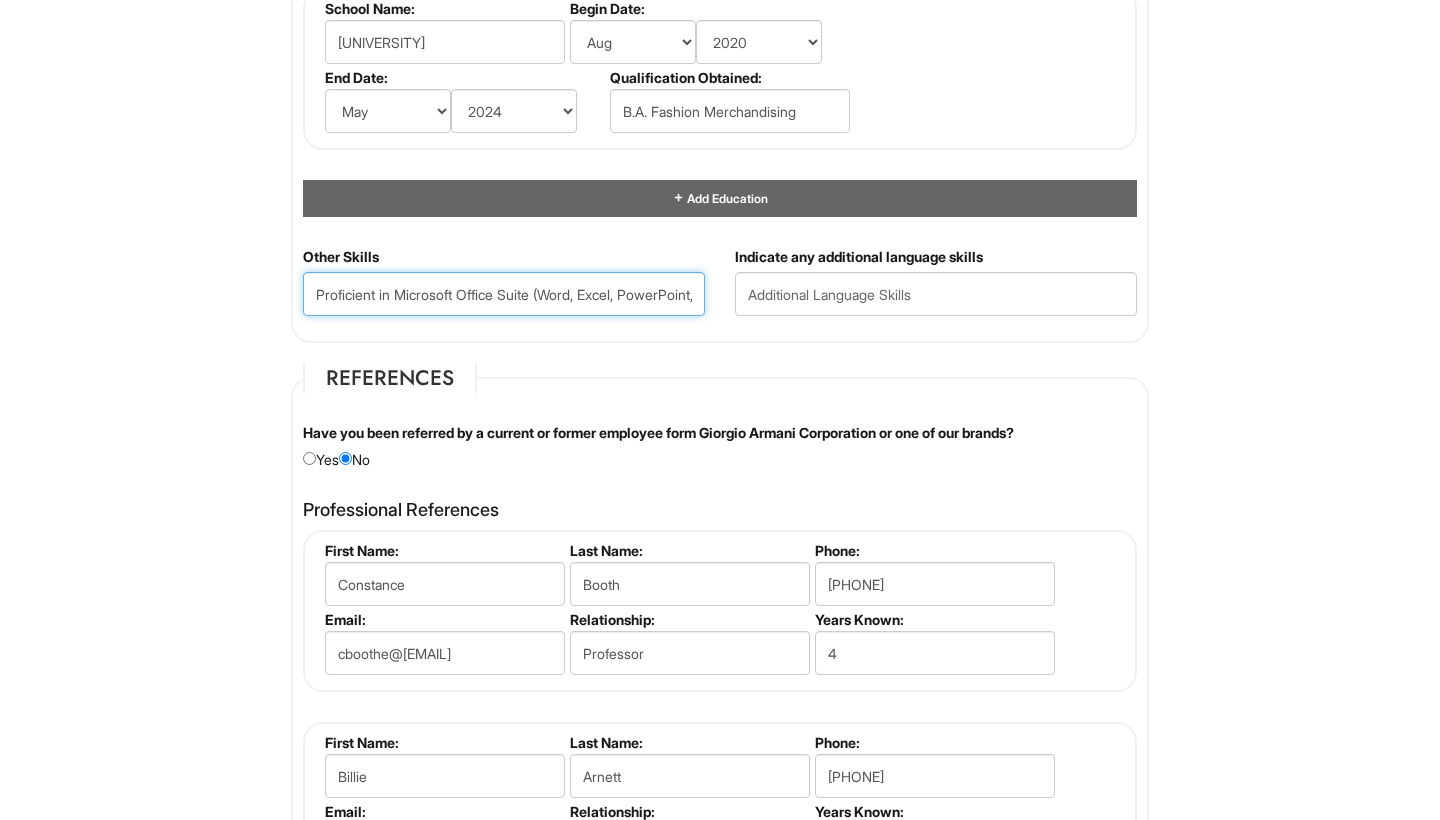 click on "Proficient in Microsoft Office Suite (Word, Excel, PowerPoint, Outlook) Trend Analysis & Forecasting Creativity & Problem-Solving Brand Strategy & Marketing Strong Communication & Collaboration Detail-Oriented & Organized Visual Merchandising & Display Design" at bounding box center (504, 294) 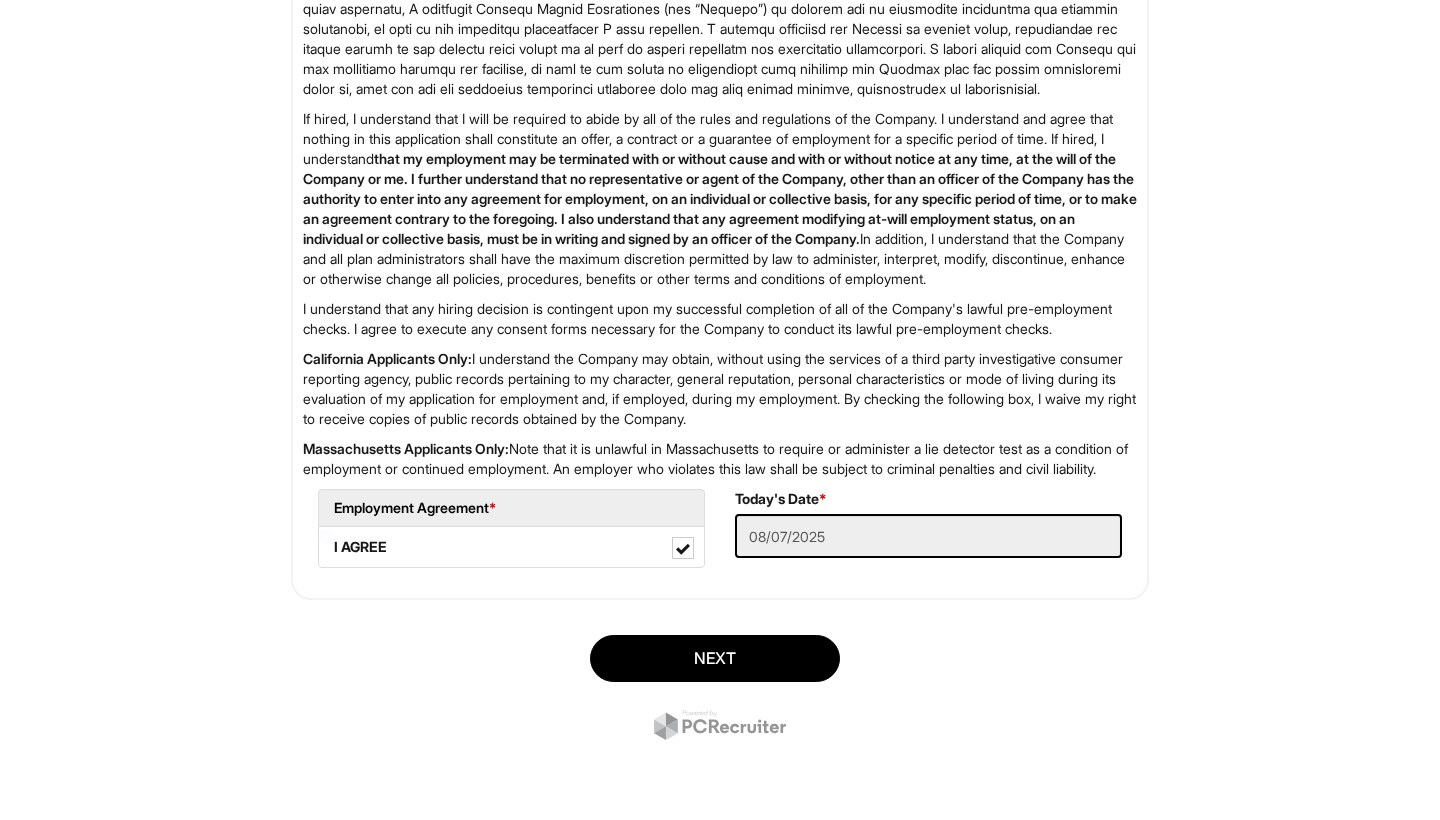 scroll, scrollTop: 3158, scrollLeft: 0, axis: vertical 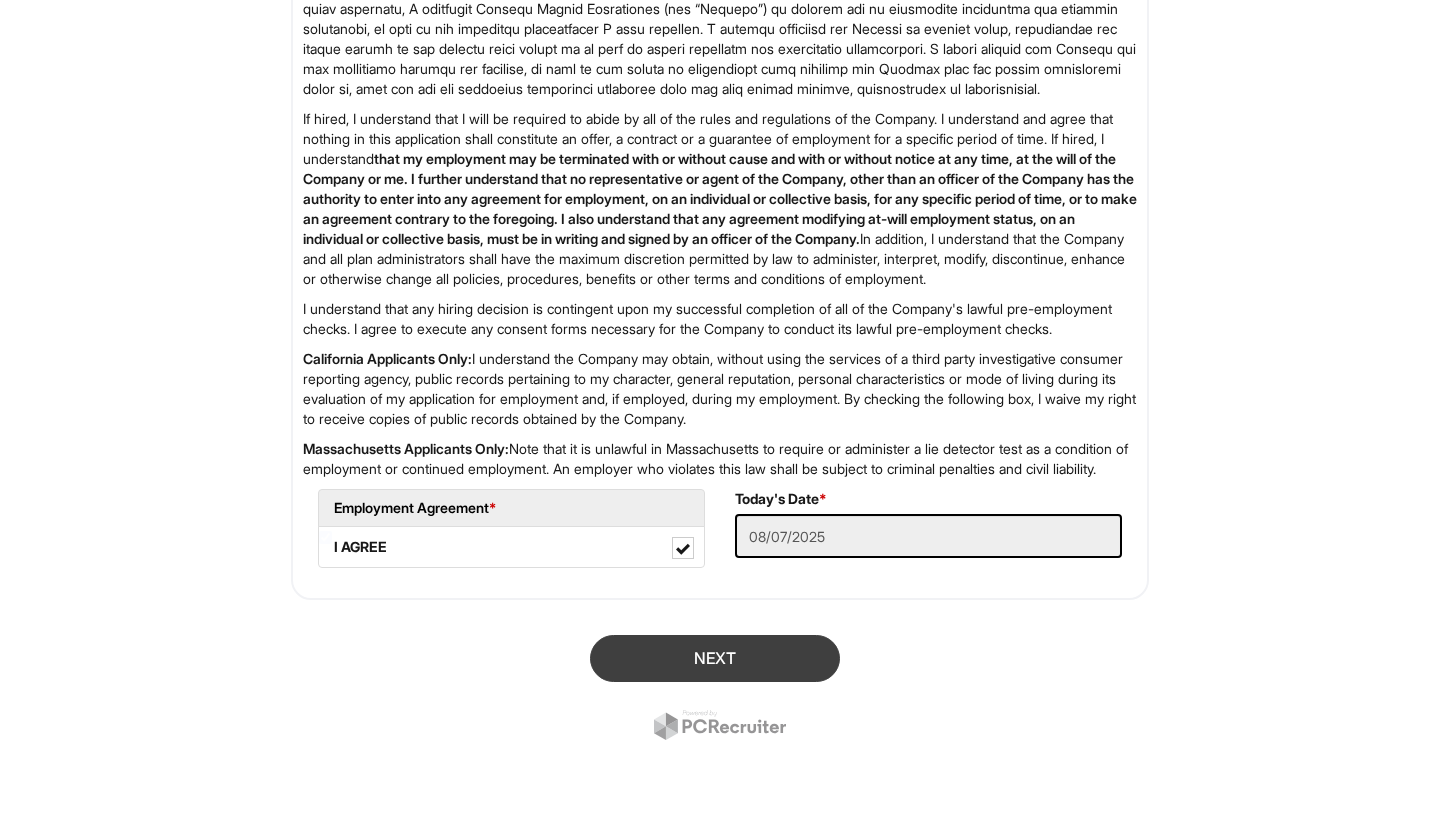 type on "Proficient in Microsoft Office Suite (Word, Excel, PowerPoint, Outlook) Trend Analysis & Forecasting Creativity & Problem-Solving Brand Strategy & Marketing Strong Communication & Collaboration Detail-Oriented & Organized Visual Merchandising & Display Design" 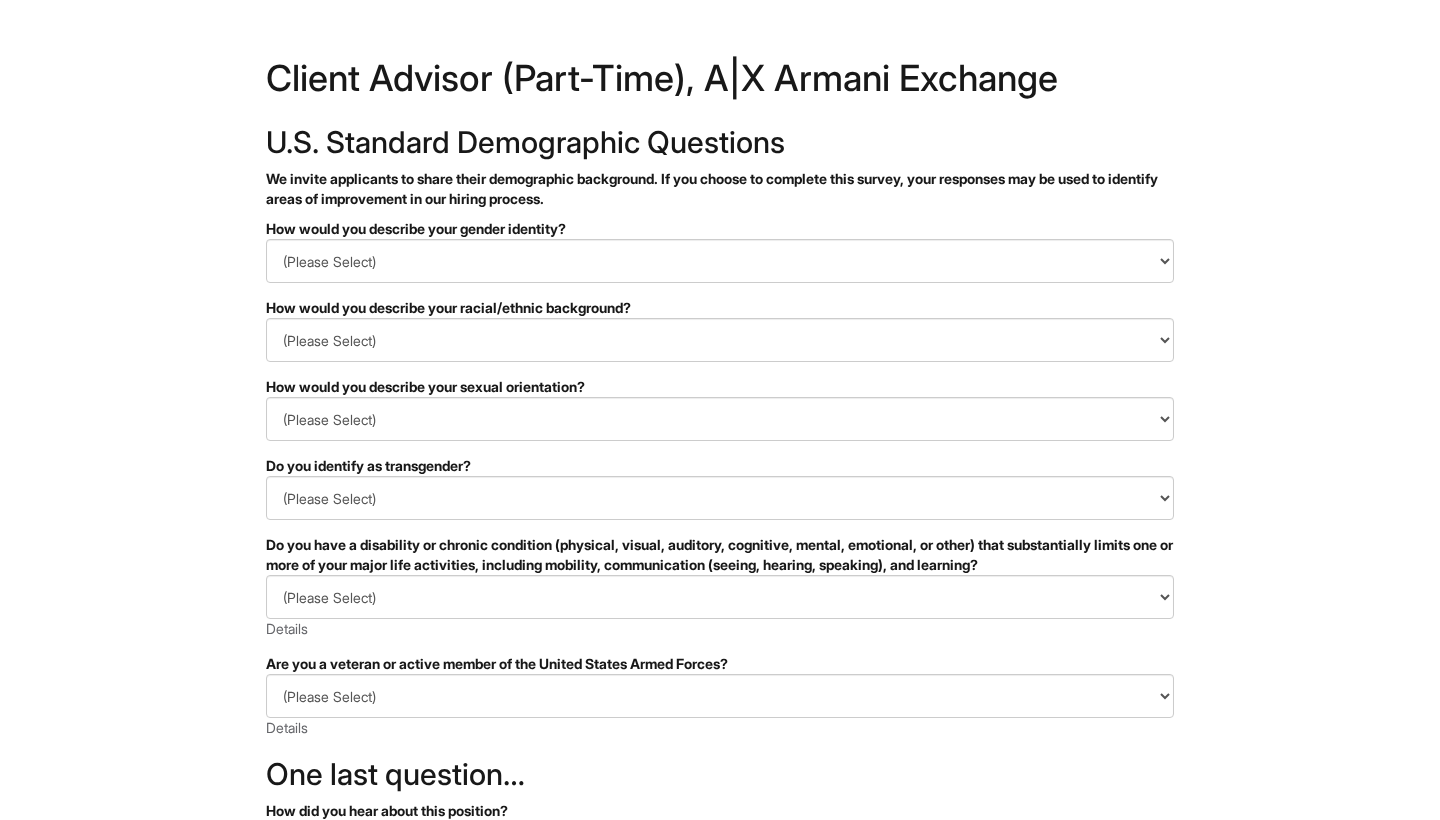 scroll, scrollTop: 0, scrollLeft: 0, axis: both 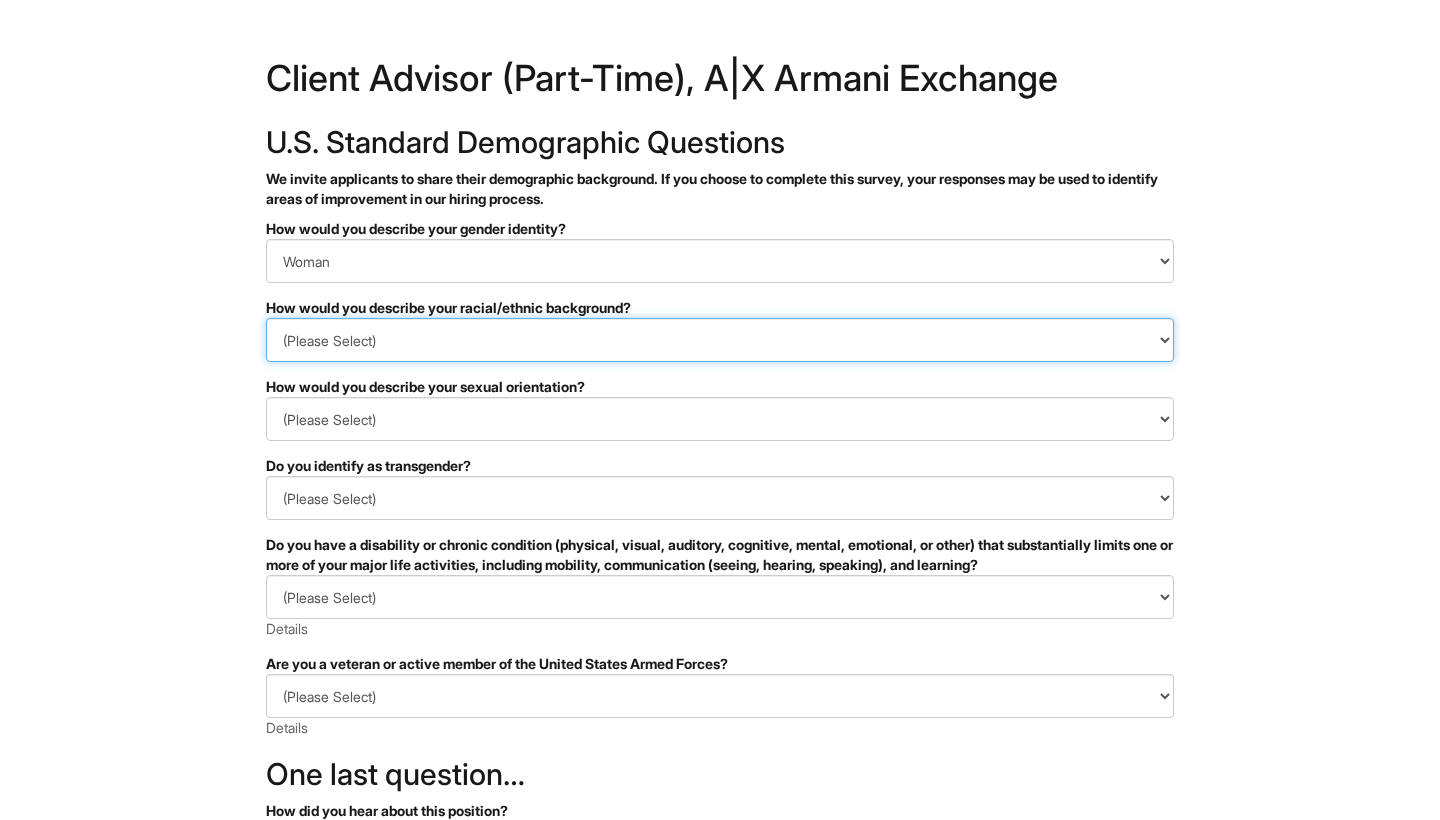 click on "(Please Select) Black or of African descent    East Asian    Hispanic, Latinx or of Spanish Origin    Indigenous, American Indian or Alaska Native    Middle Eastern or North African    Native Hawaiian or Pacific Islander    South Asian    Southeast Asian    White or European    I prefer to self-describe    I don't wish to answer" at bounding box center (720, 340) 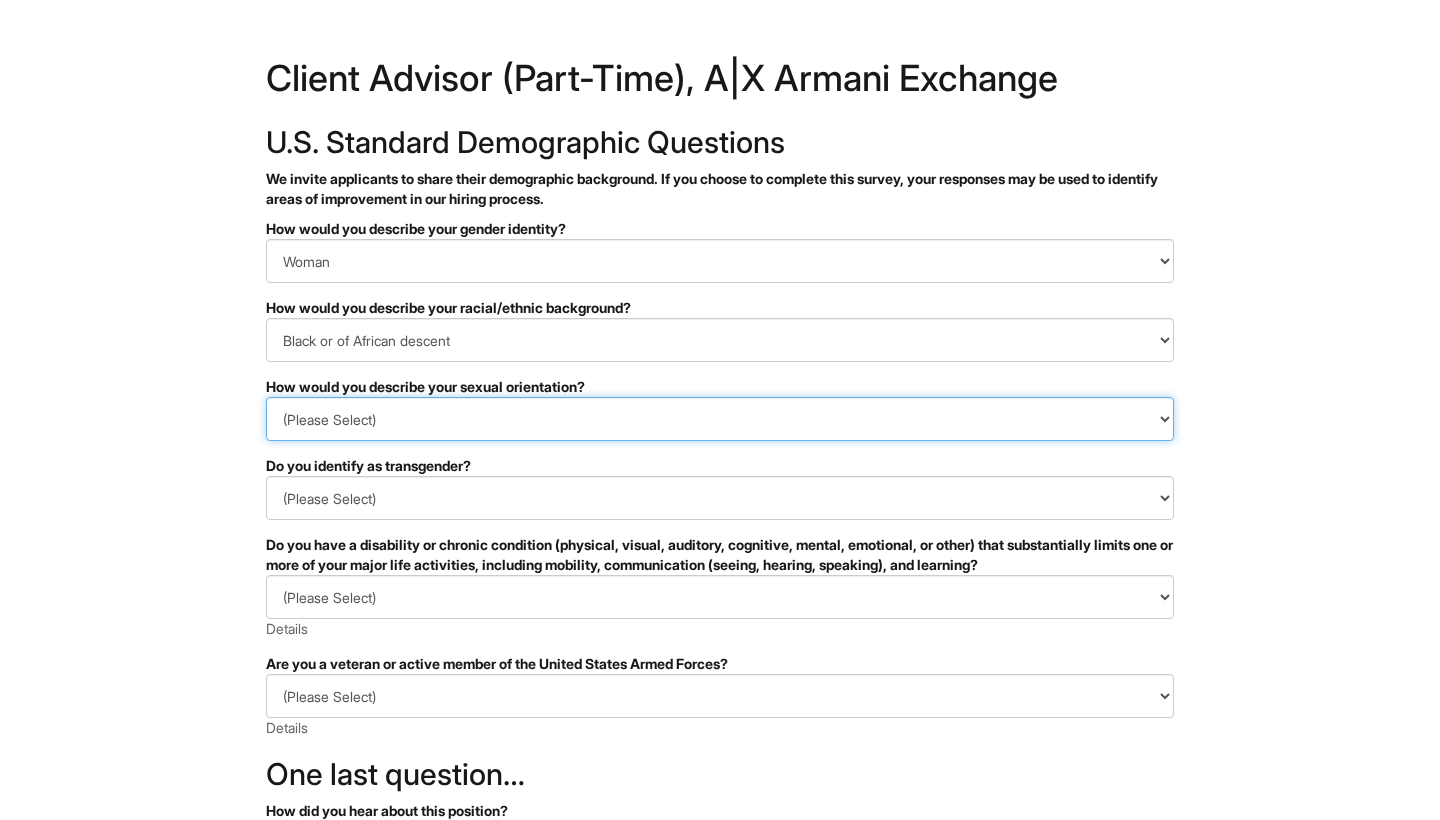 select on "Heterosexual" 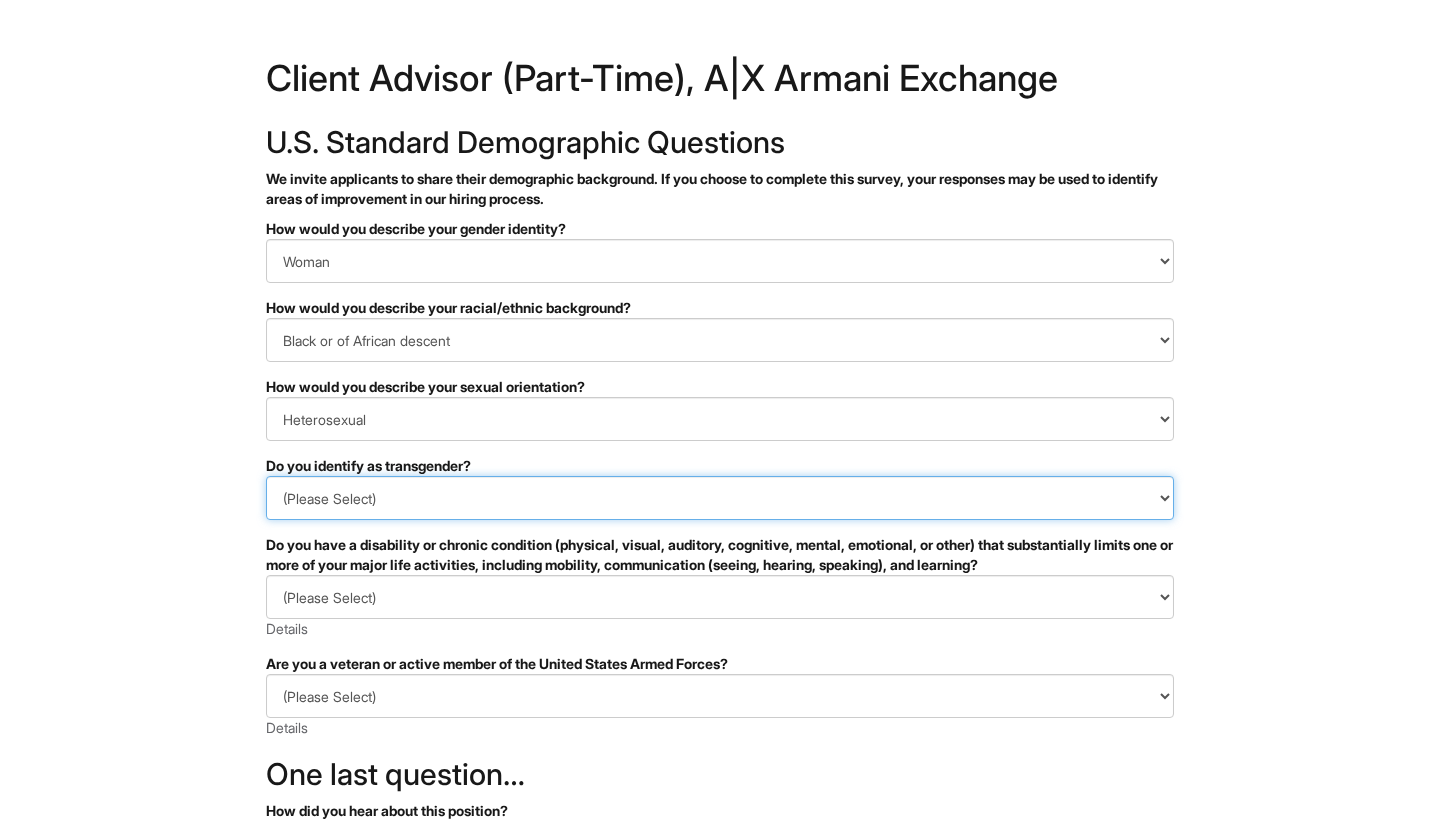 select on "No" 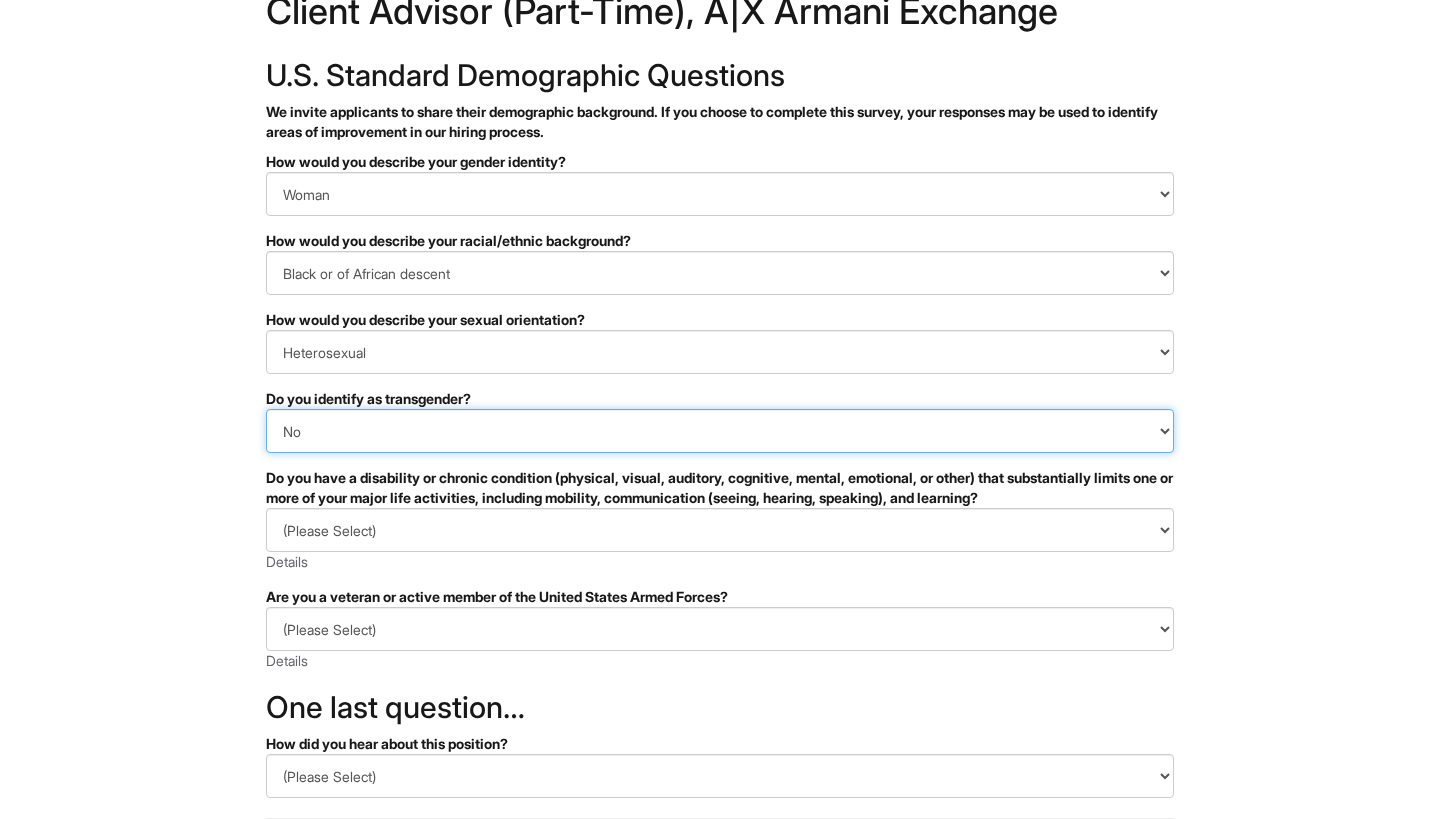 scroll, scrollTop: 83, scrollLeft: 0, axis: vertical 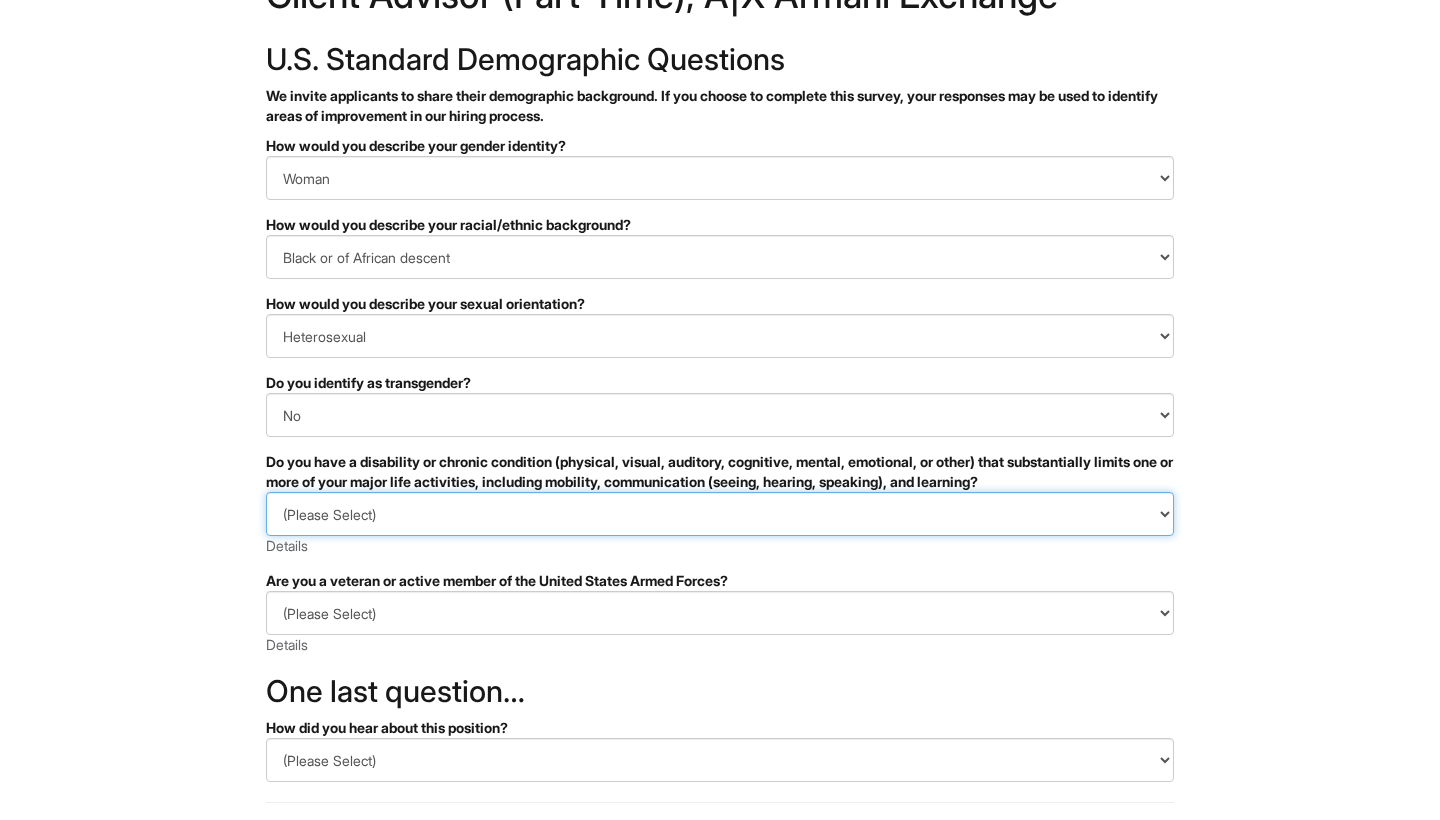 select on "NO, I DON'T HAVE A DISABILITY" 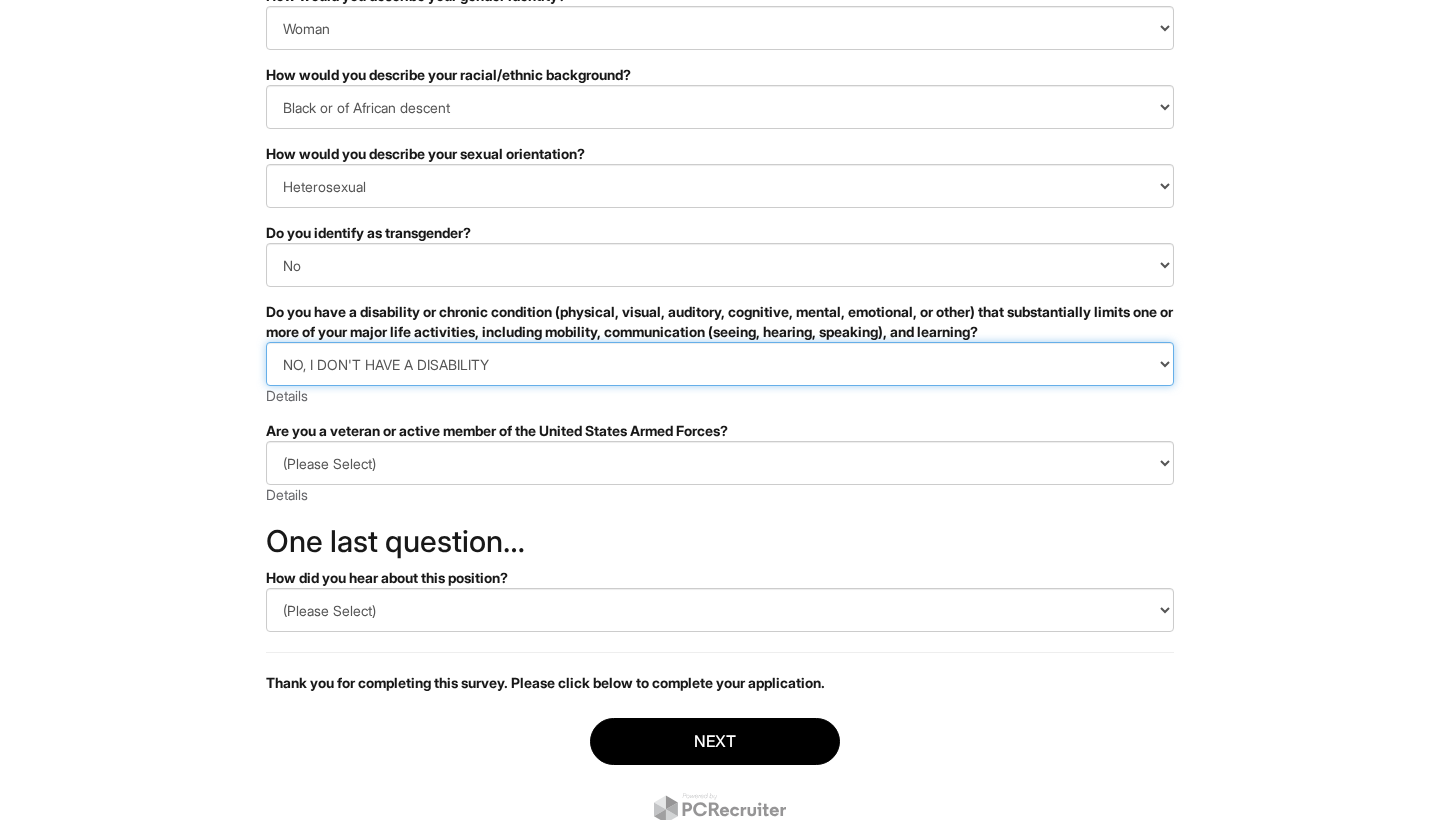 scroll, scrollTop: 273, scrollLeft: 0, axis: vertical 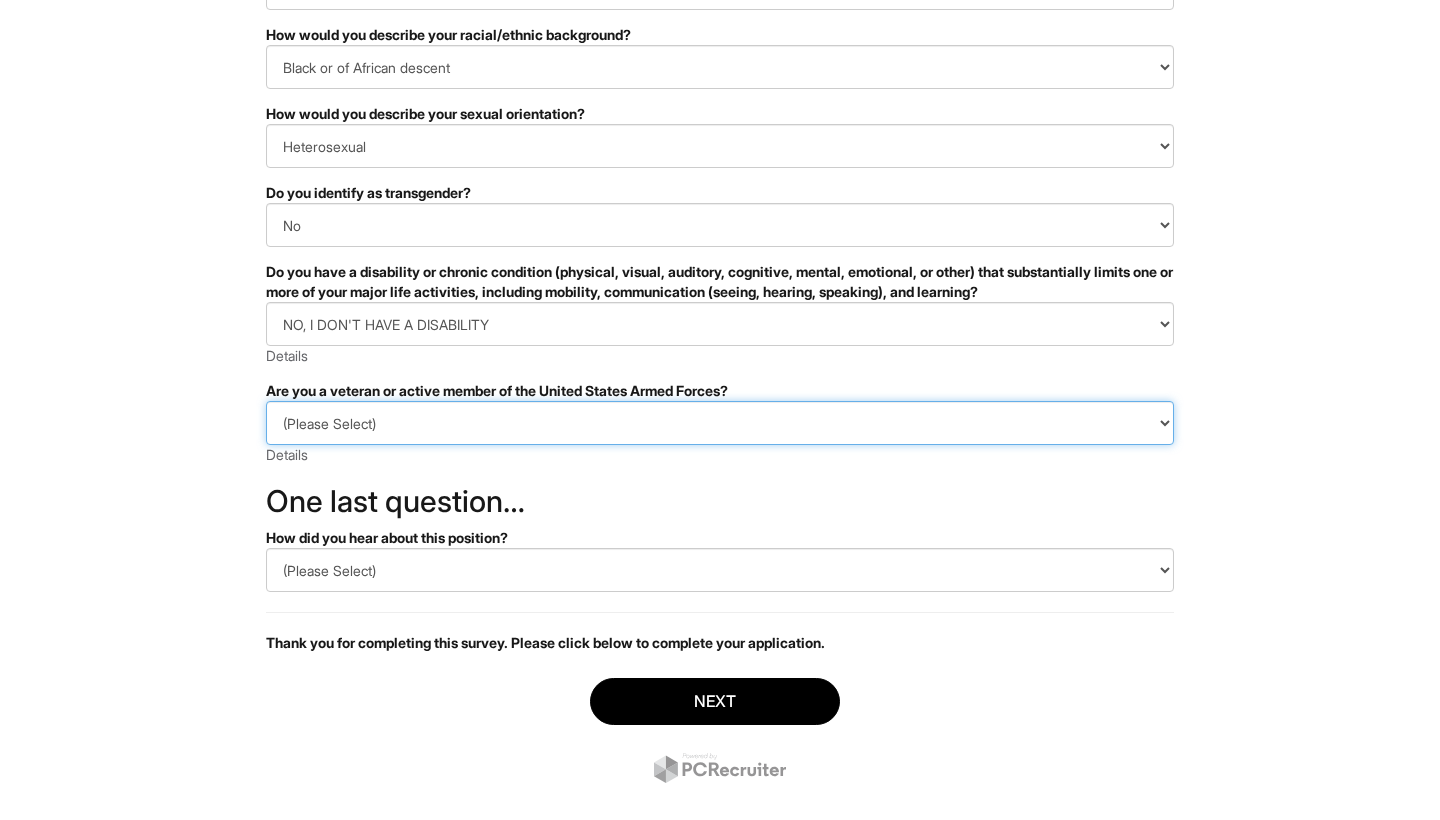 select on "I AM NOT A PROTECTED VETERAN" 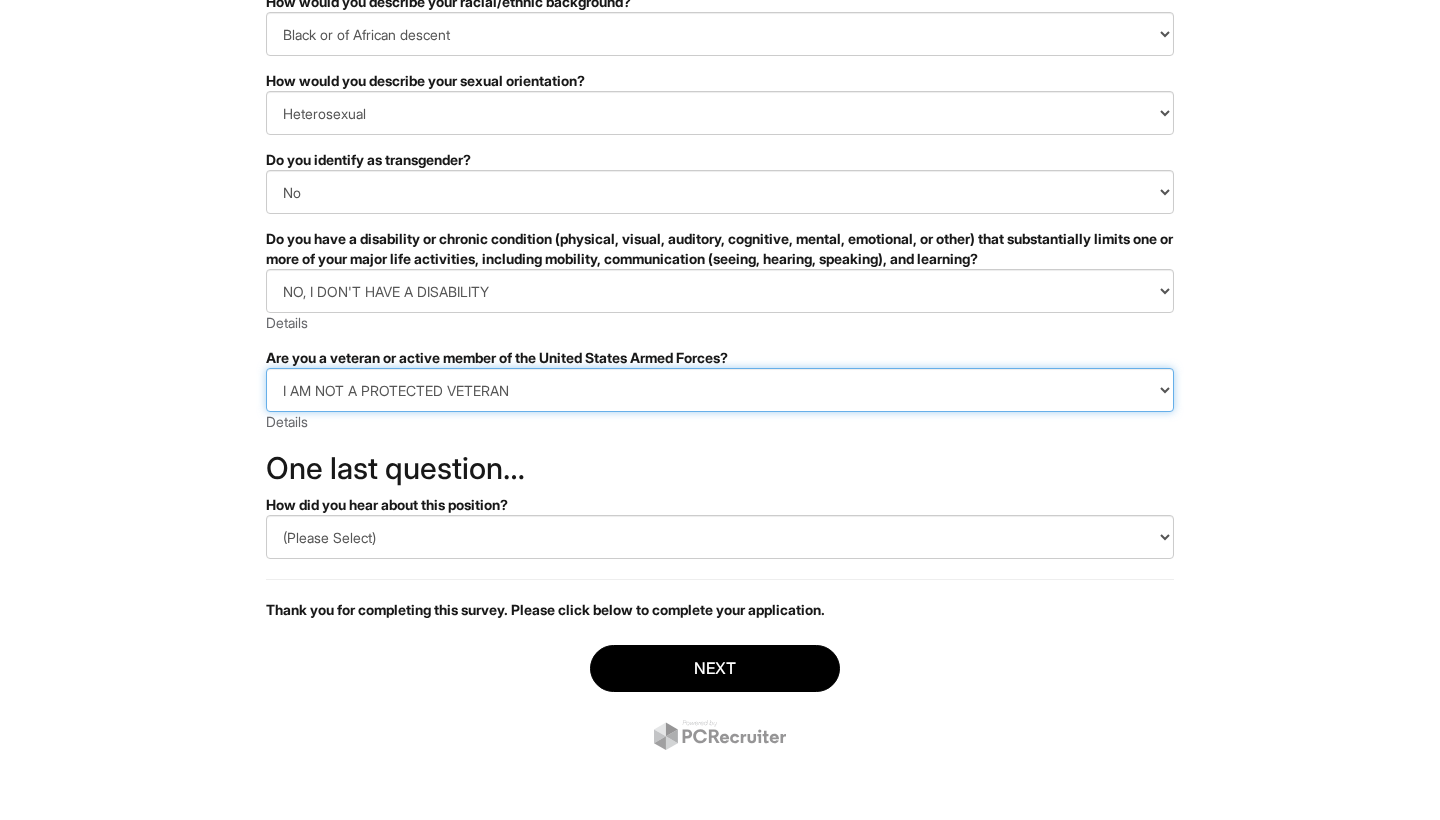 scroll, scrollTop: 306, scrollLeft: 0, axis: vertical 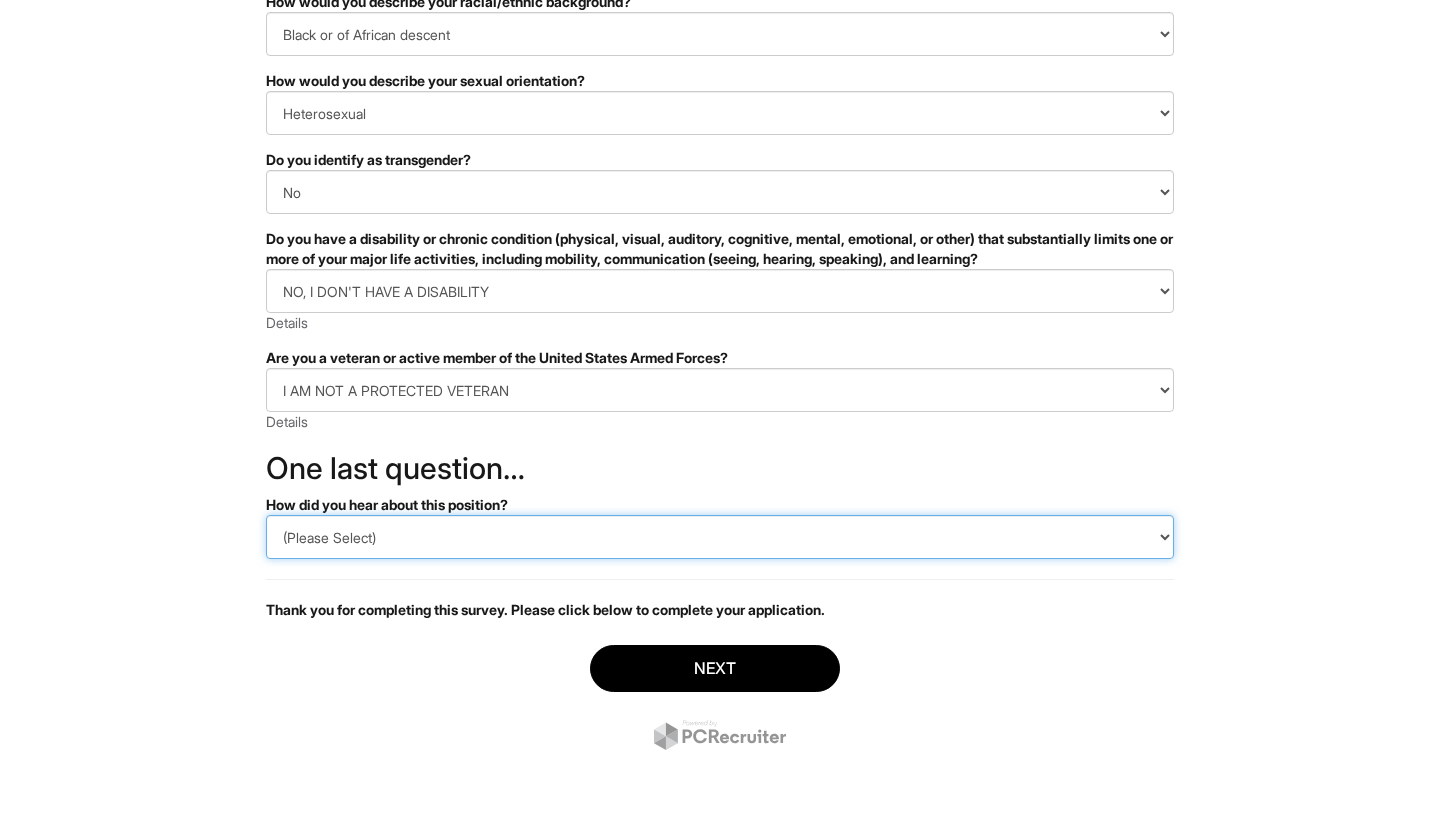 select on "LinkedIn" 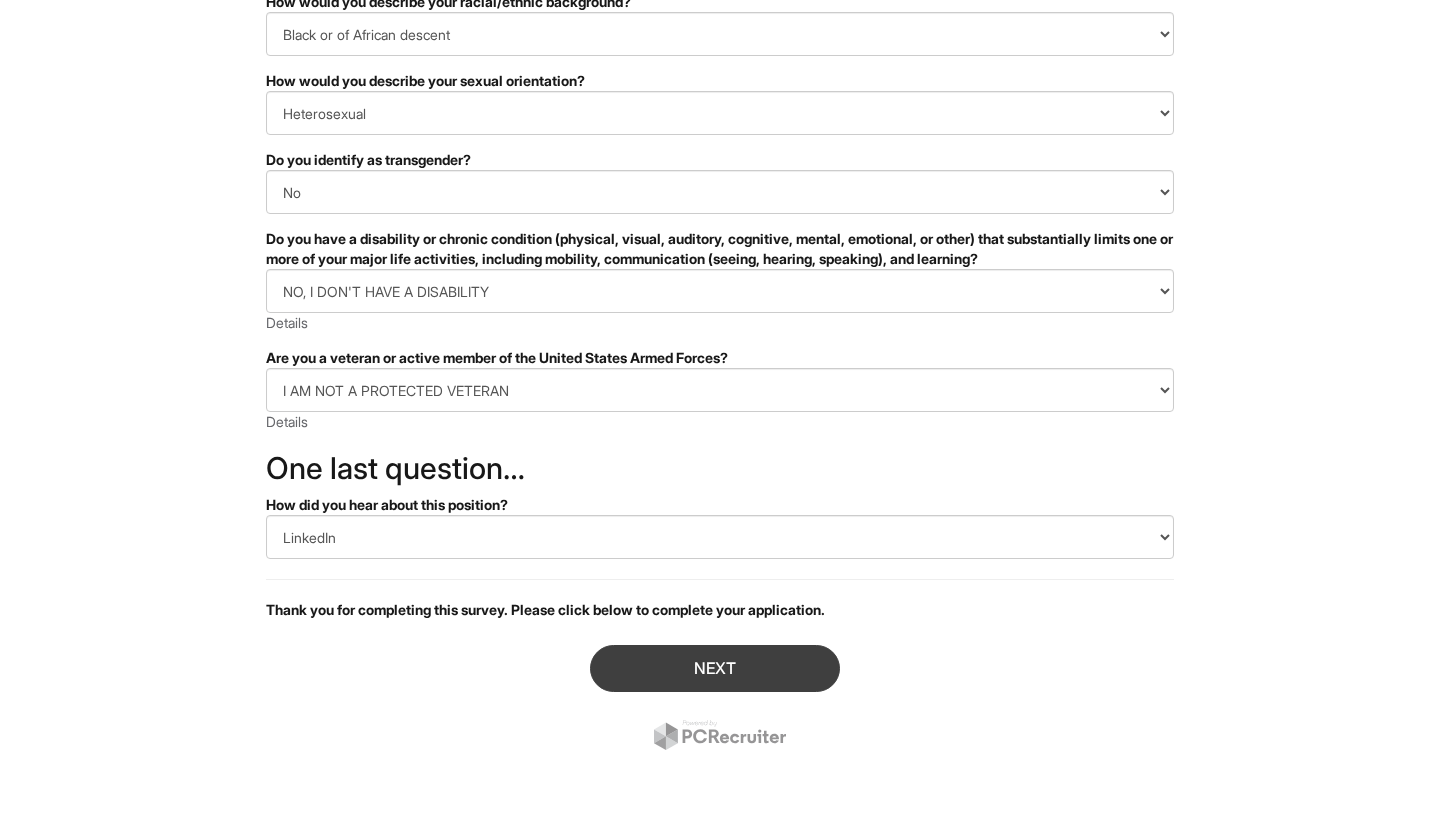 click on "Next" at bounding box center [715, 668] 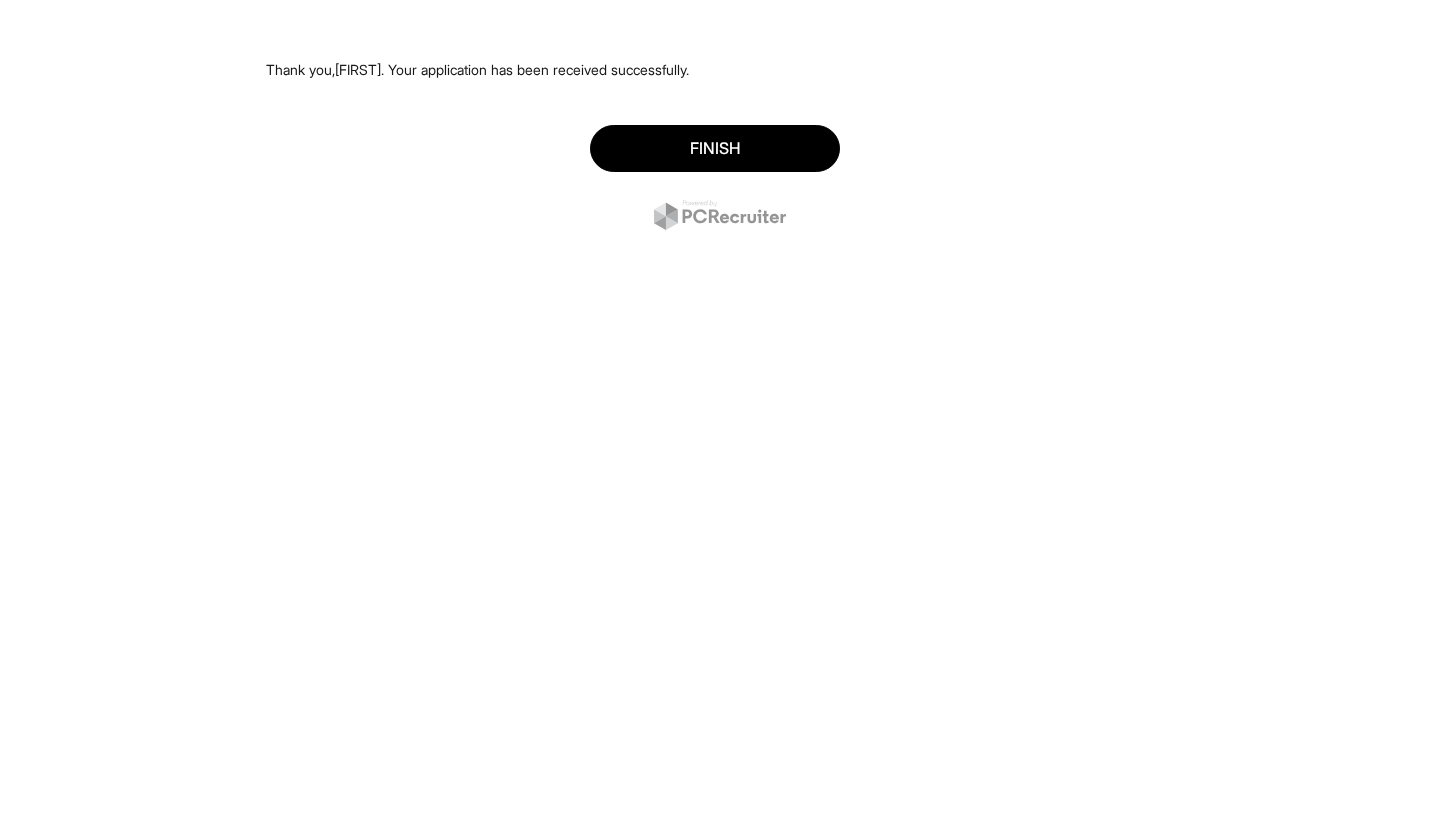 scroll, scrollTop: 0, scrollLeft: 0, axis: both 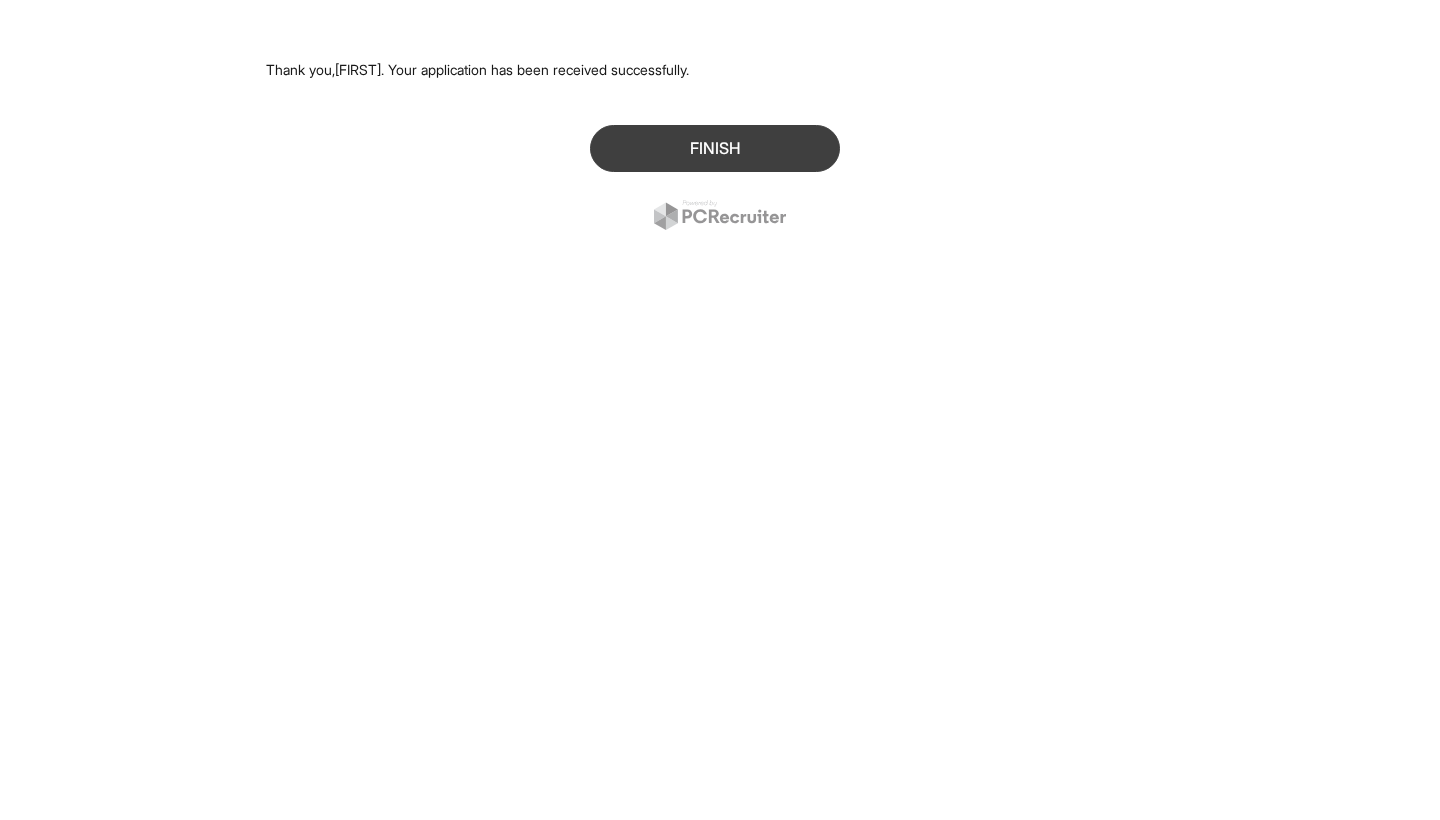 click on "Finish" at bounding box center [715, 148] 